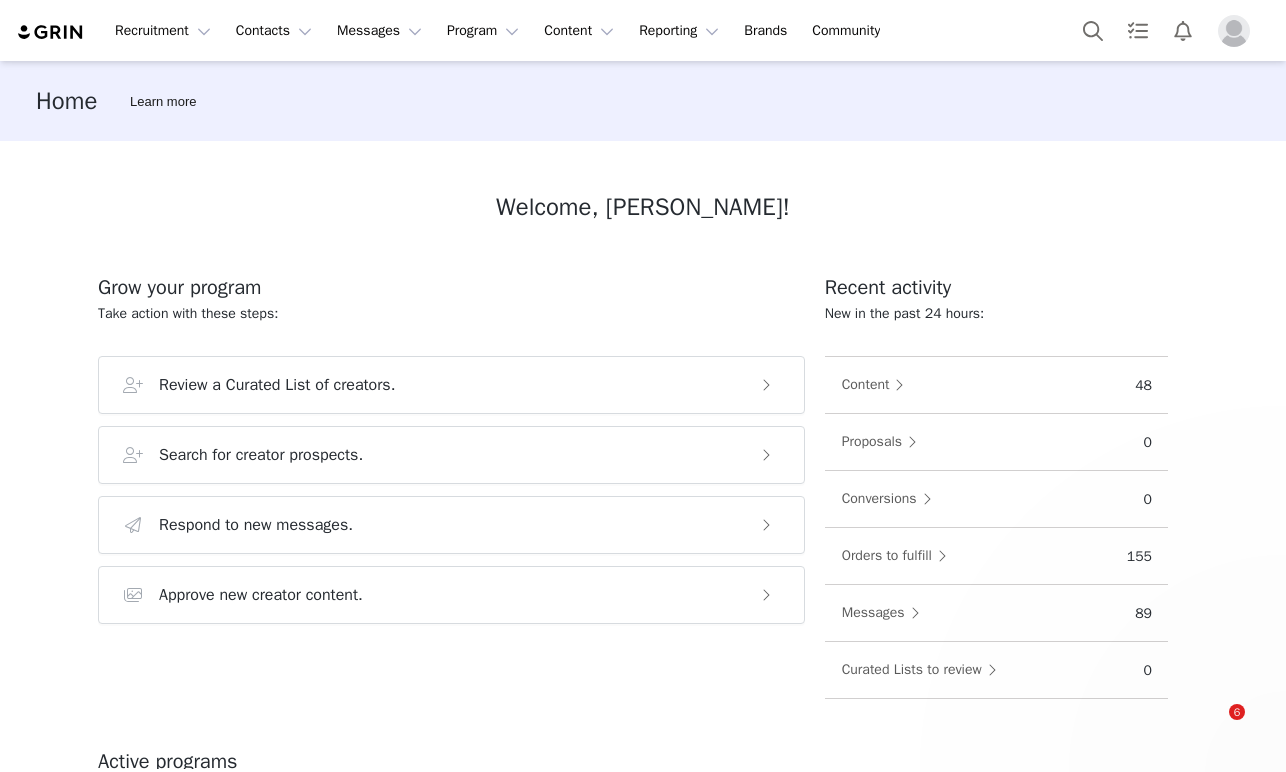 scroll, scrollTop: 0, scrollLeft: 0, axis: both 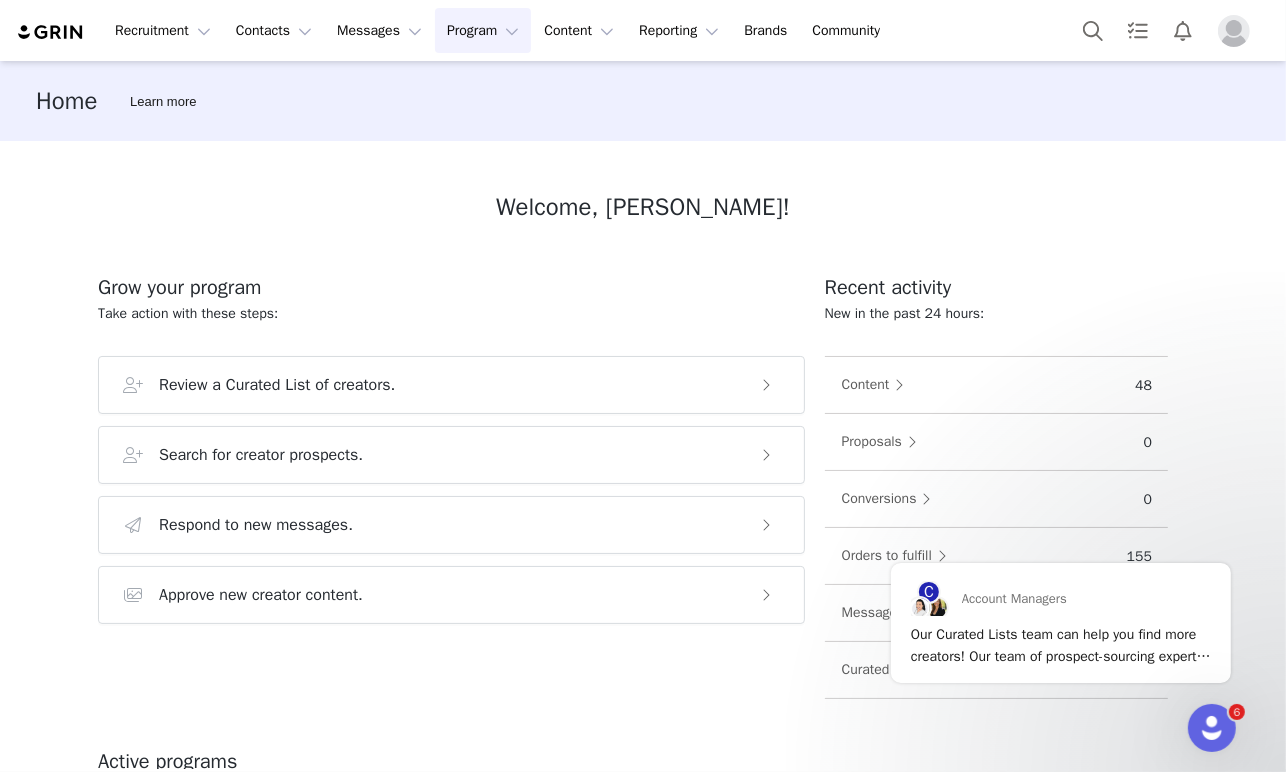 click on "Program Program" at bounding box center [483, 30] 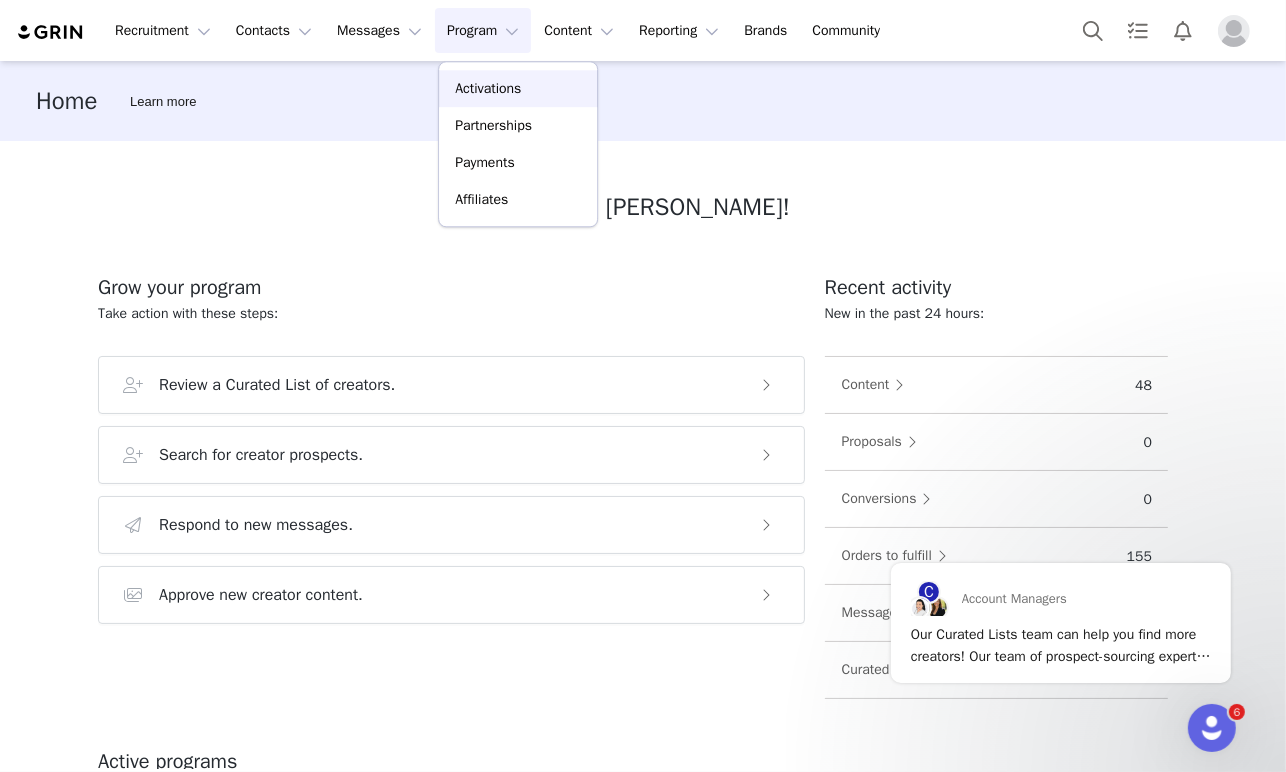 click on "Activations" at bounding box center (518, 88) 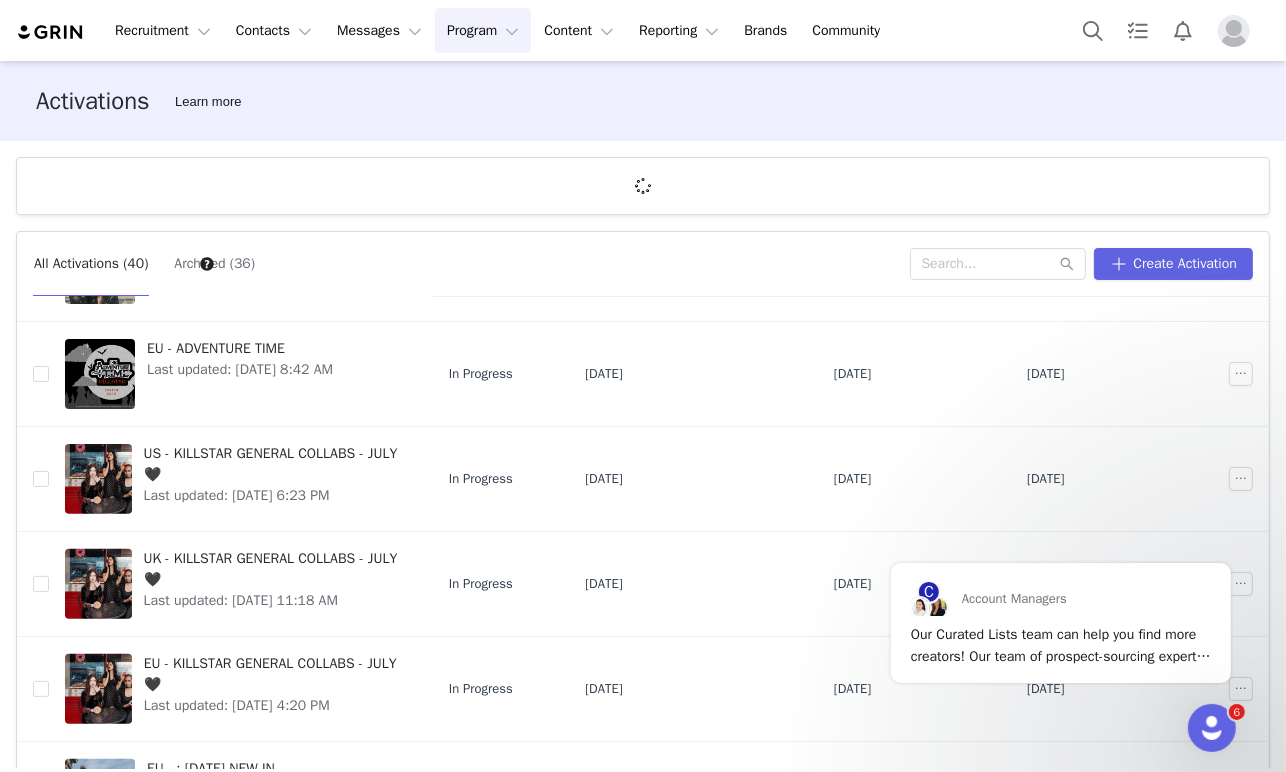scroll, scrollTop: 624, scrollLeft: 0, axis: vertical 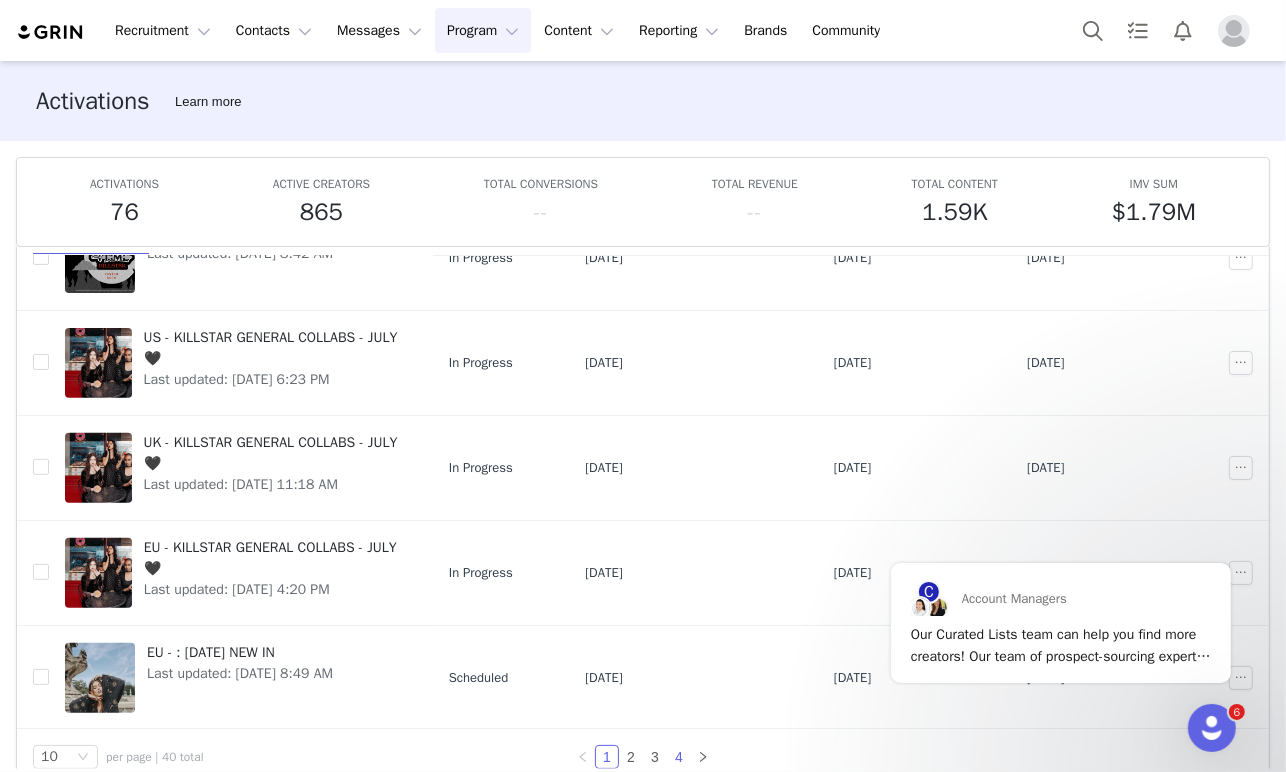 click on "4" at bounding box center [679, 757] 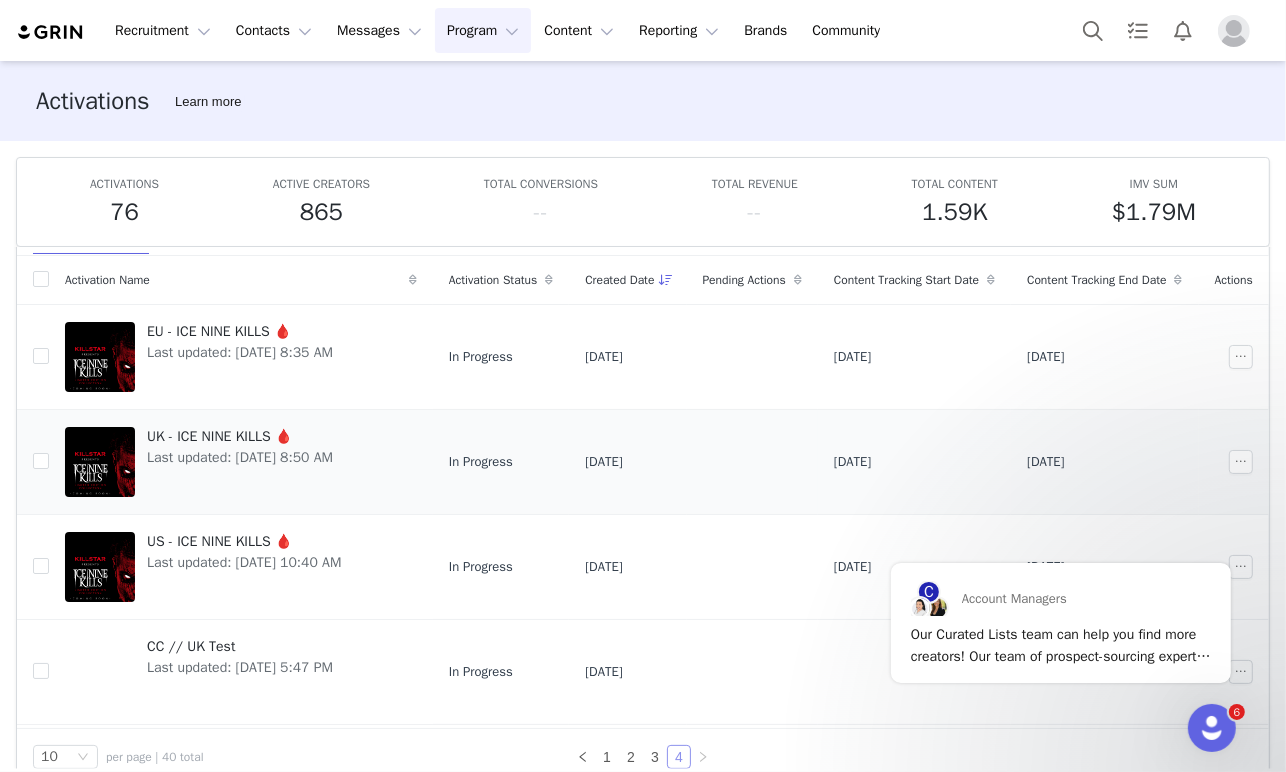 scroll, scrollTop: 96, scrollLeft: 0, axis: vertical 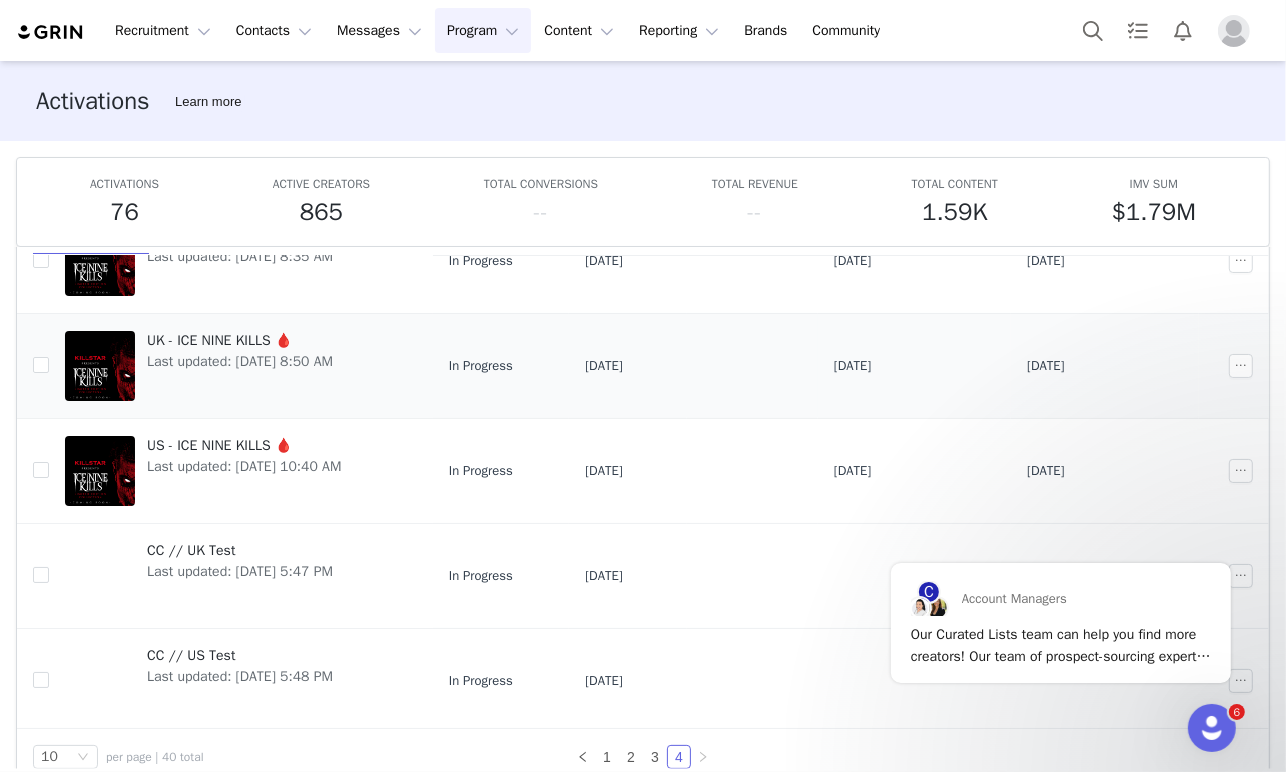 click on "UK - ICE NINE KILLS 🩸" at bounding box center (240, 340) 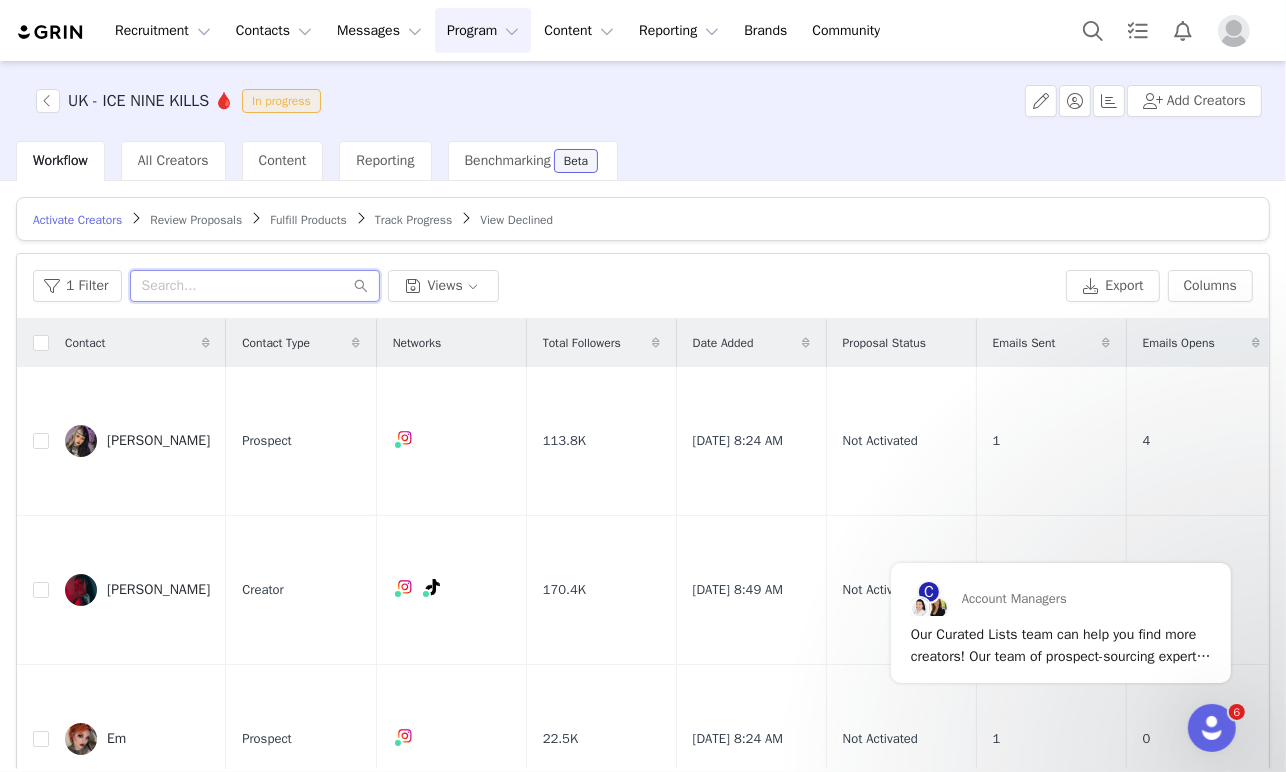 click at bounding box center [255, 286] 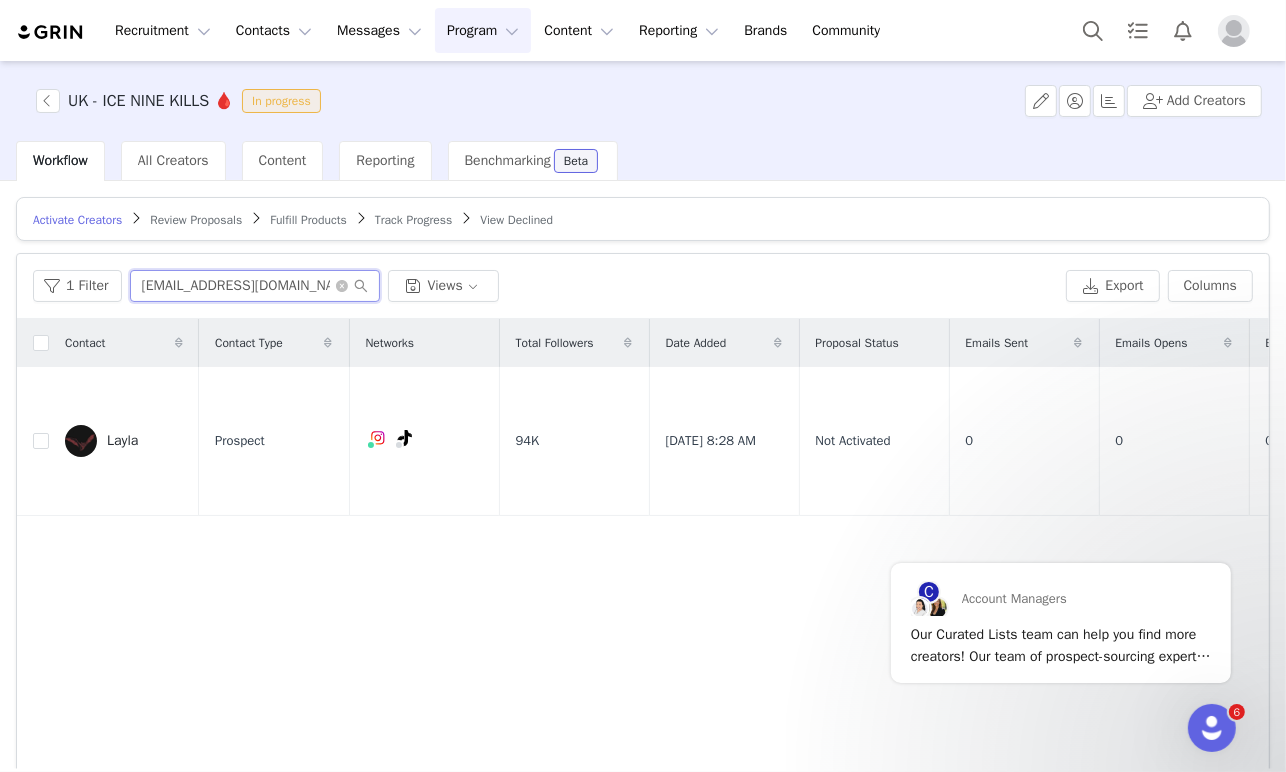 type on "[EMAIL_ADDRESS][DOMAIN_NAME]" 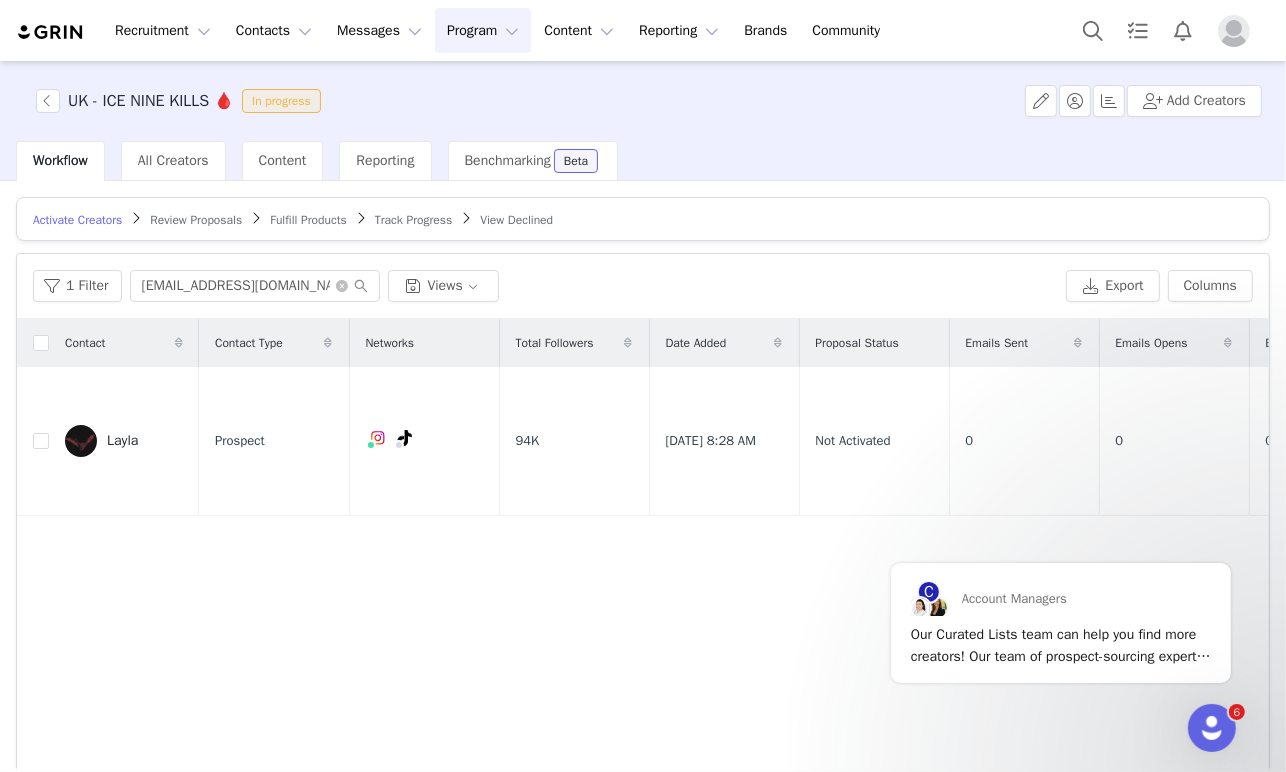 click on "Program Program" at bounding box center (483, 30) 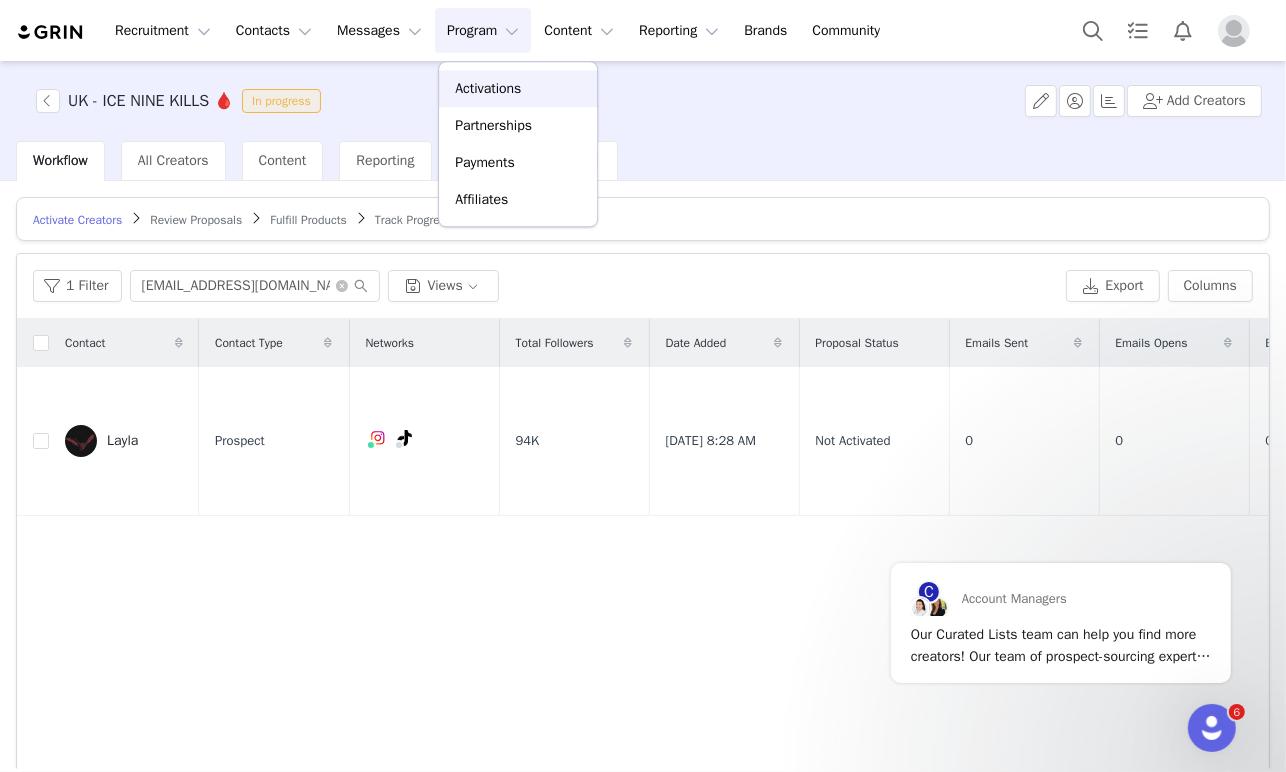 click on "Activations" at bounding box center (518, 88) 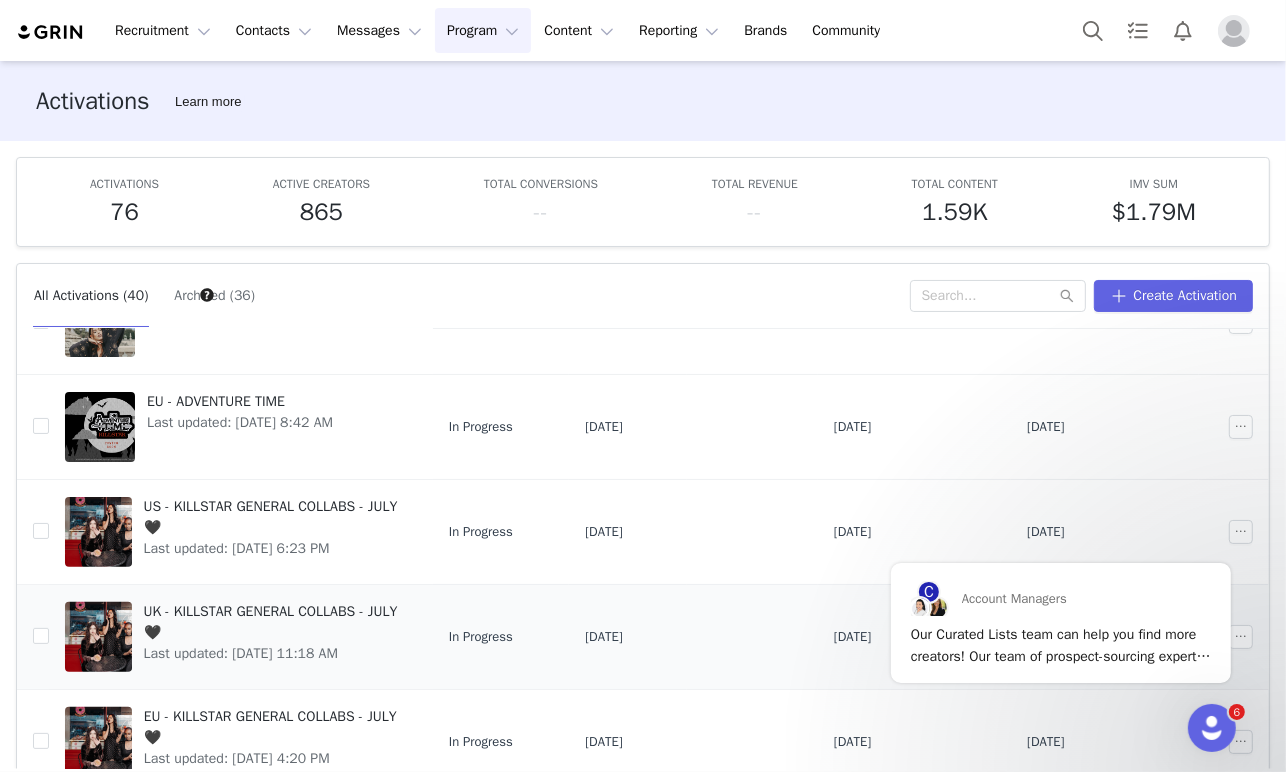 scroll, scrollTop: 624, scrollLeft: 0, axis: vertical 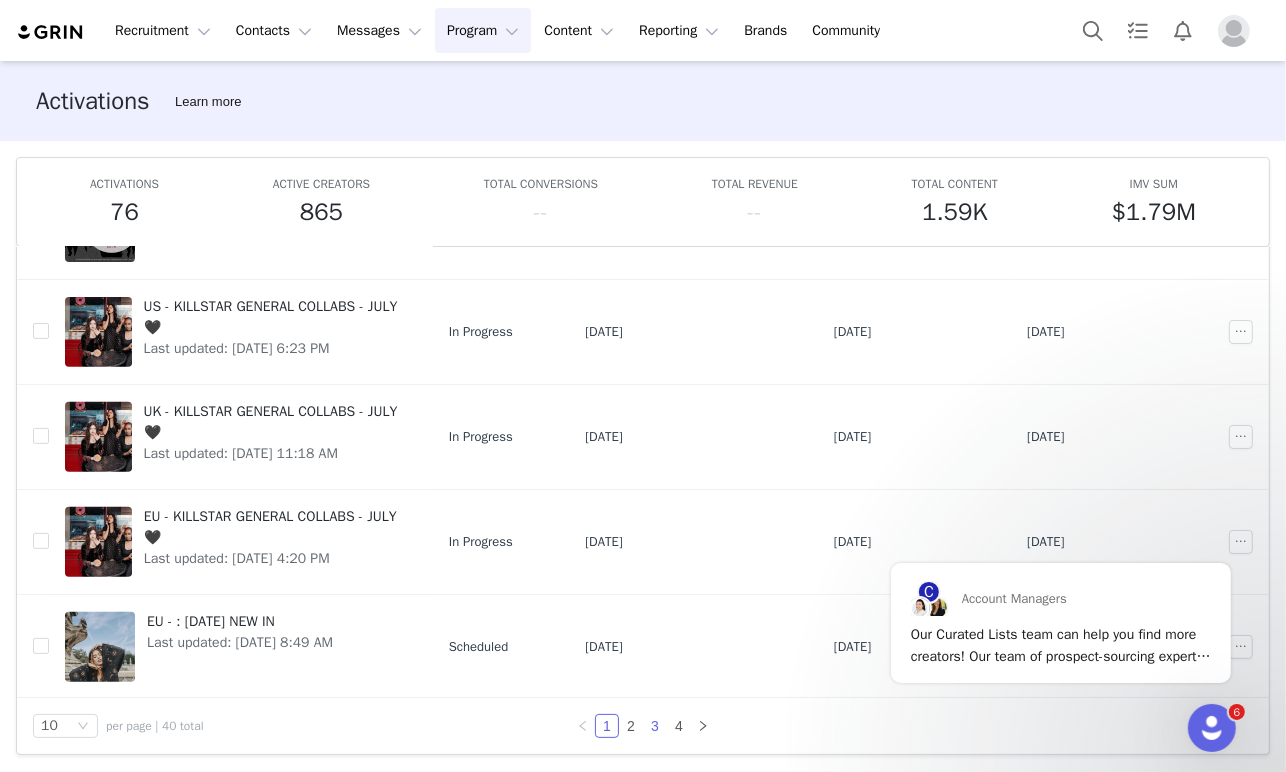 click on "3" at bounding box center (655, 726) 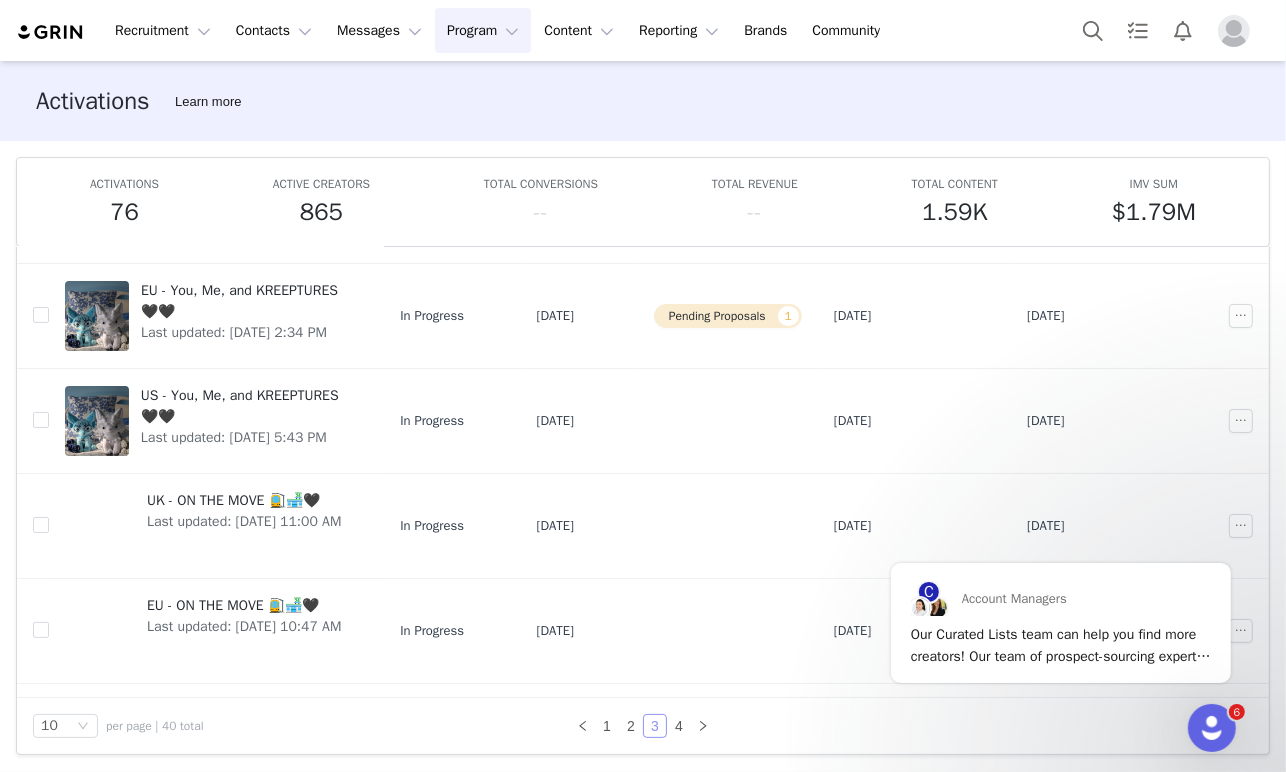 scroll, scrollTop: 624, scrollLeft: 0, axis: vertical 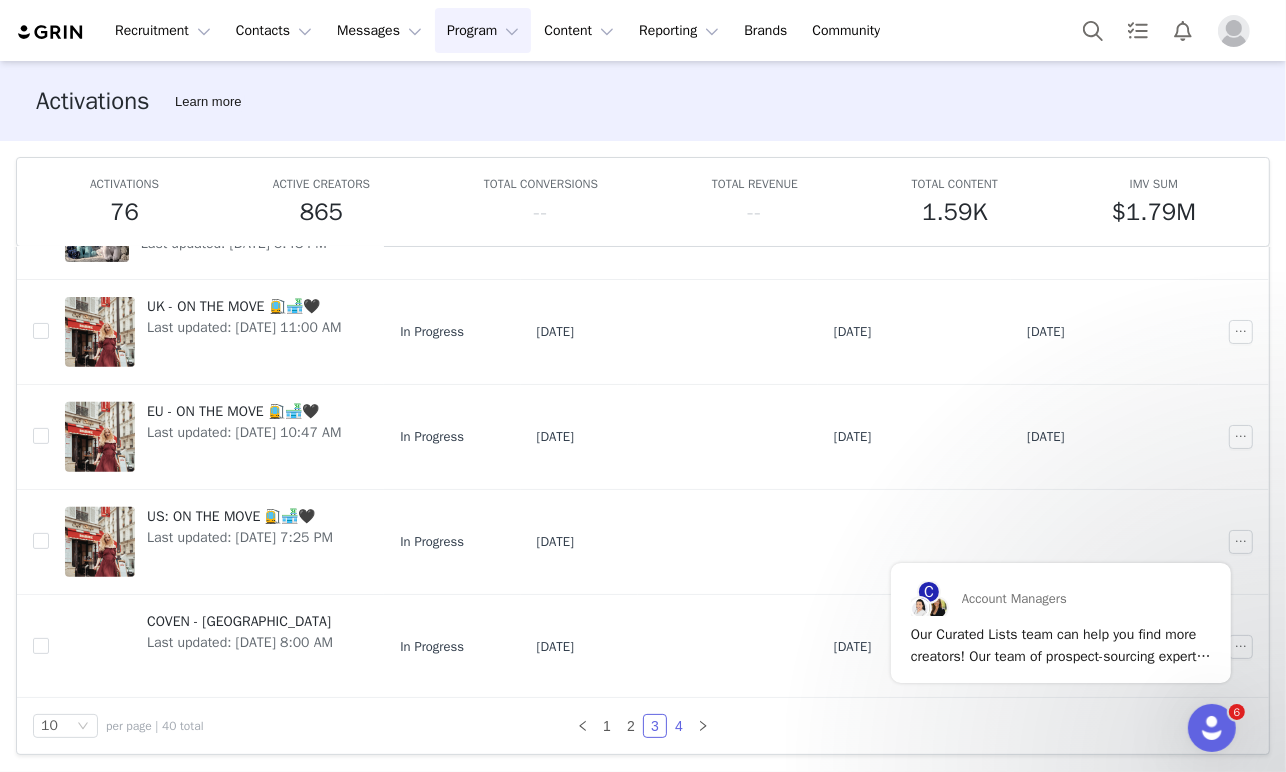 click on "4" at bounding box center (679, 726) 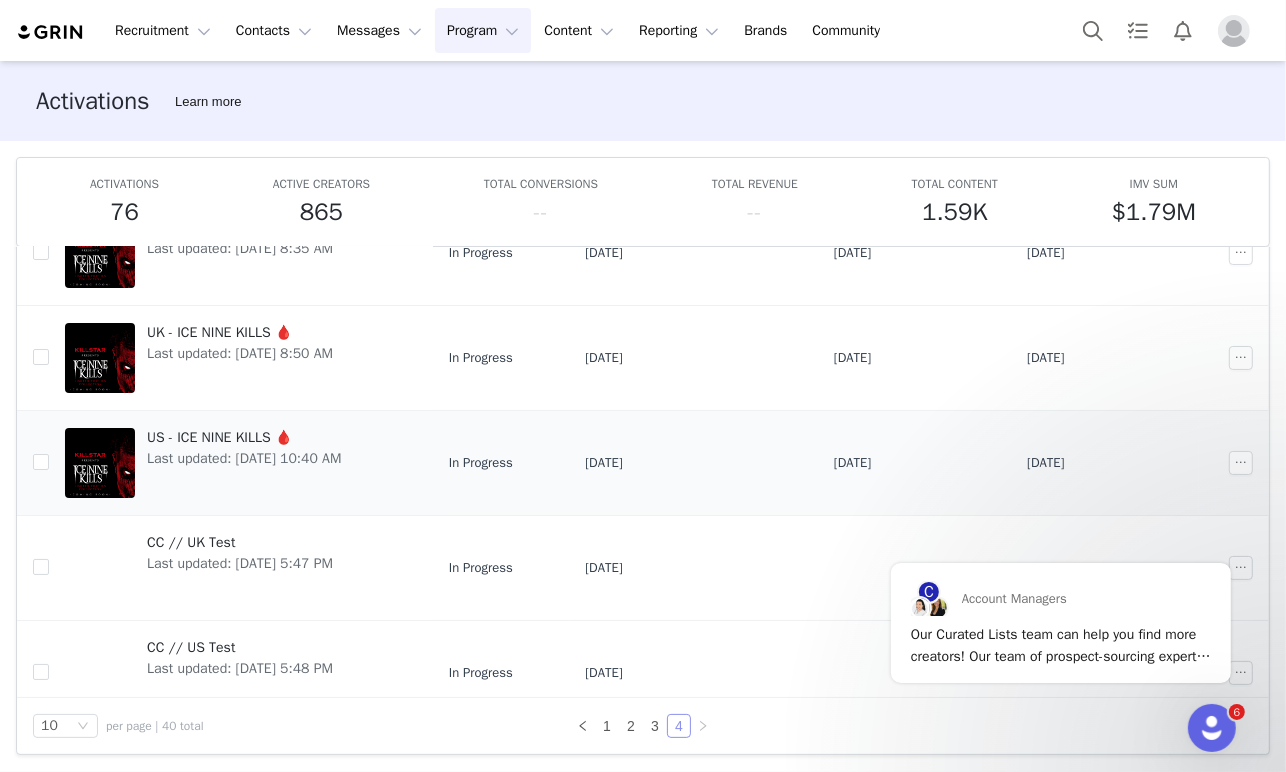 scroll, scrollTop: 74, scrollLeft: 0, axis: vertical 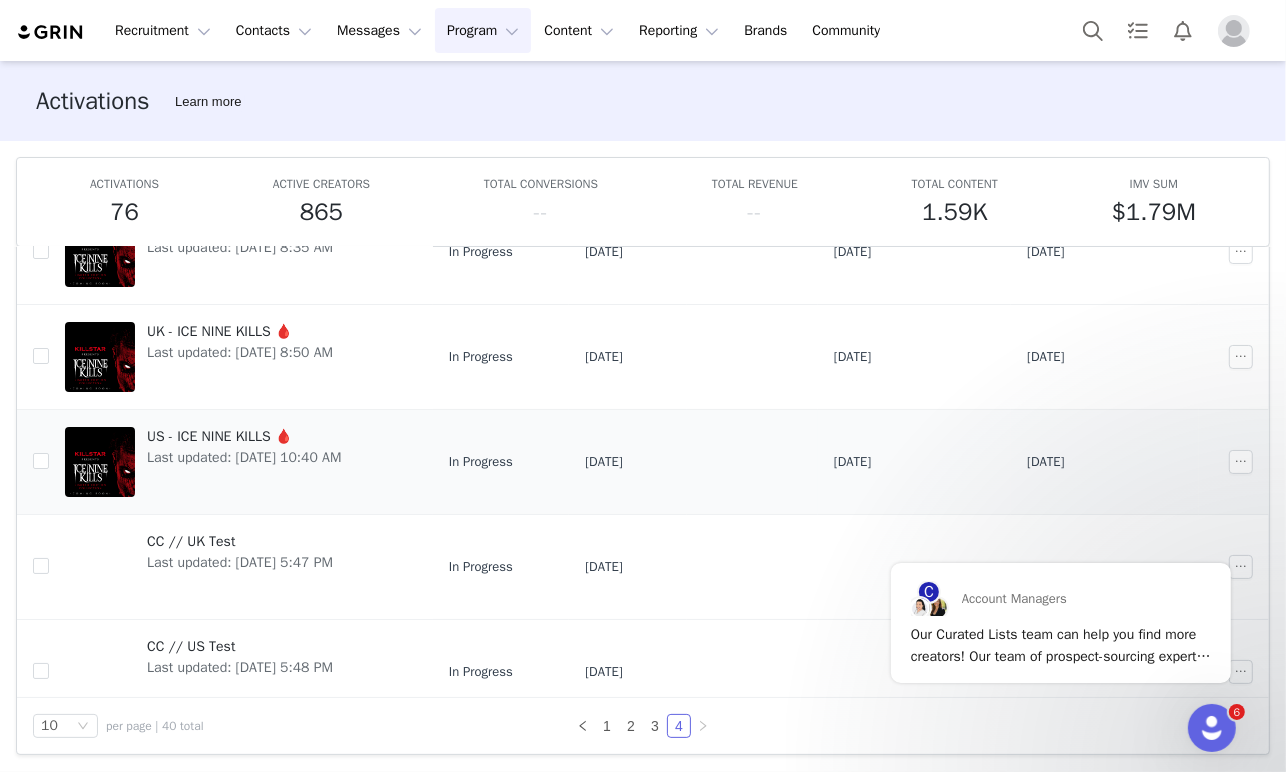 click on "US - ICE NINE KILLS 🩸" at bounding box center (244, 436) 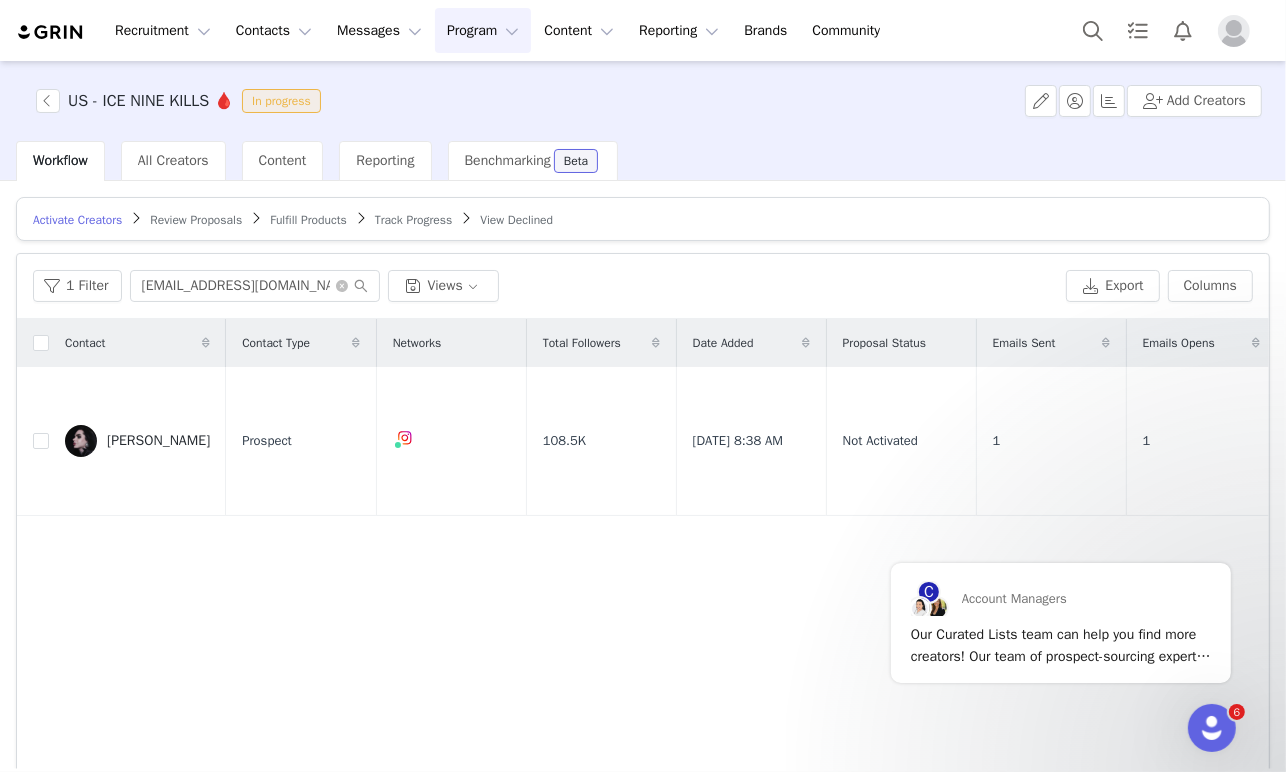click on "Review Proposals" at bounding box center [196, 220] 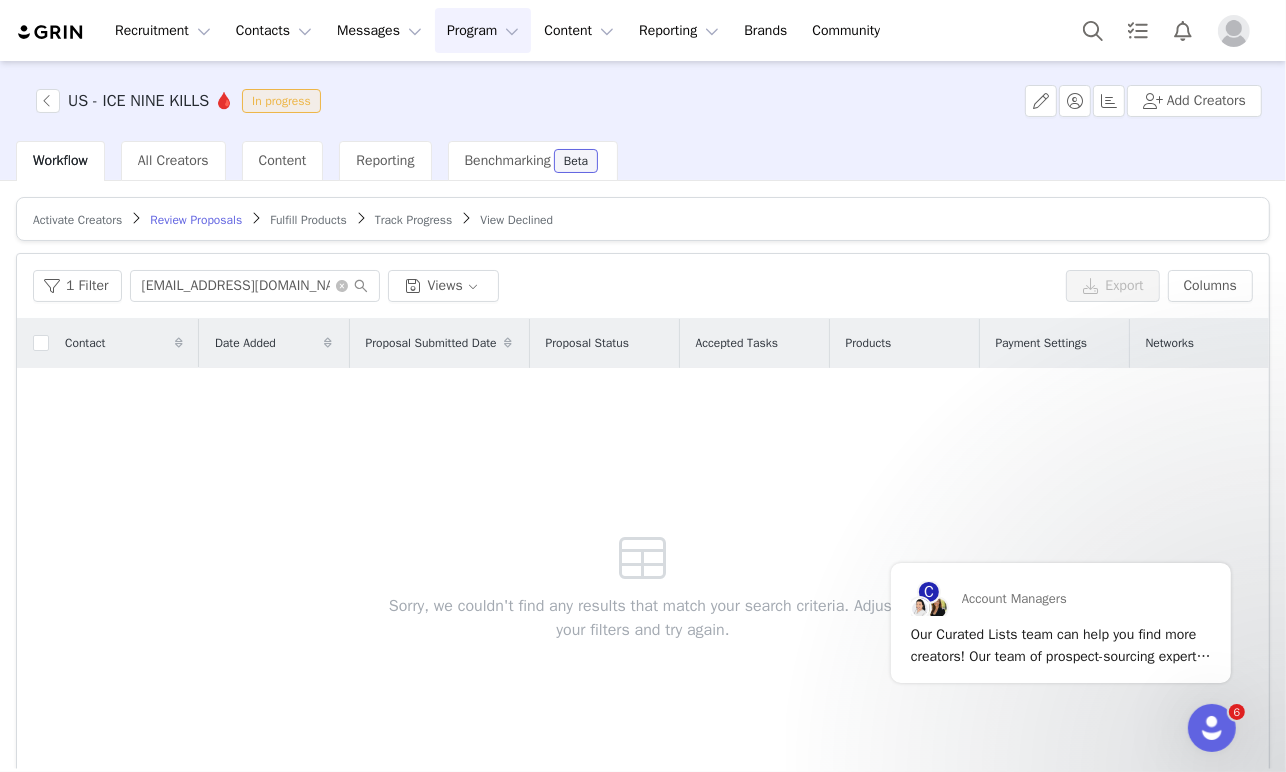 click on "Fulfill Products" at bounding box center (308, 220) 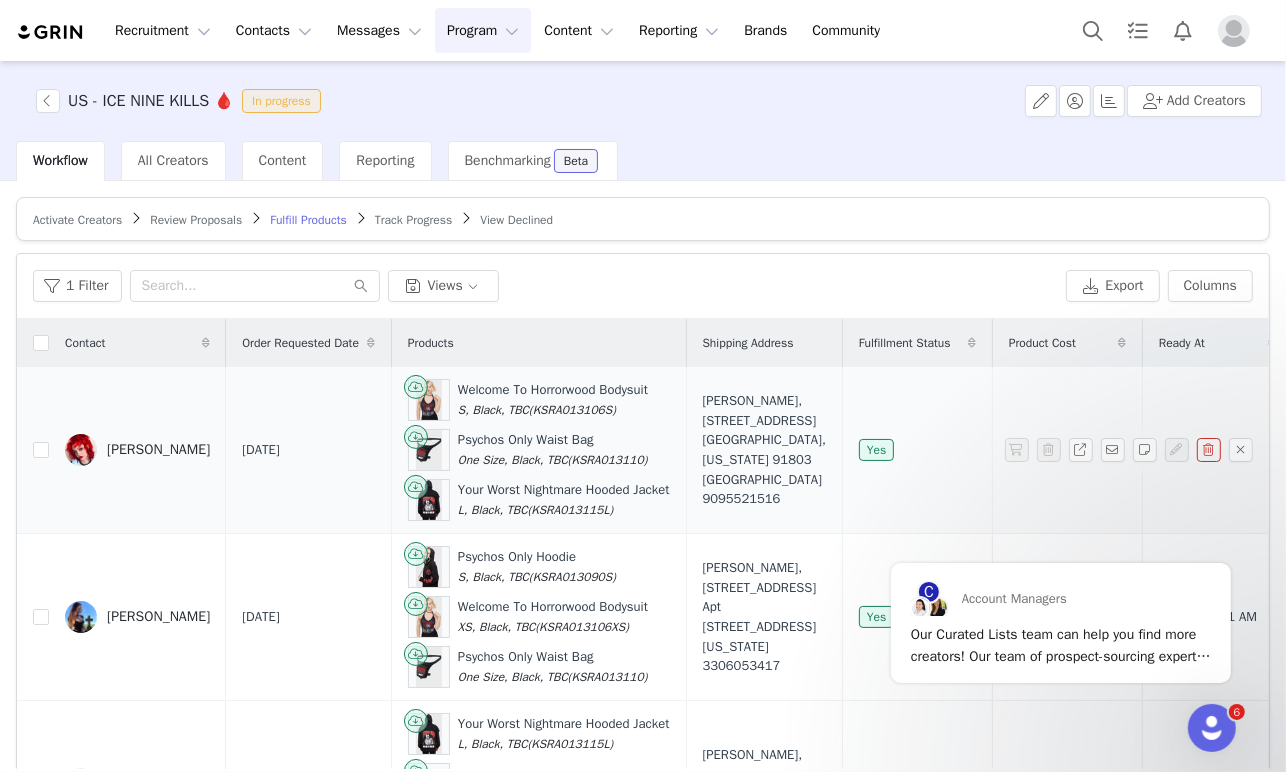 scroll, scrollTop: 0, scrollLeft: 79, axis: horizontal 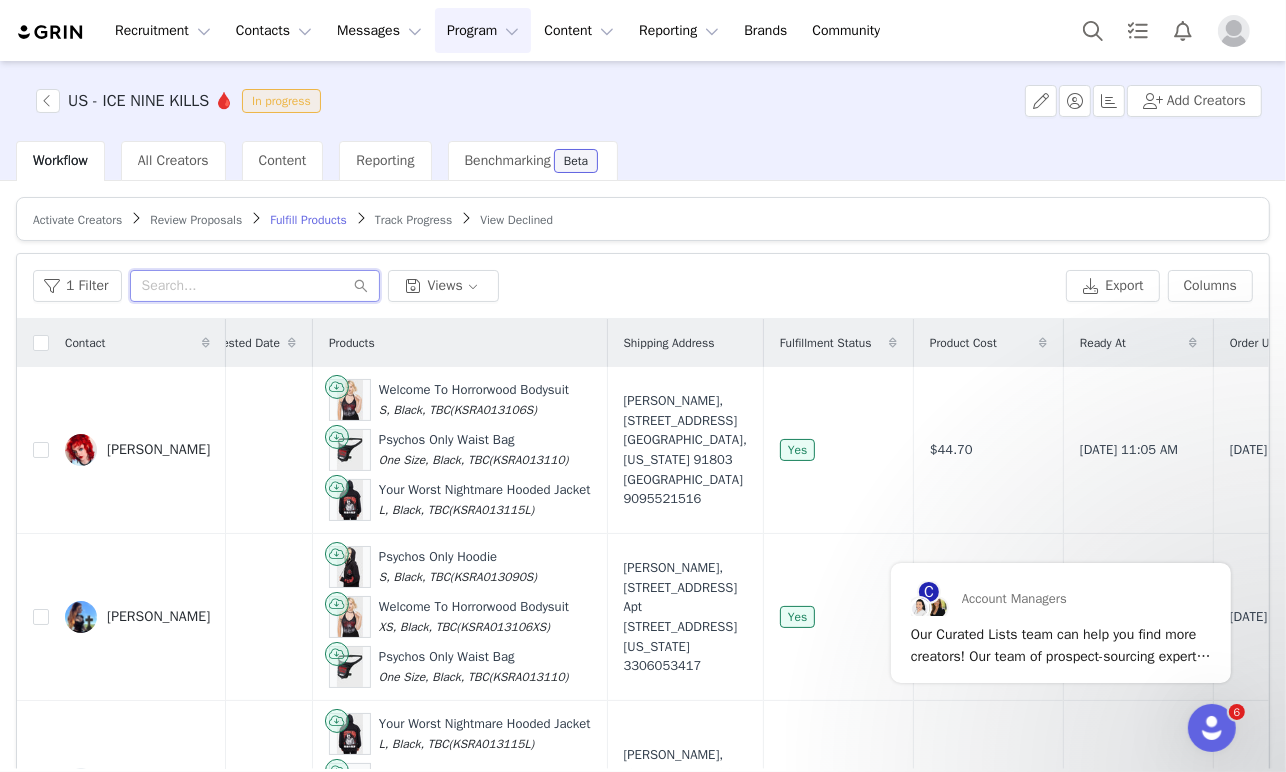 click at bounding box center [255, 286] 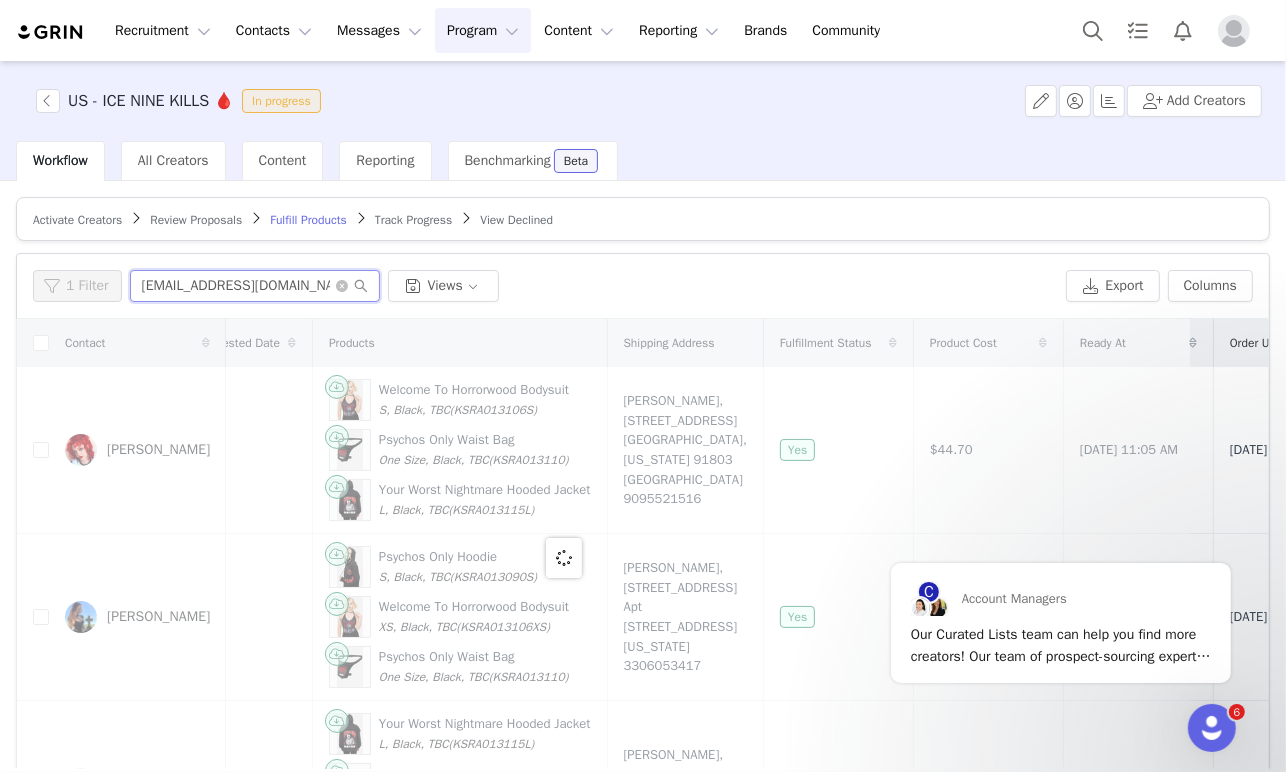 scroll, scrollTop: 0, scrollLeft: 0, axis: both 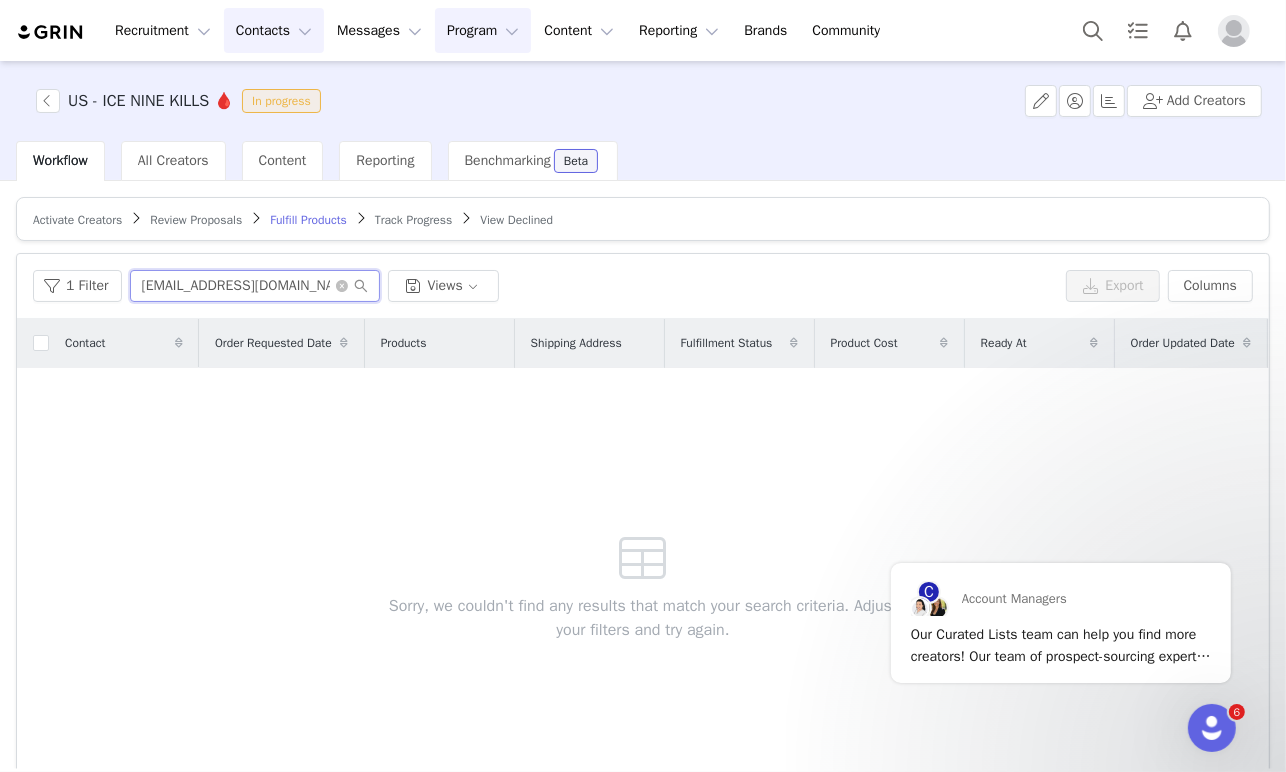 type on "[EMAIL_ADDRESS][DOMAIN_NAME]" 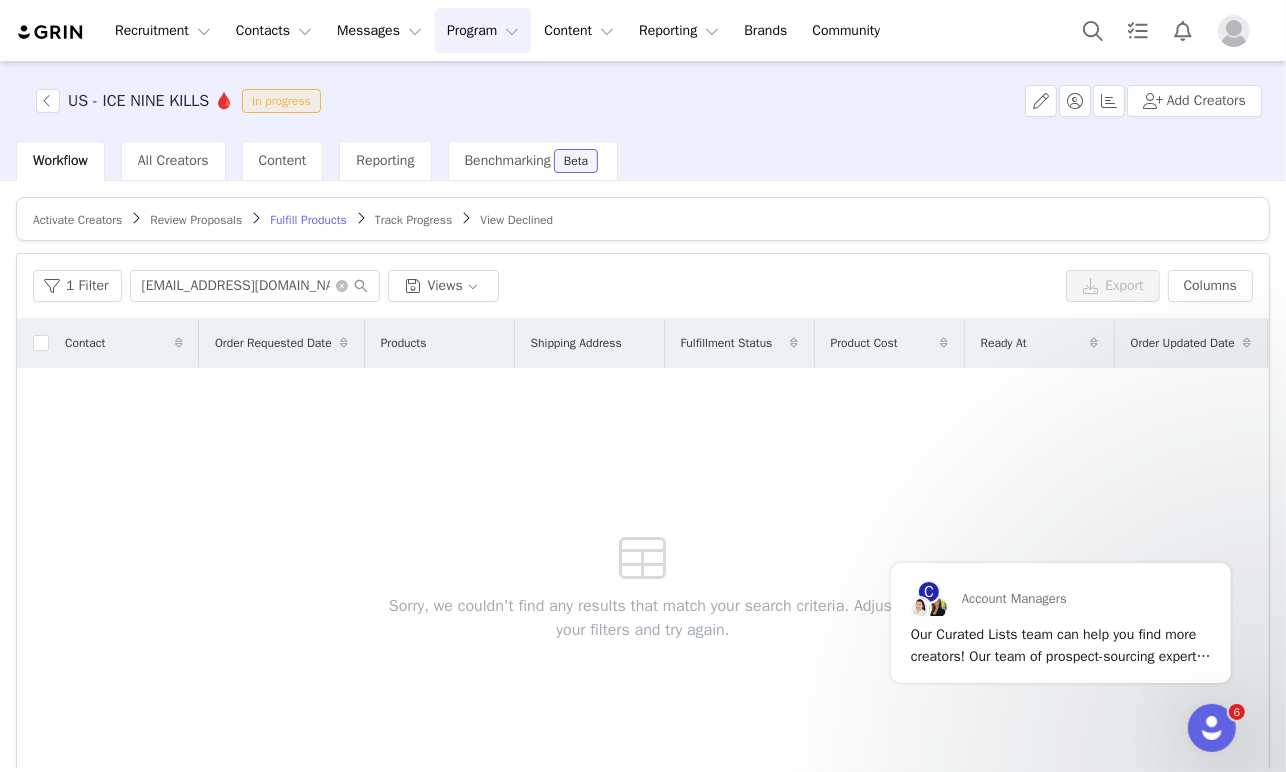 click on "Program Program" at bounding box center [483, 30] 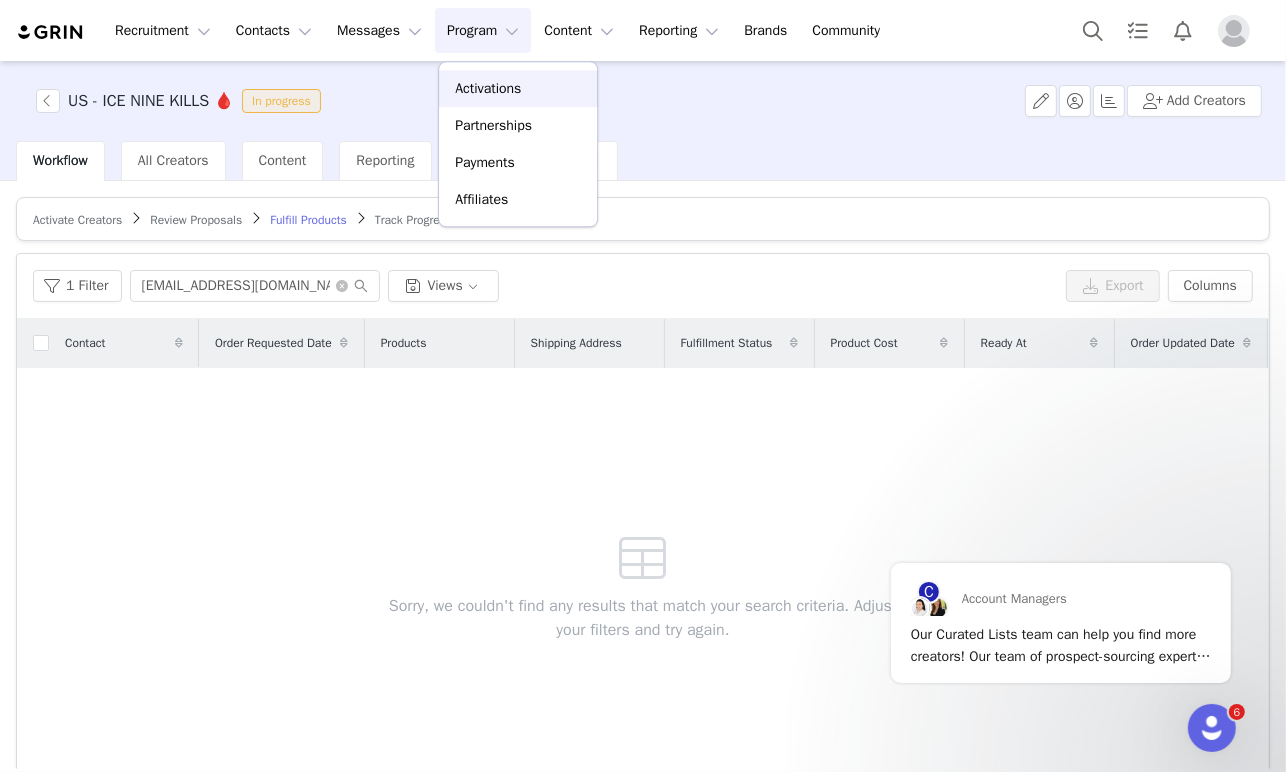 click on "Activations" at bounding box center (488, 88) 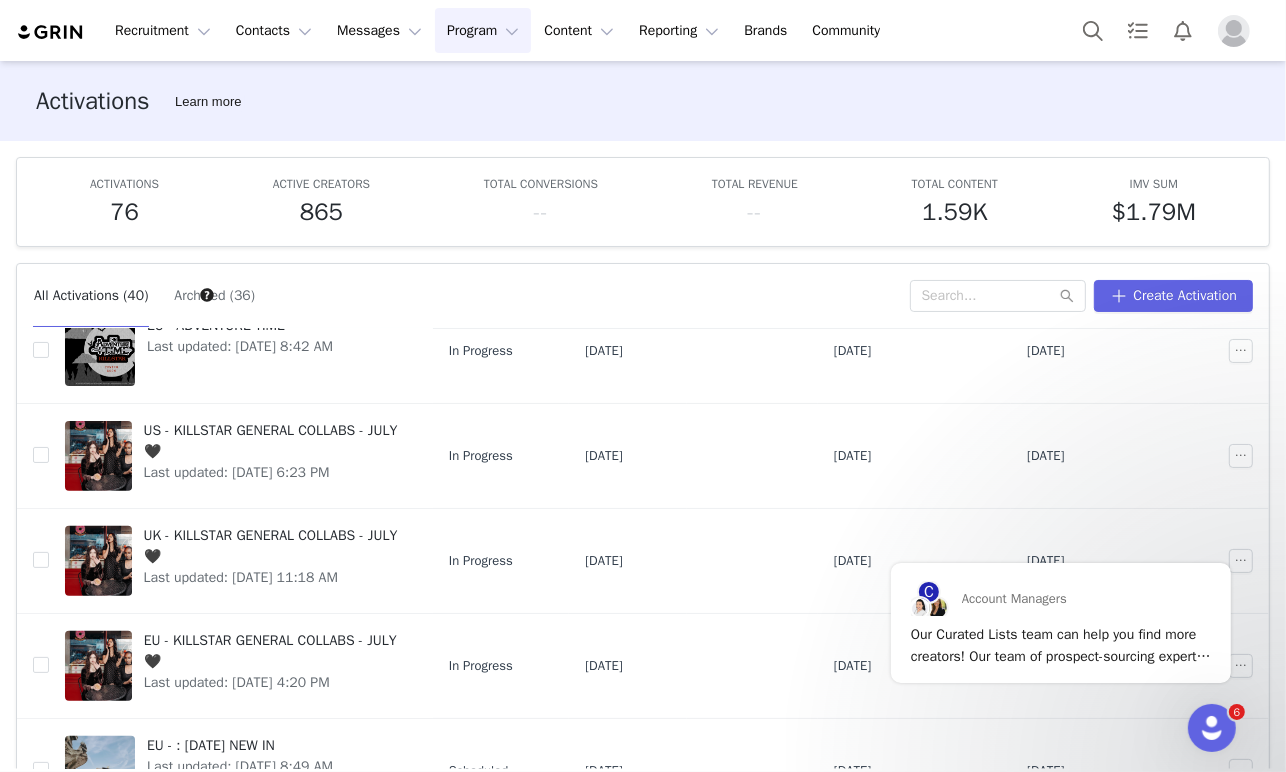 scroll, scrollTop: 622, scrollLeft: 0, axis: vertical 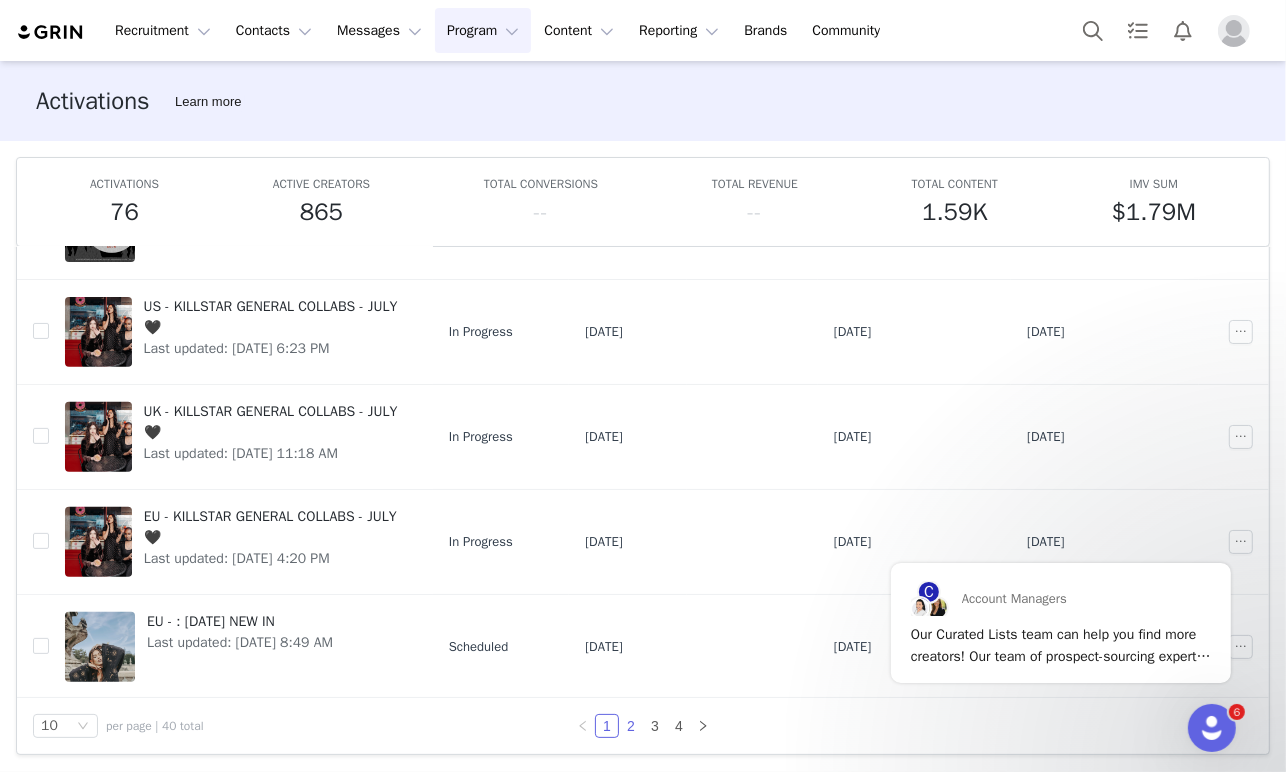 click on "2" at bounding box center [631, 726] 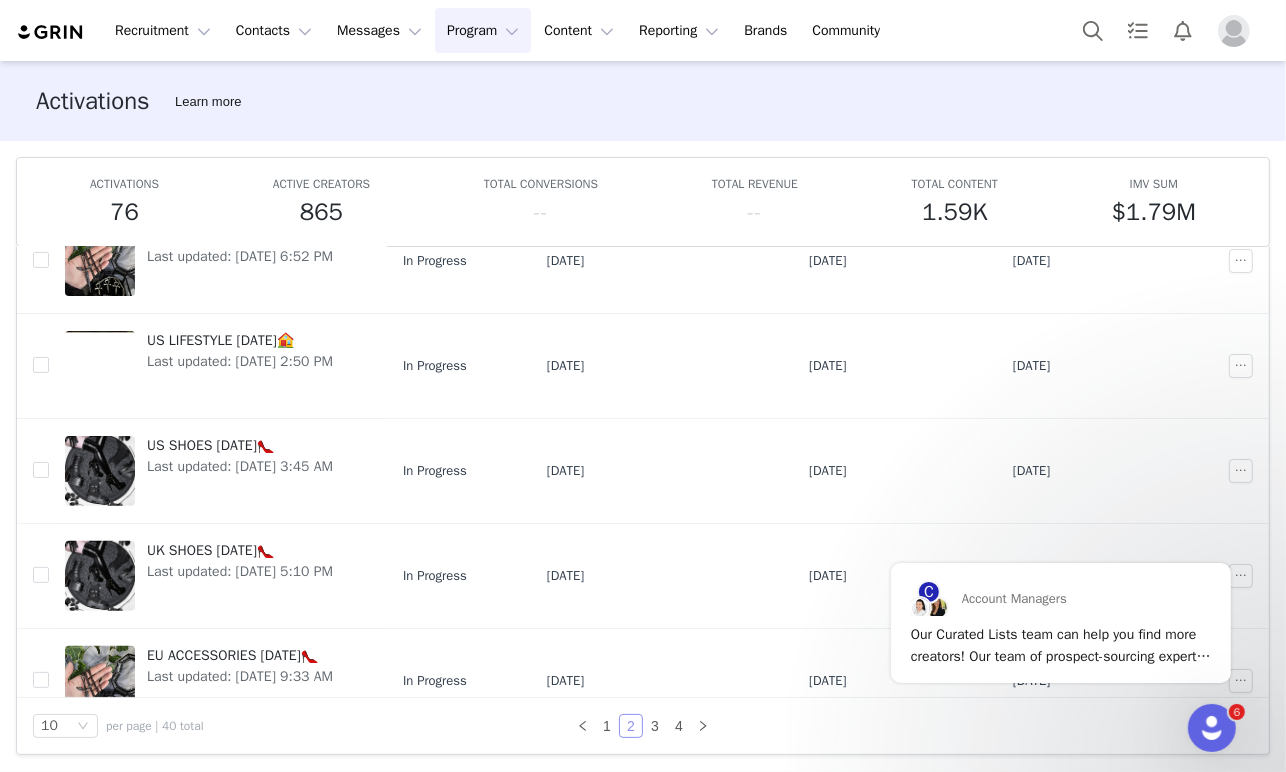 scroll, scrollTop: 502, scrollLeft: 0, axis: vertical 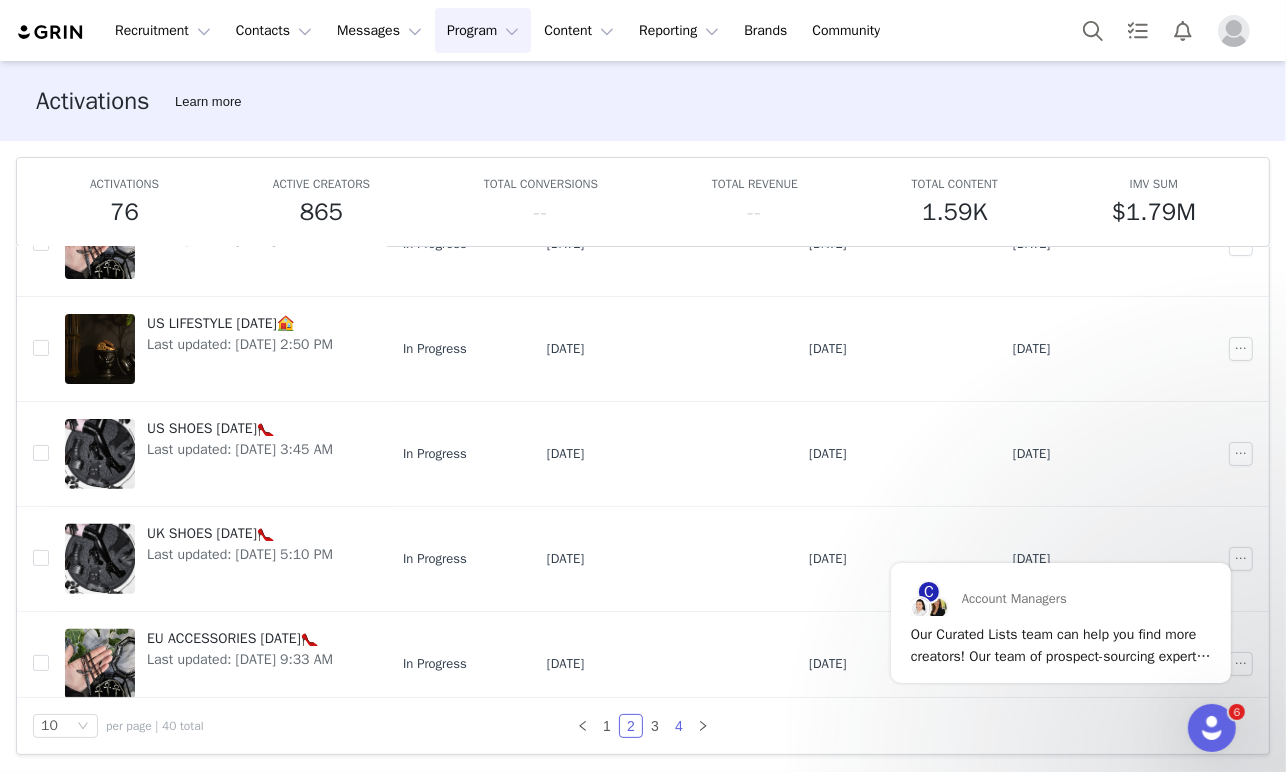 click on "4" at bounding box center (679, 726) 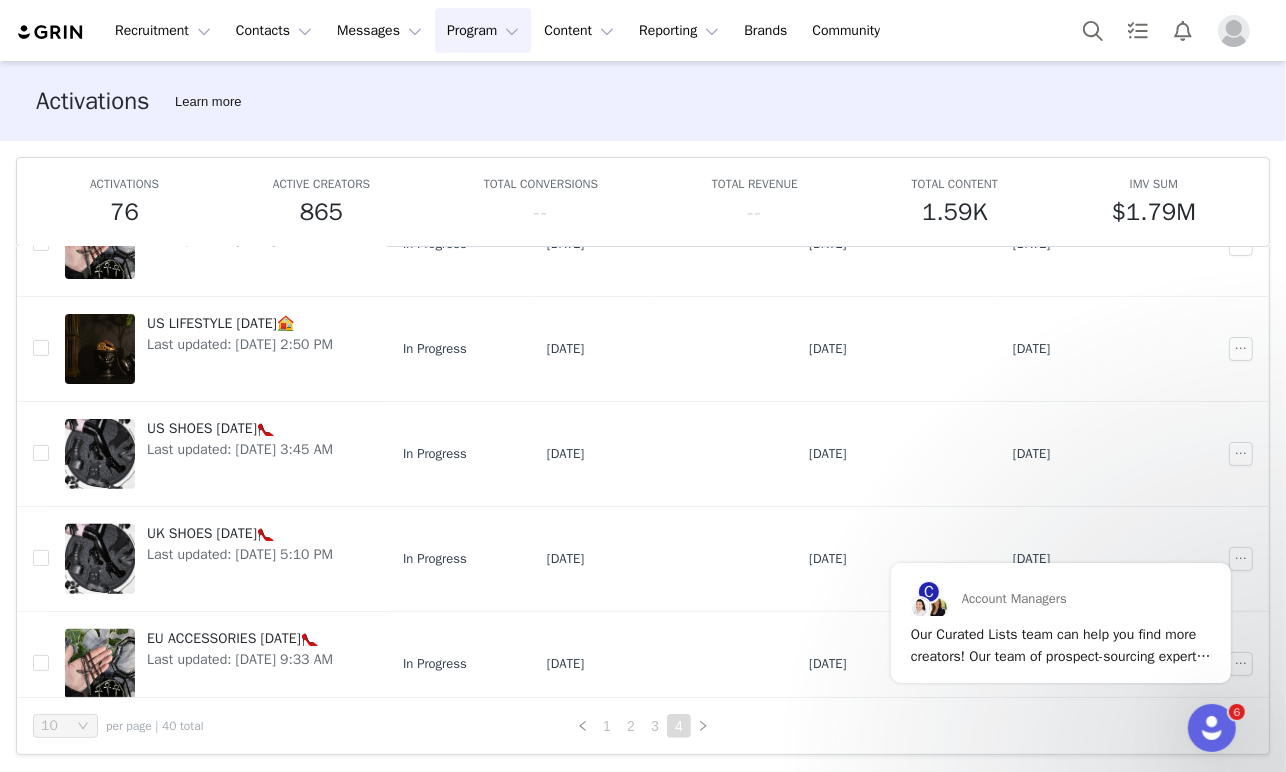 scroll, scrollTop: 0, scrollLeft: 0, axis: both 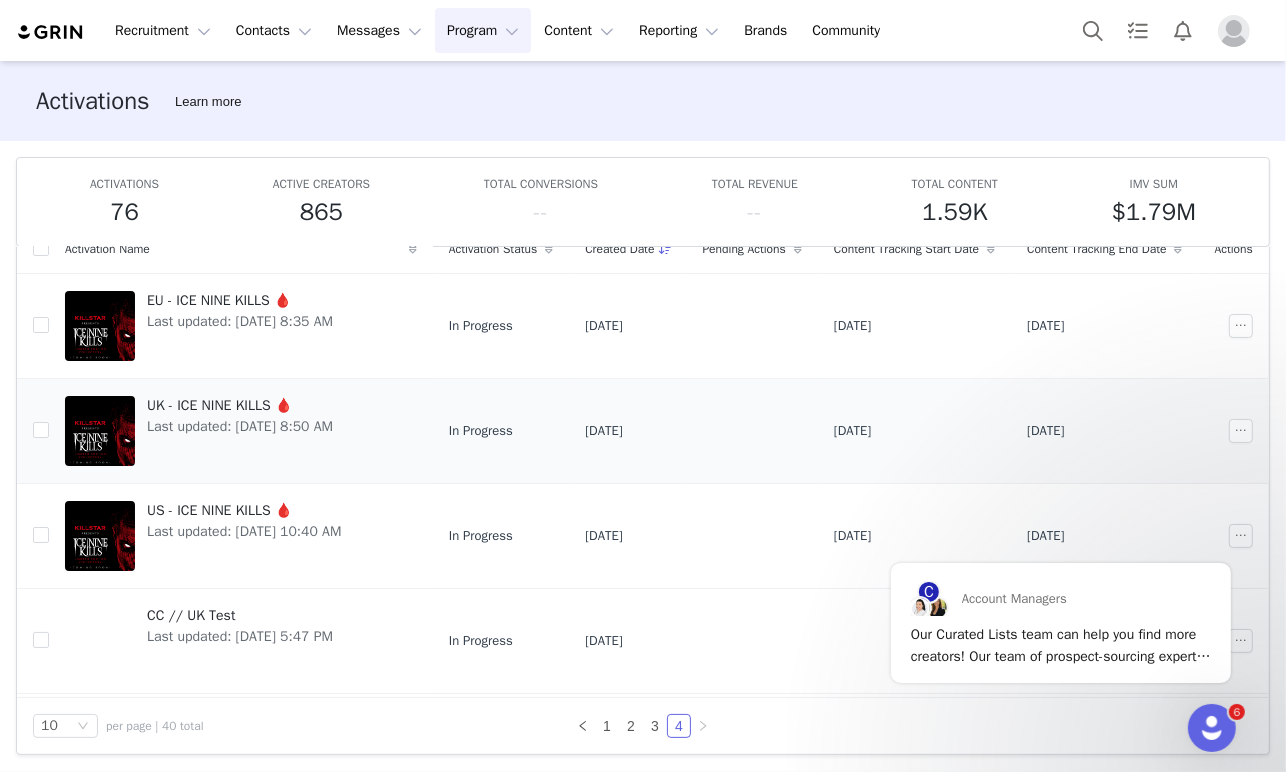 click on "Last updated: [DATE] 8:50 AM" at bounding box center [240, 426] 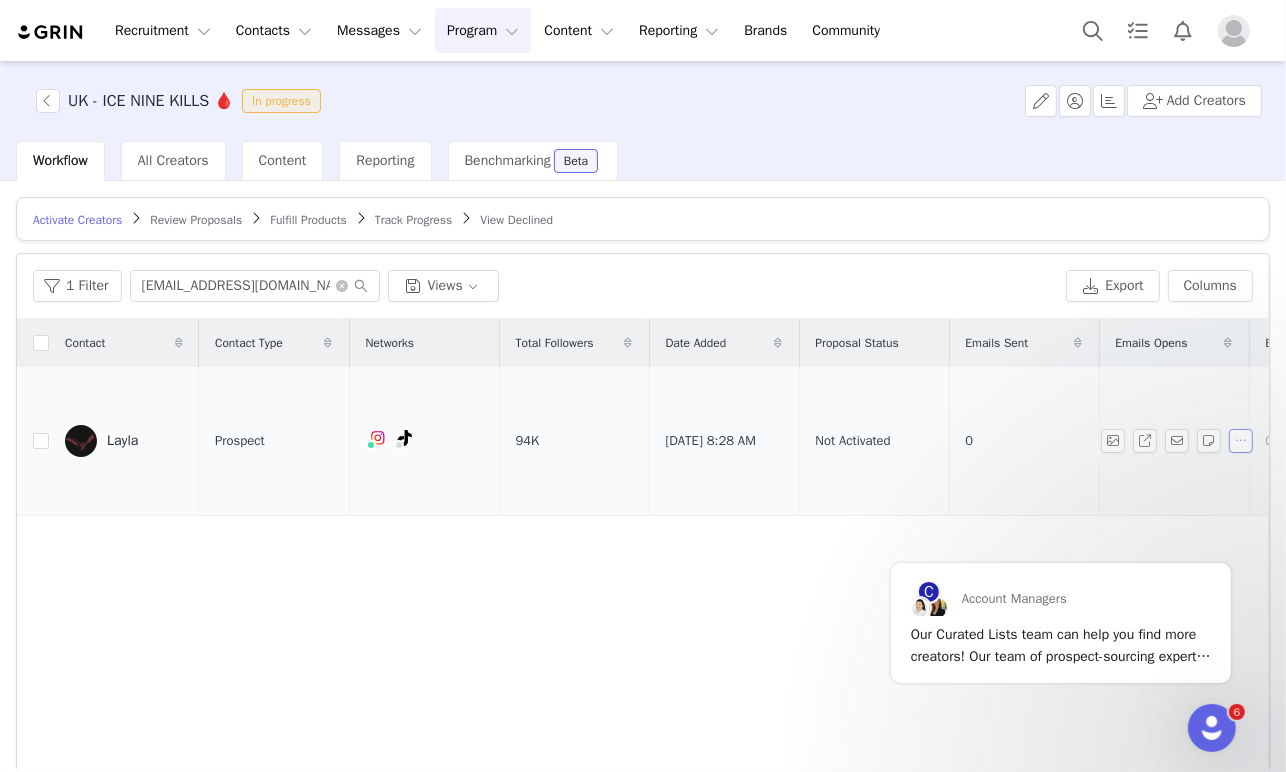 click at bounding box center (1241, 441) 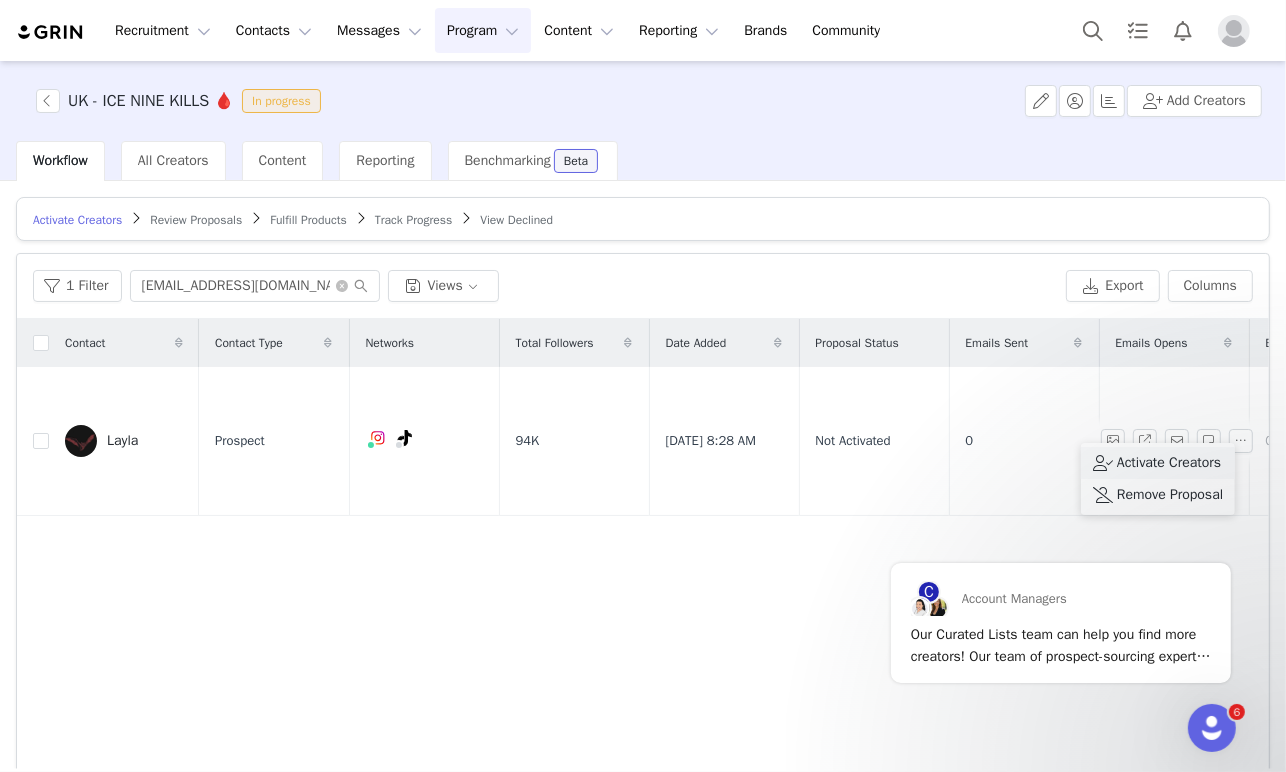 click on "Activate Creators" at bounding box center (1169, 463) 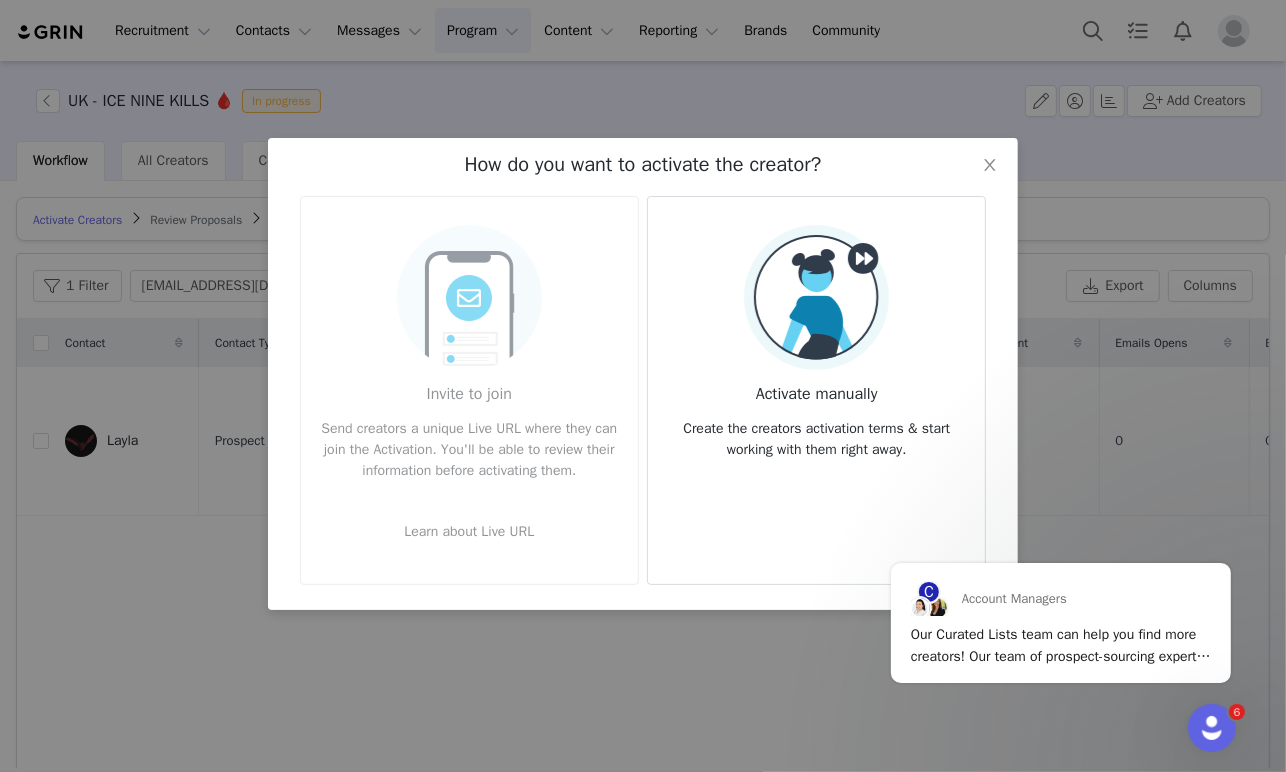 click on "Activate manually Create the creators activation terms & start working with them right away." at bounding box center [816, 342] 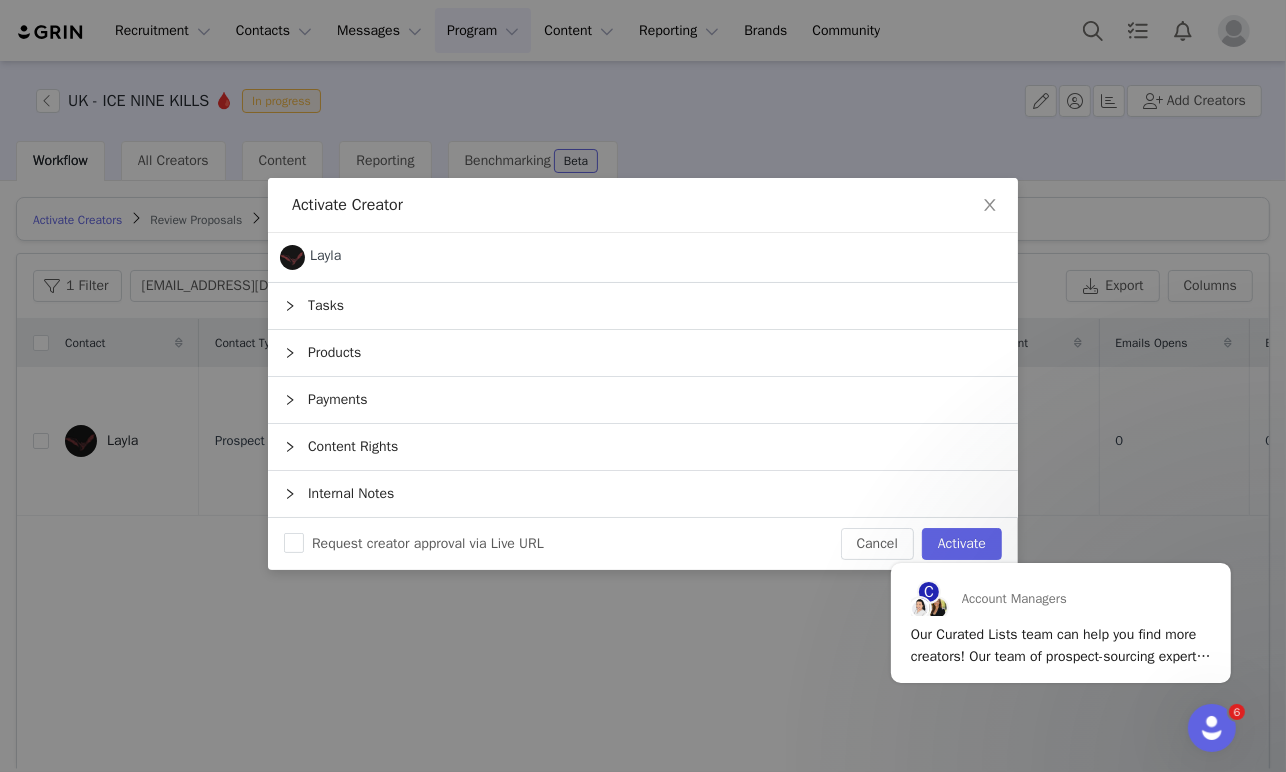 click on "Products" at bounding box center [643, 353] 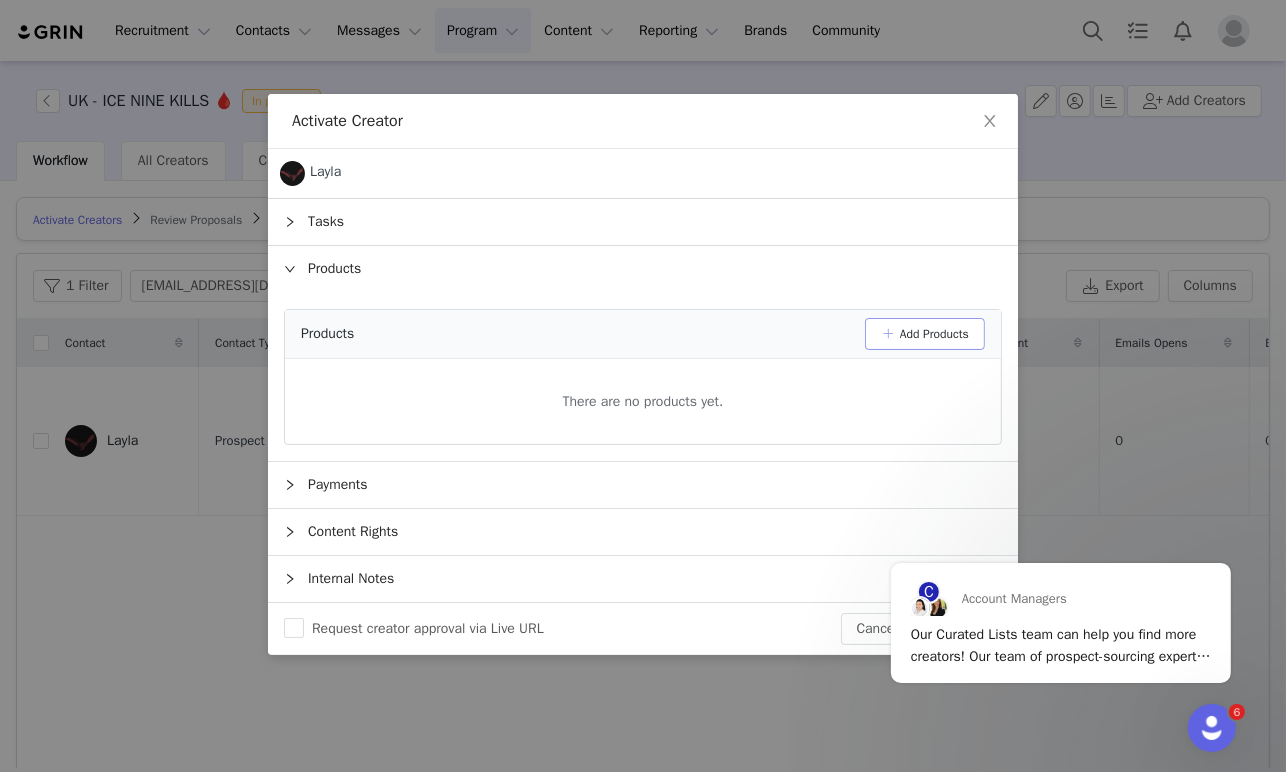 click on "Add Products" at bounding box center (925, 334) 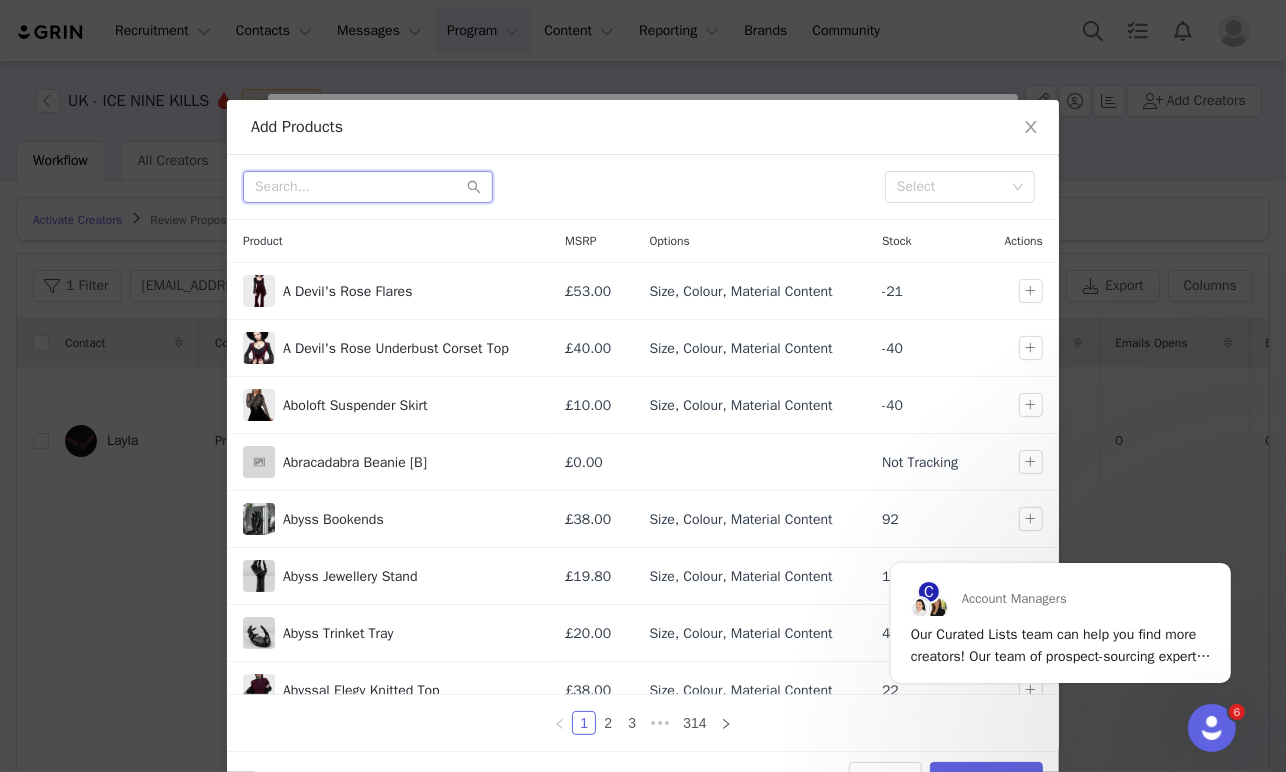 click at bounding box center (368, 187) 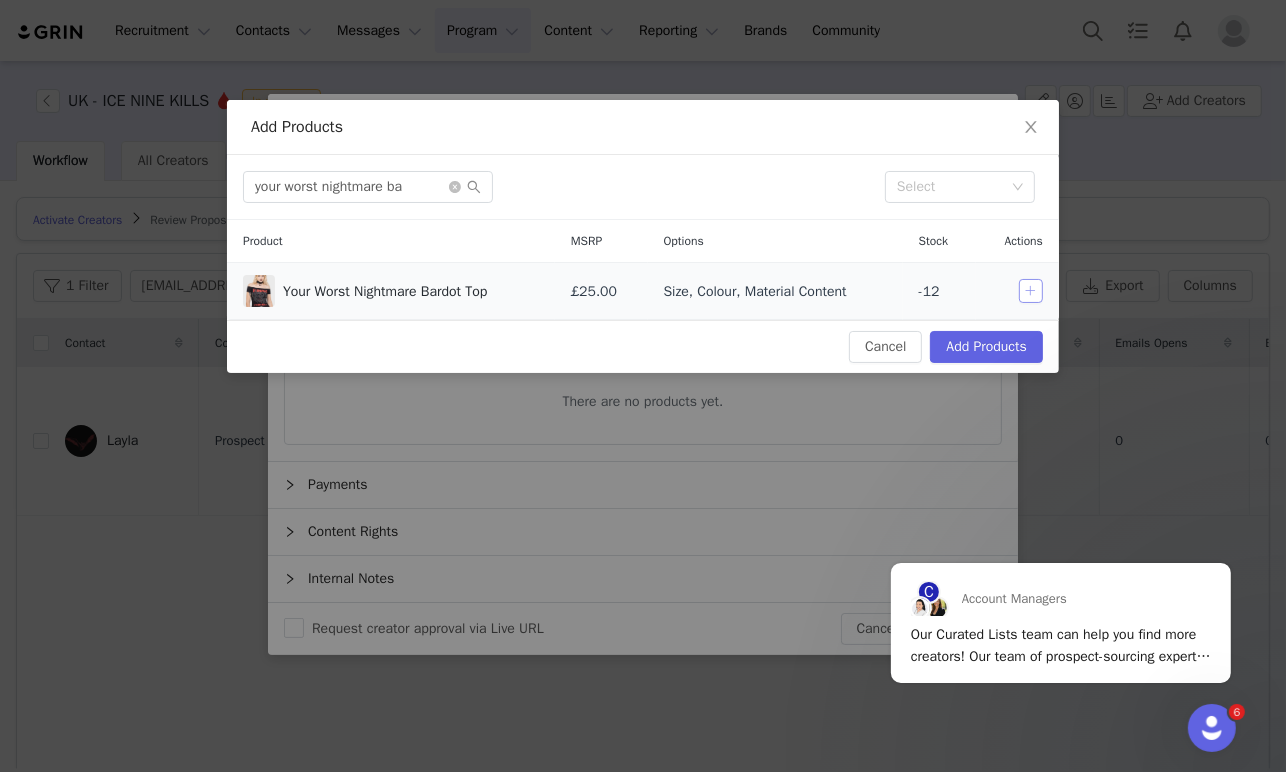 click at bounding box center (1031, 291) 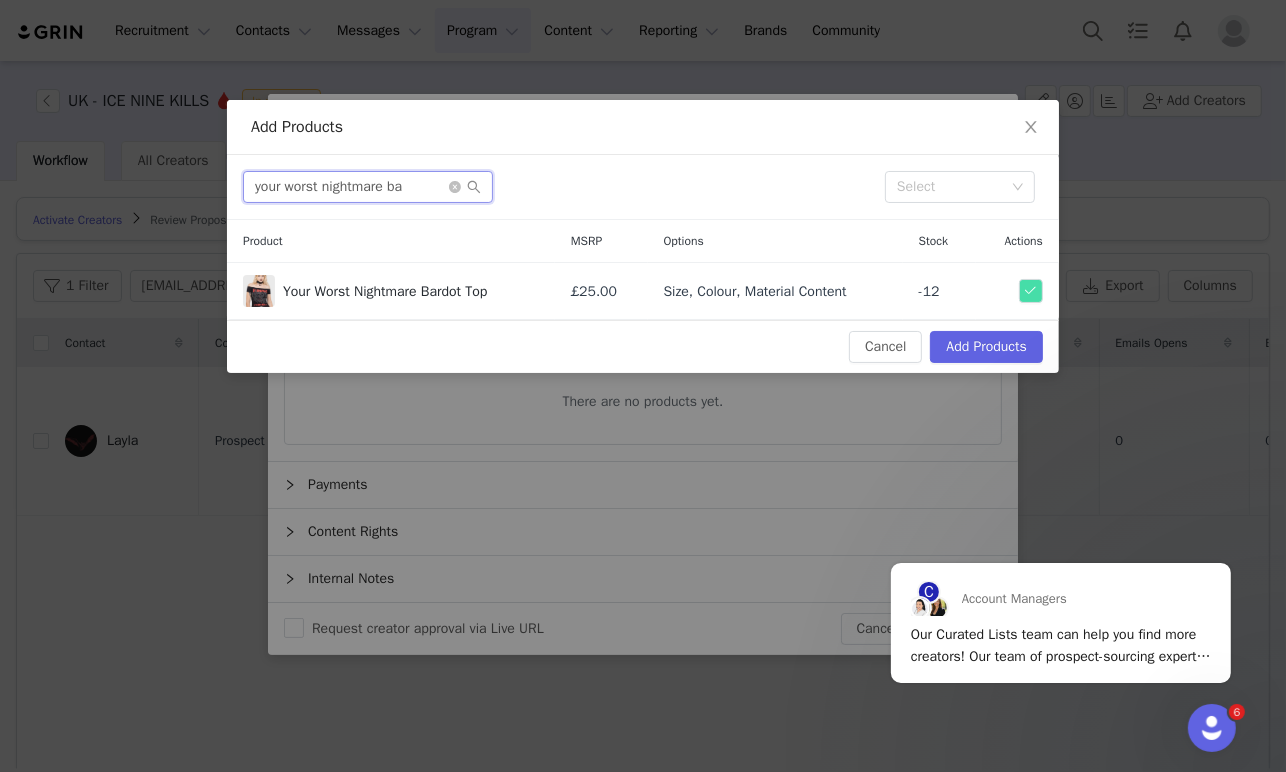 click on "your worst nightmare ba" at bounding box center [368, 187] 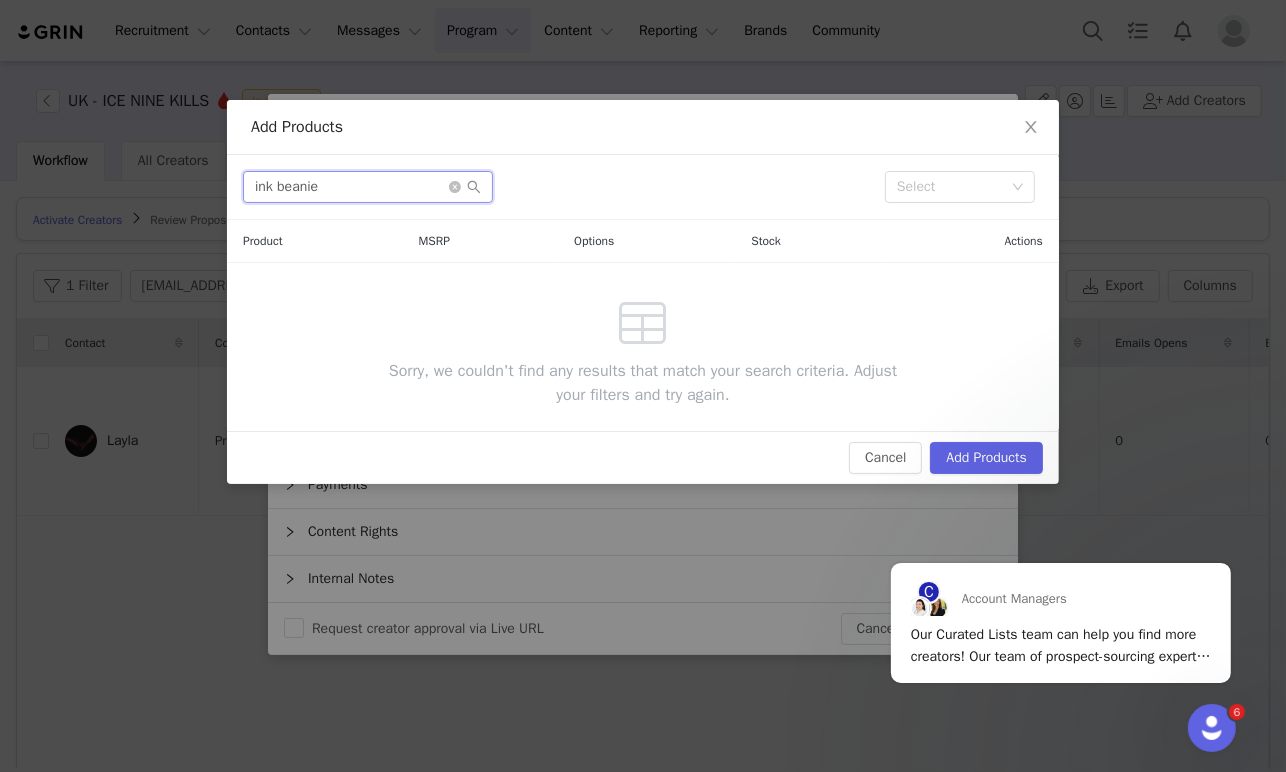 click on "ink beanie" at bounding box center (368, 187) 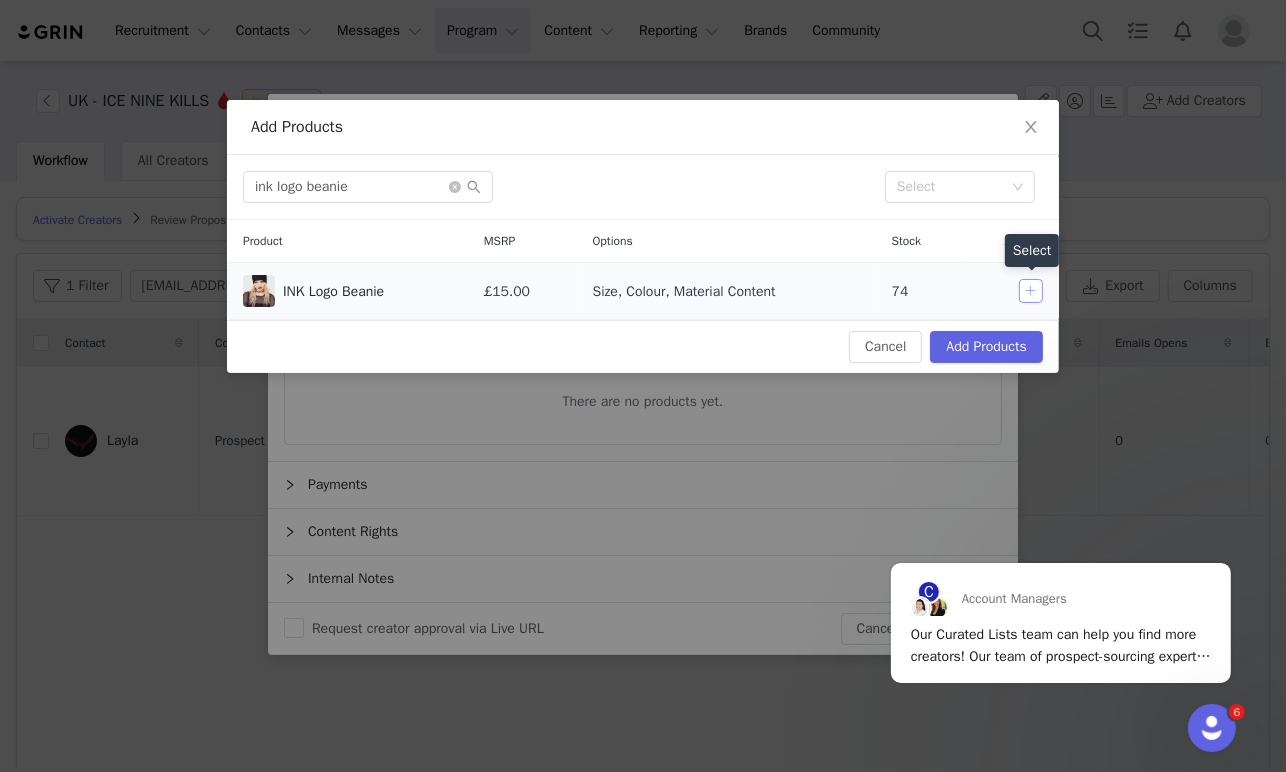 click at bounding box center [1031, 291] 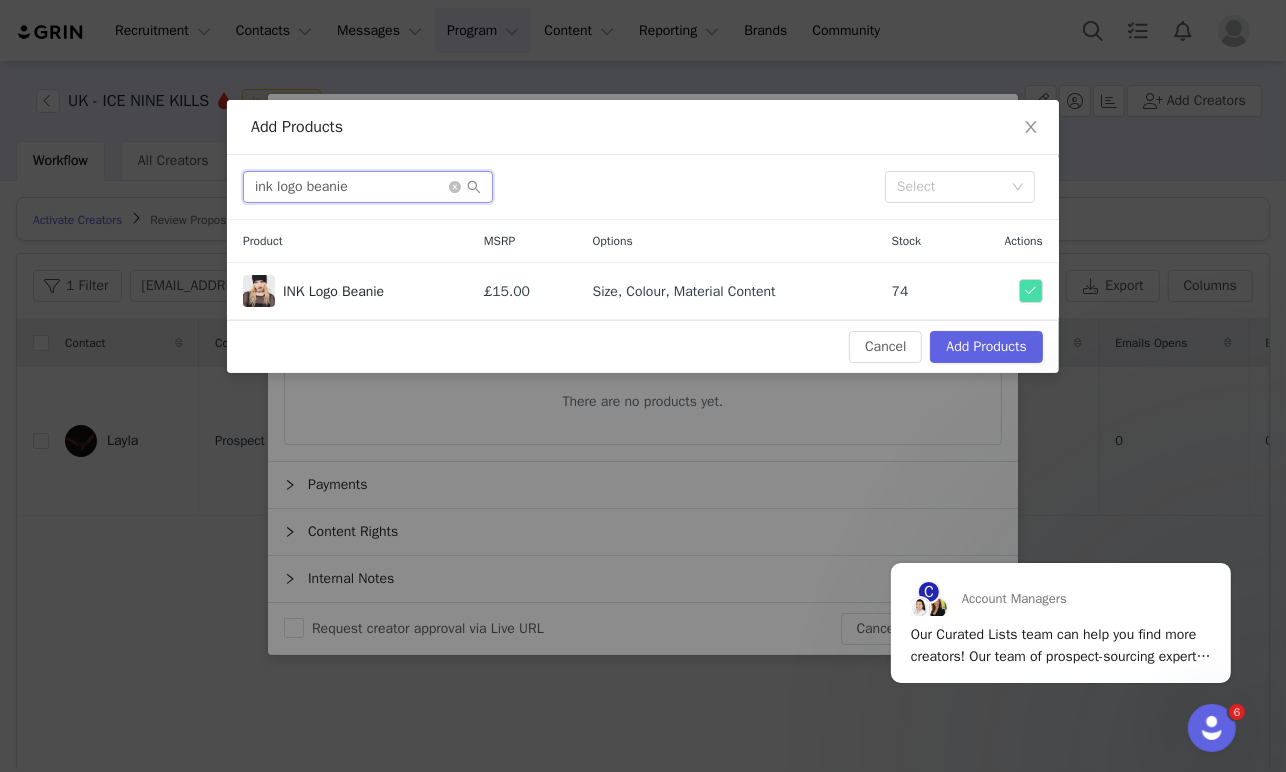 click on "ink logo beanie" at bounding box center (368, 187) 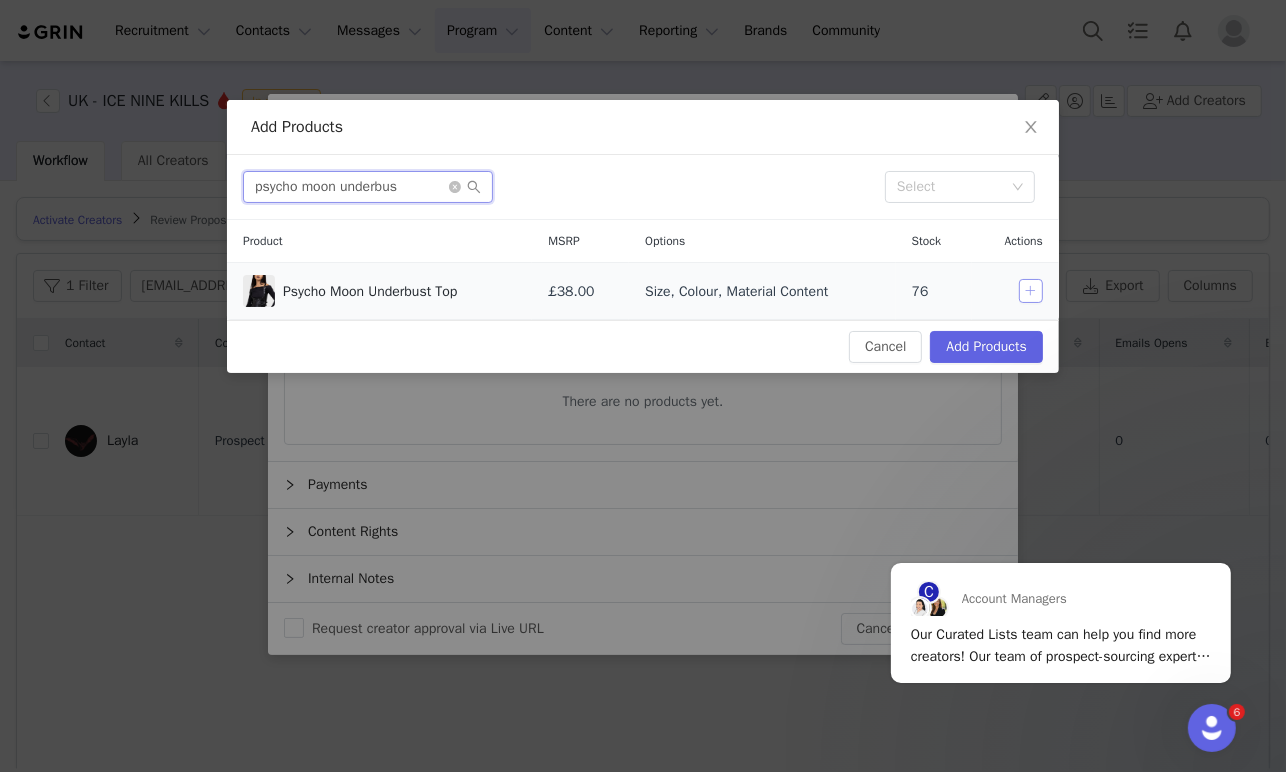 type on "psycho moon underbus" 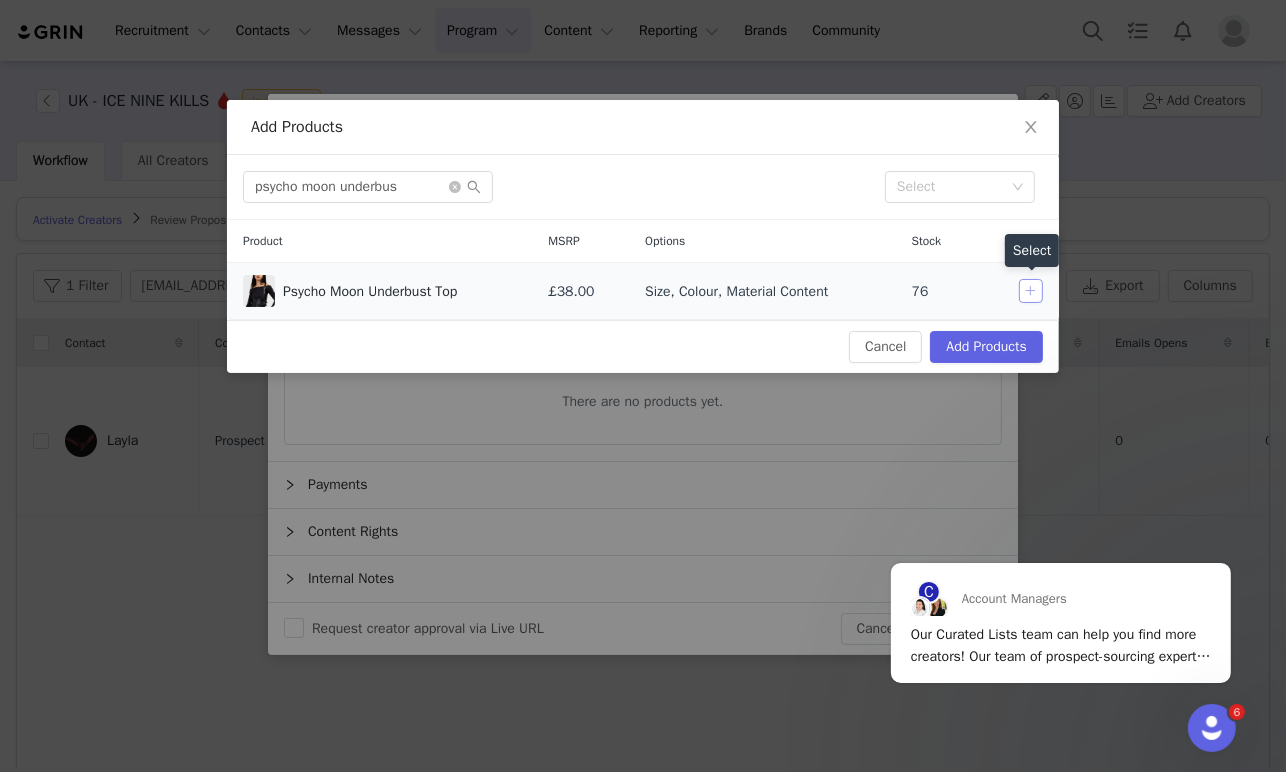 click at bounding box center [1031, 291] 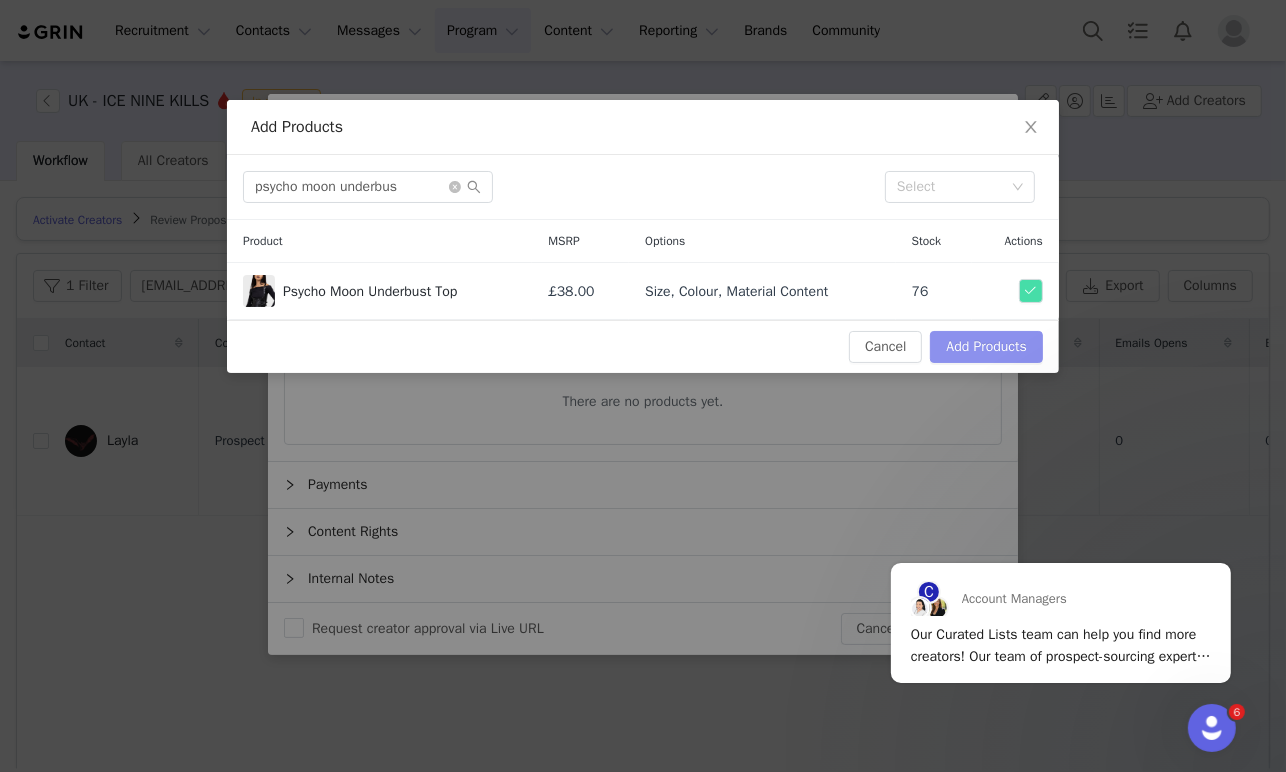 click on "Add Products" at bounding box center (986, 347) 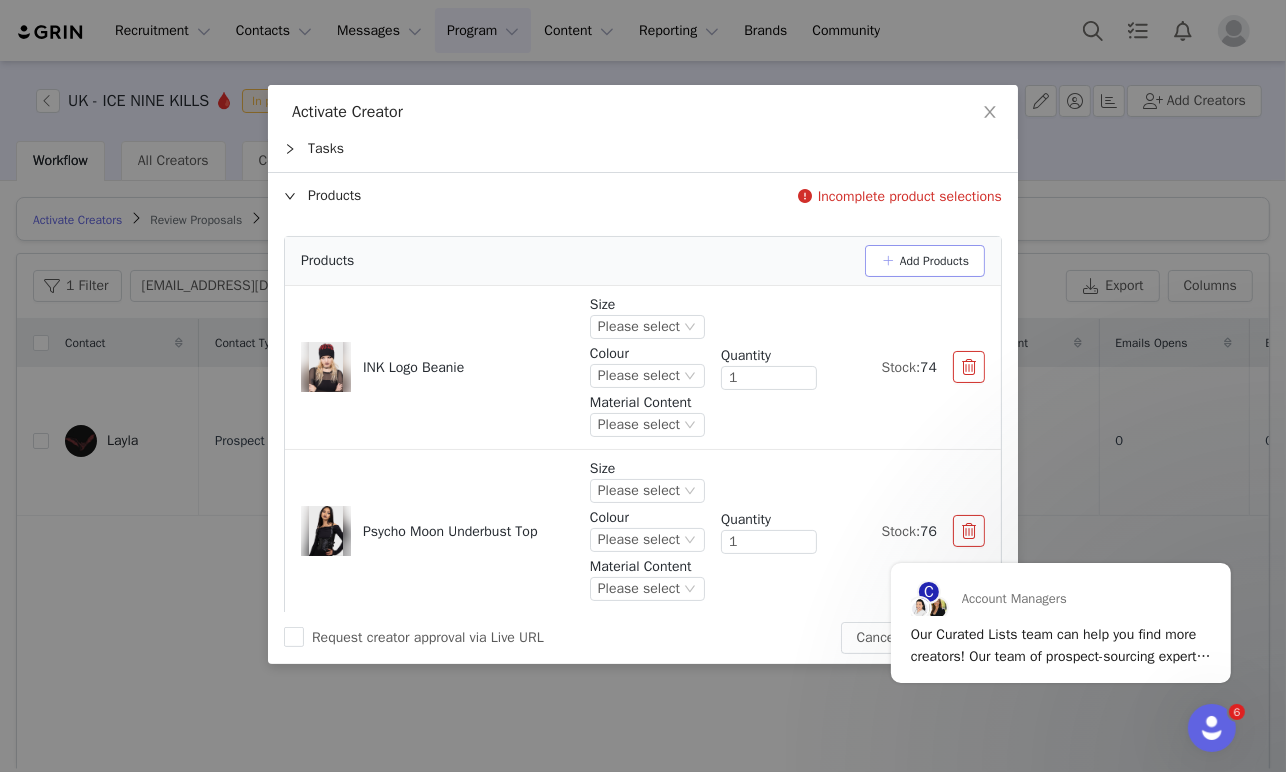 scroll, scrollTop: 65, scrollLeft: 0, axis: vertical 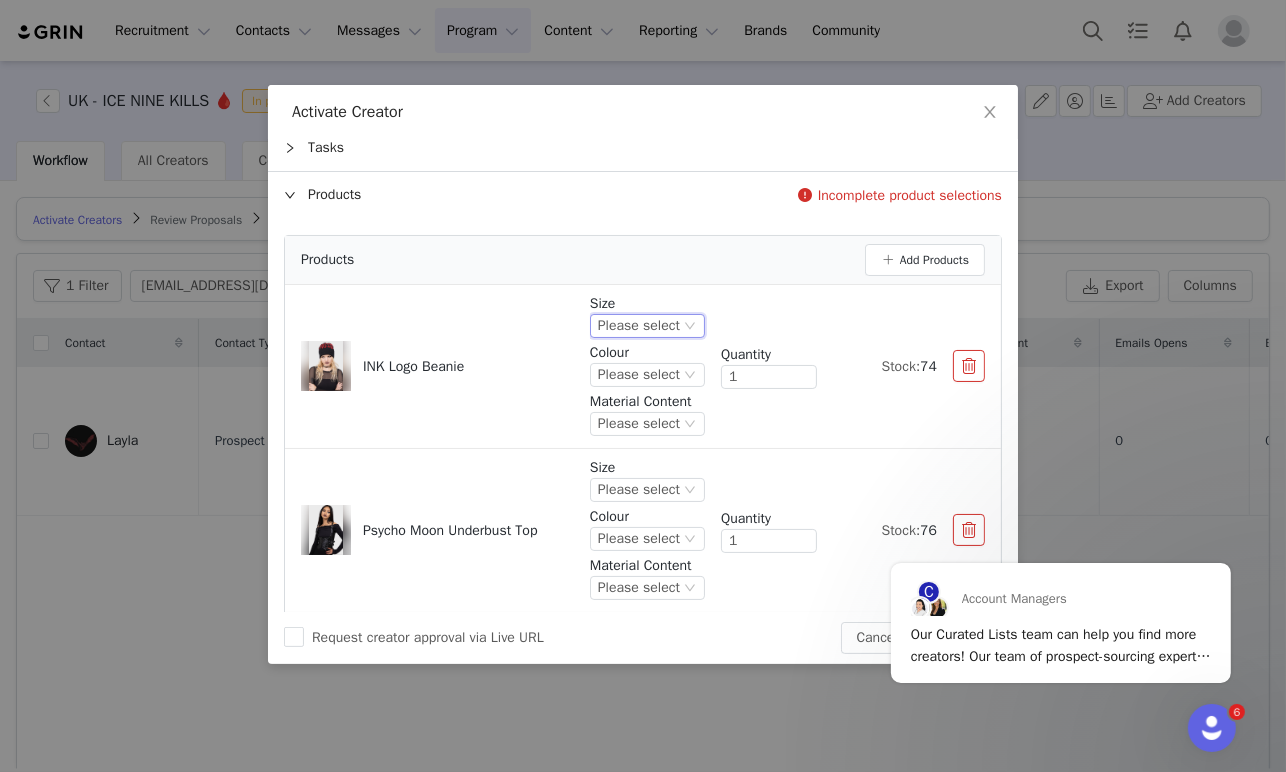 click on "Please select" at bounding box center (639, 326) 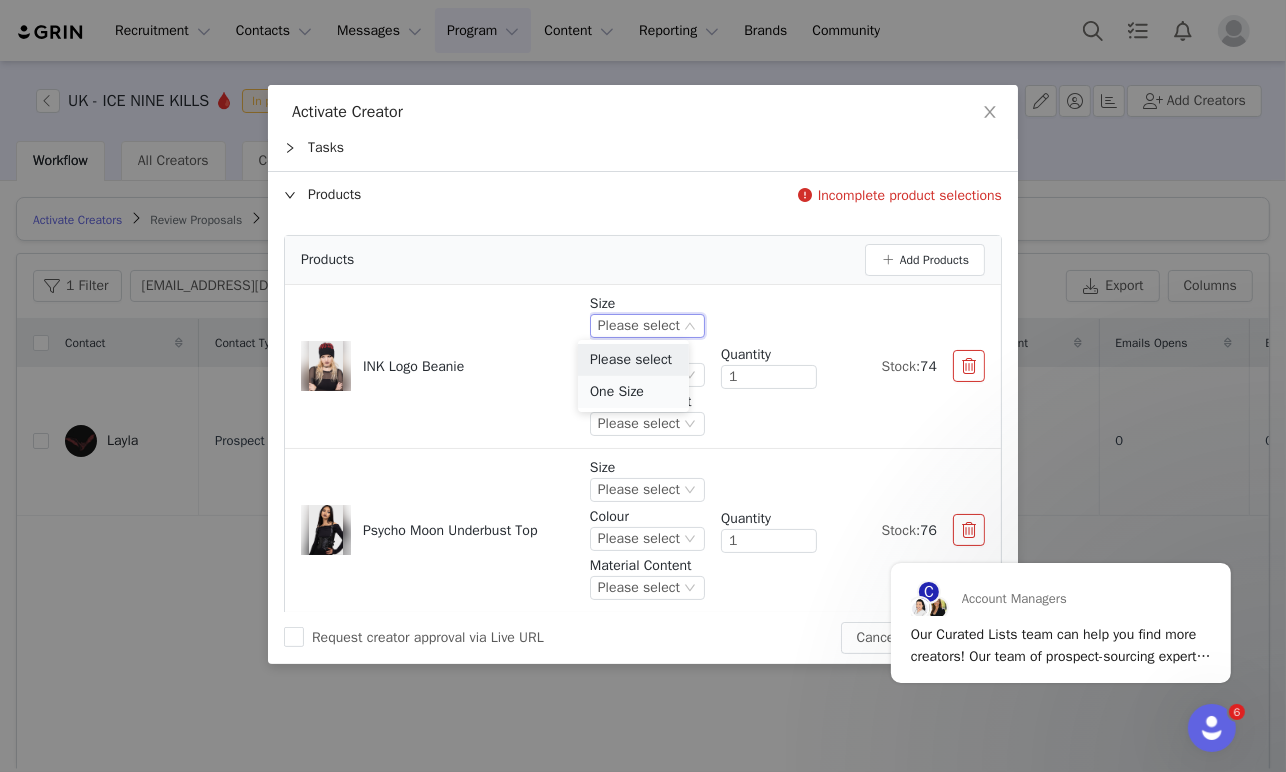 click on "One Size" at bounding box center [633, 392] 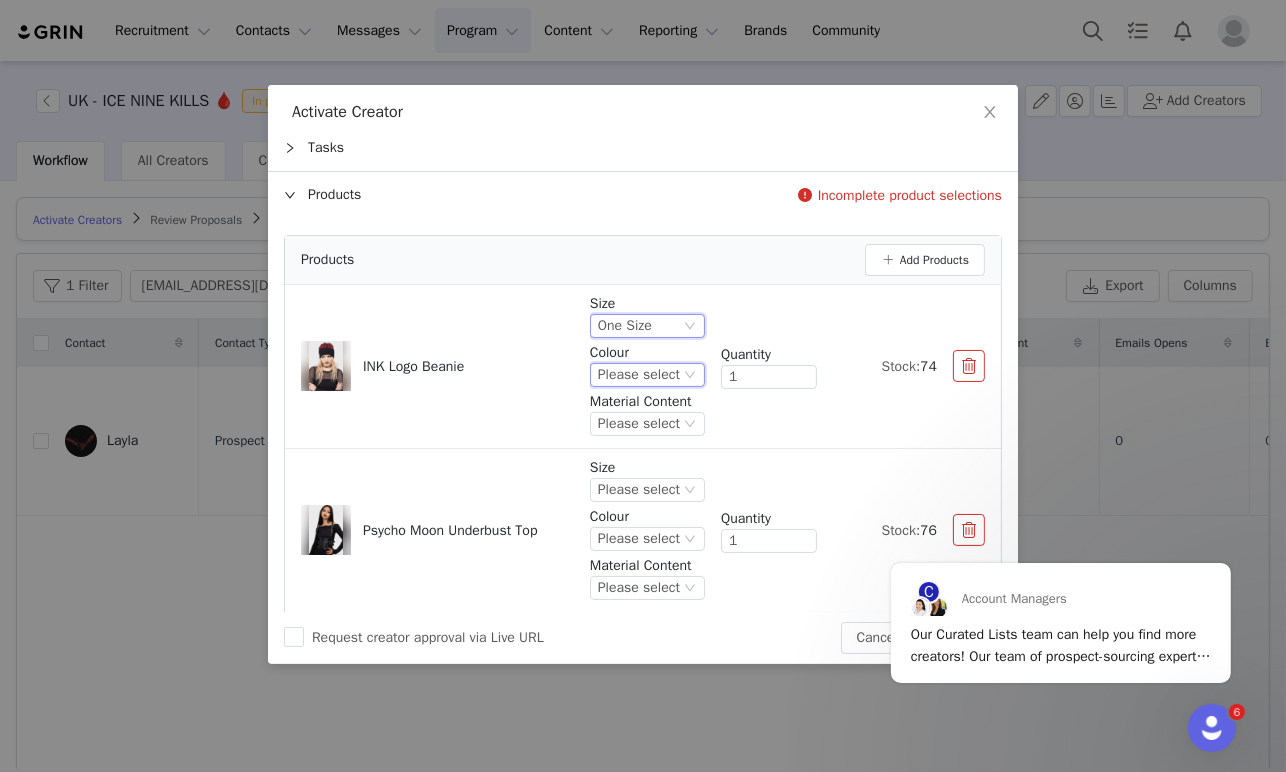 click on "Please select" at bounding box center [639, 375] 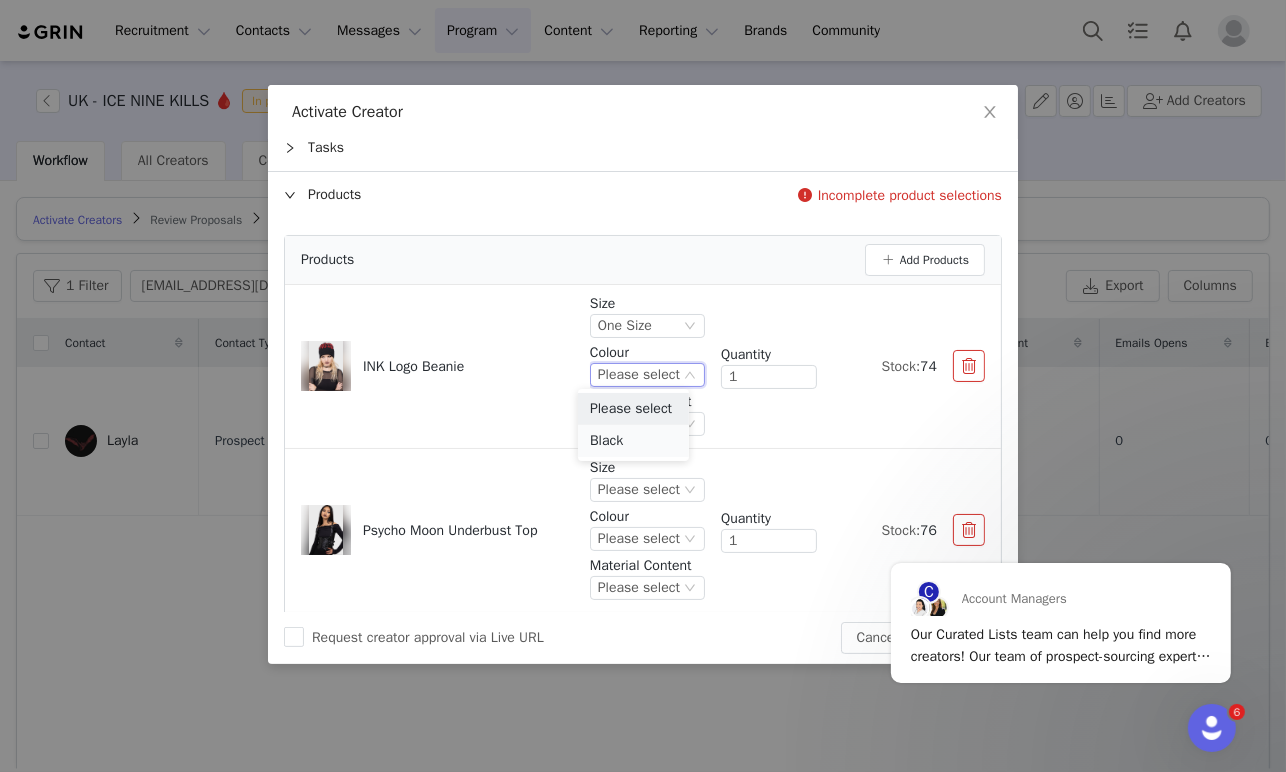 drag, startPoint x: 638, startPoint y: 375, endPoint x: 640, endPoint y: 431, distance: 56.0357 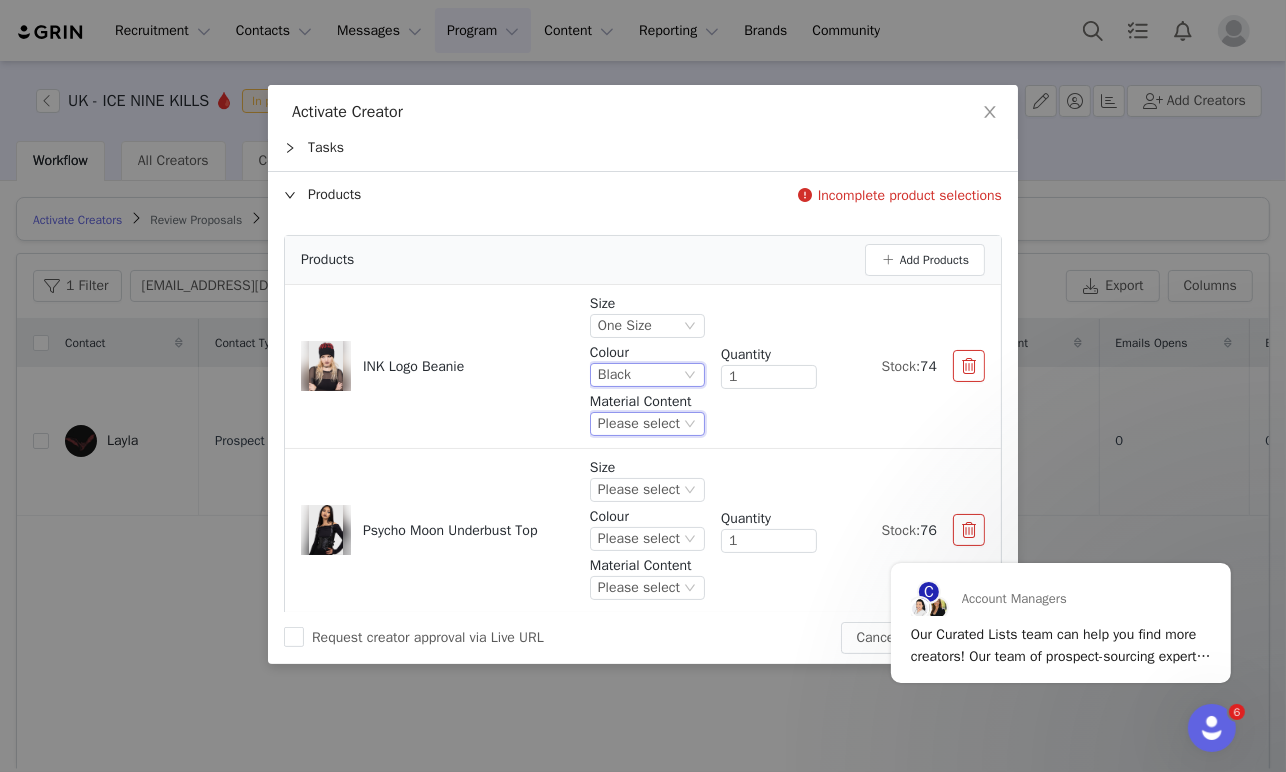 click on "Please select" at bounding box center (639, 424) 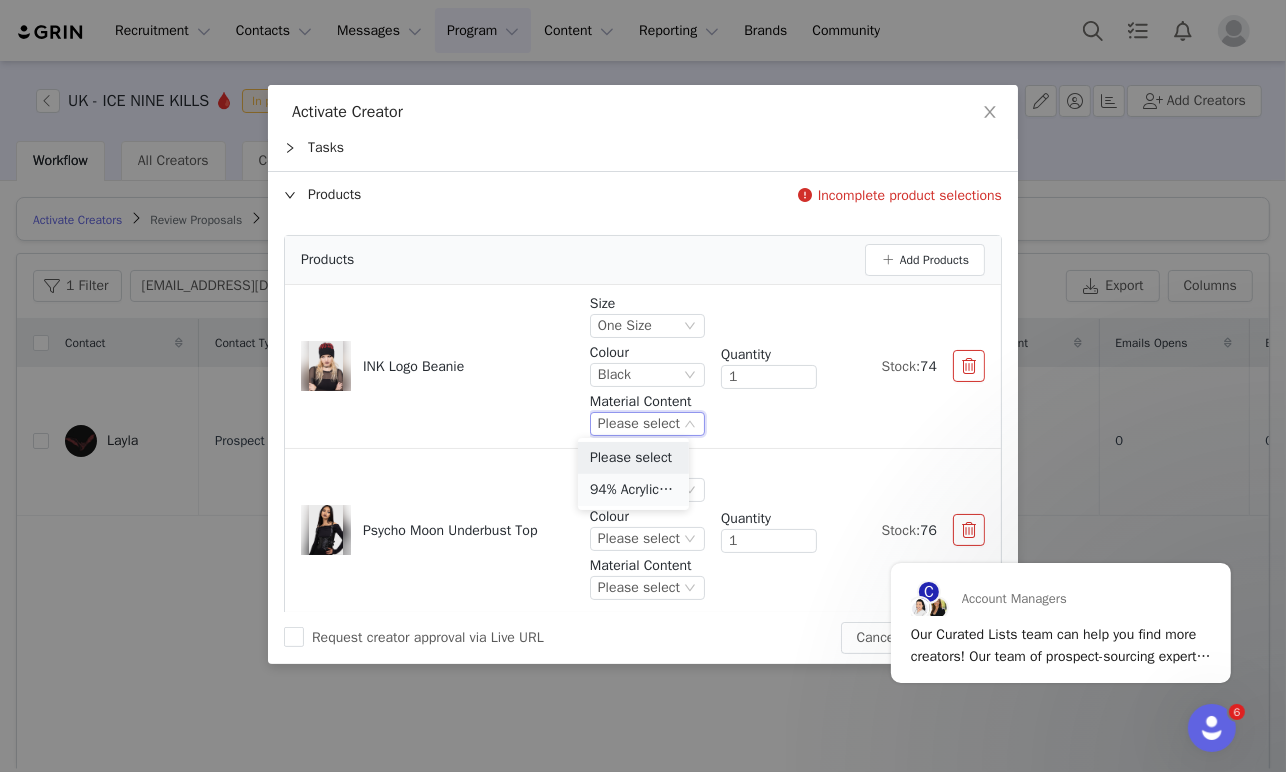 click on "94% Acrylic 5% Polyamide 1% Elastane" at bounding box center [633, 490] 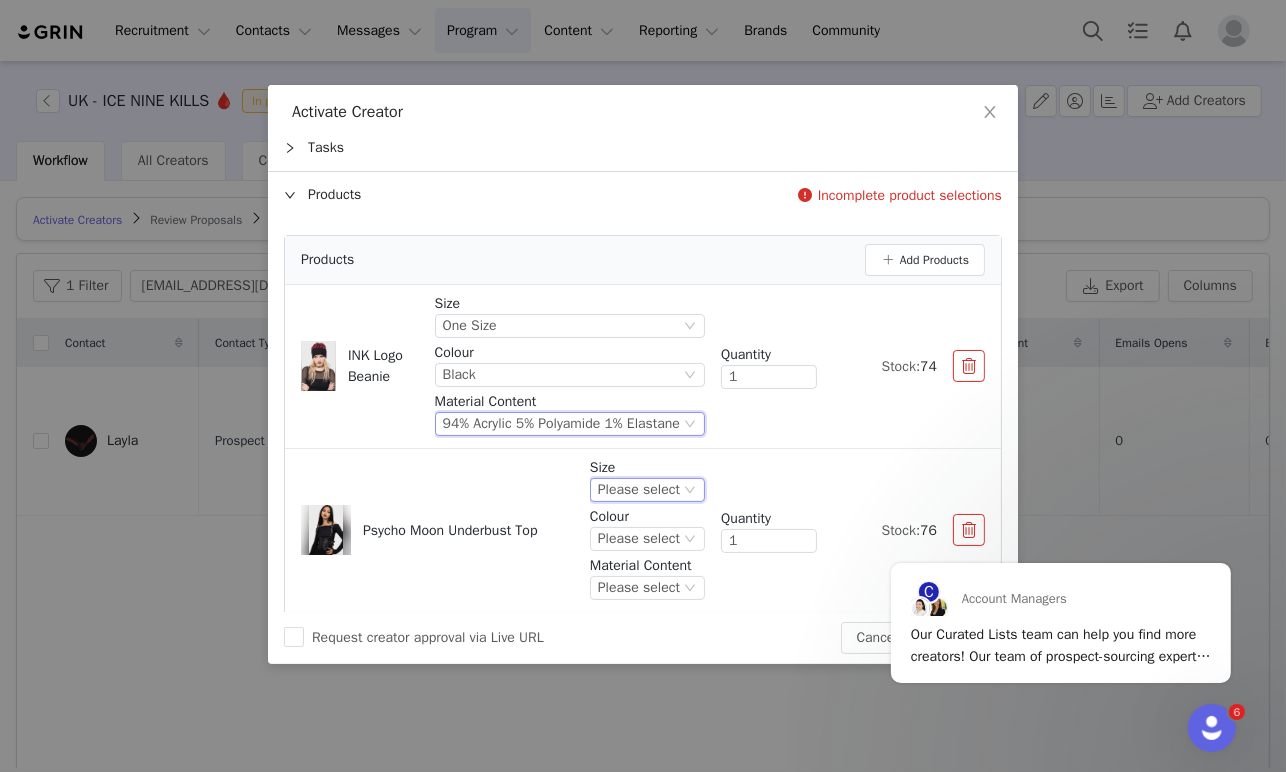 click on "Please select" at bounding box center (639, 490) 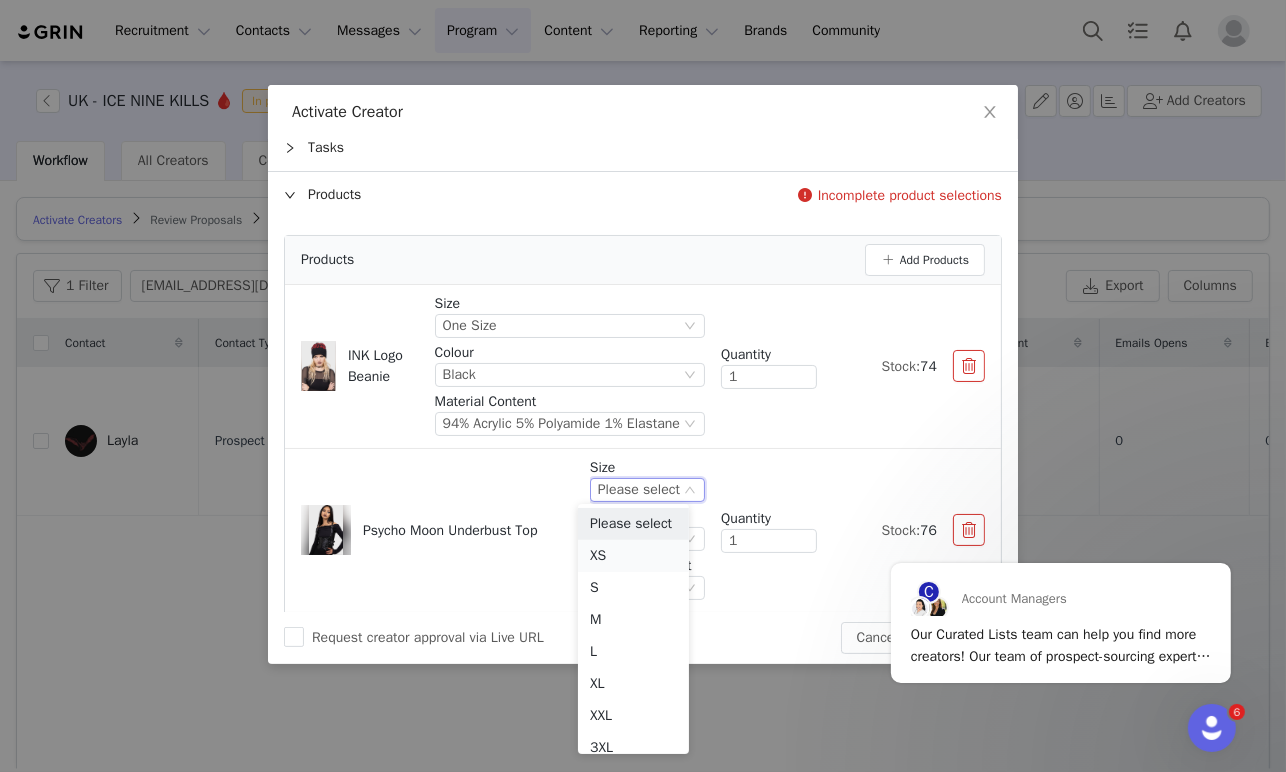 click on "XS" at bounding box center (633, 556) 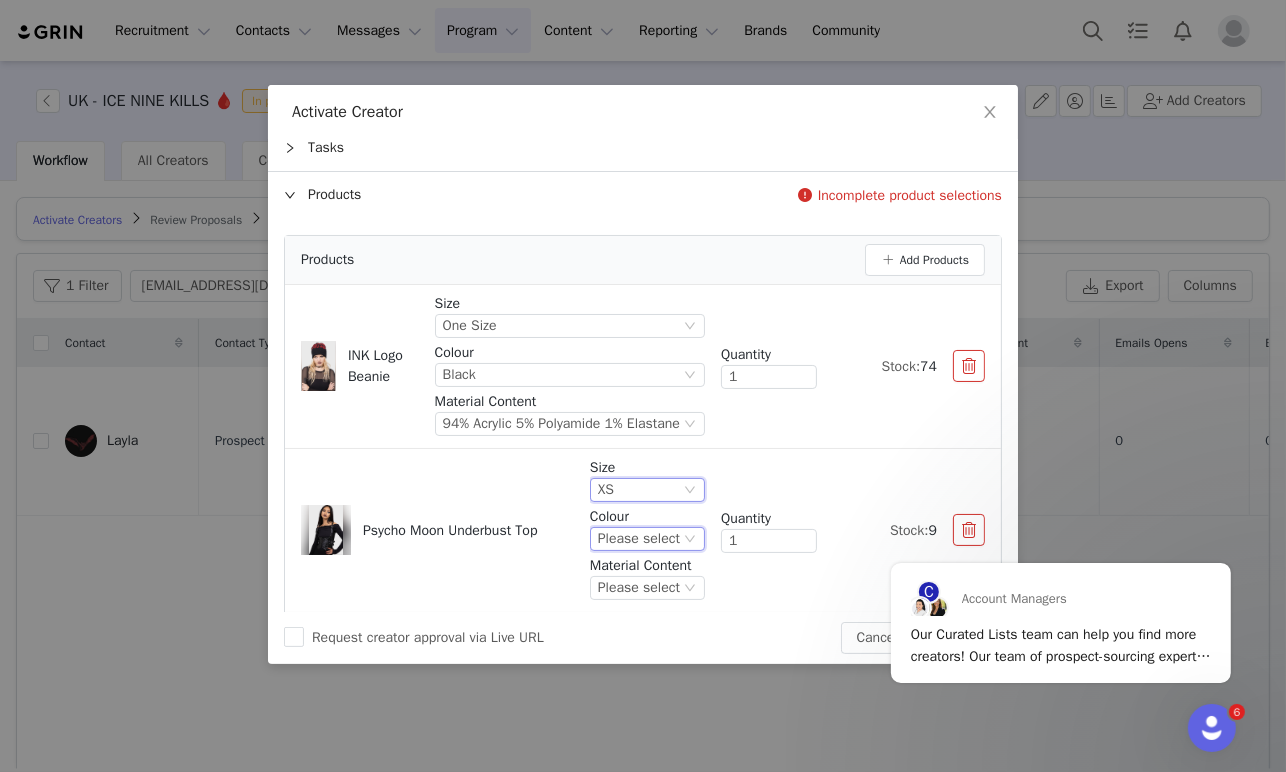 click on "Please select" at bounding box center [639, 539] 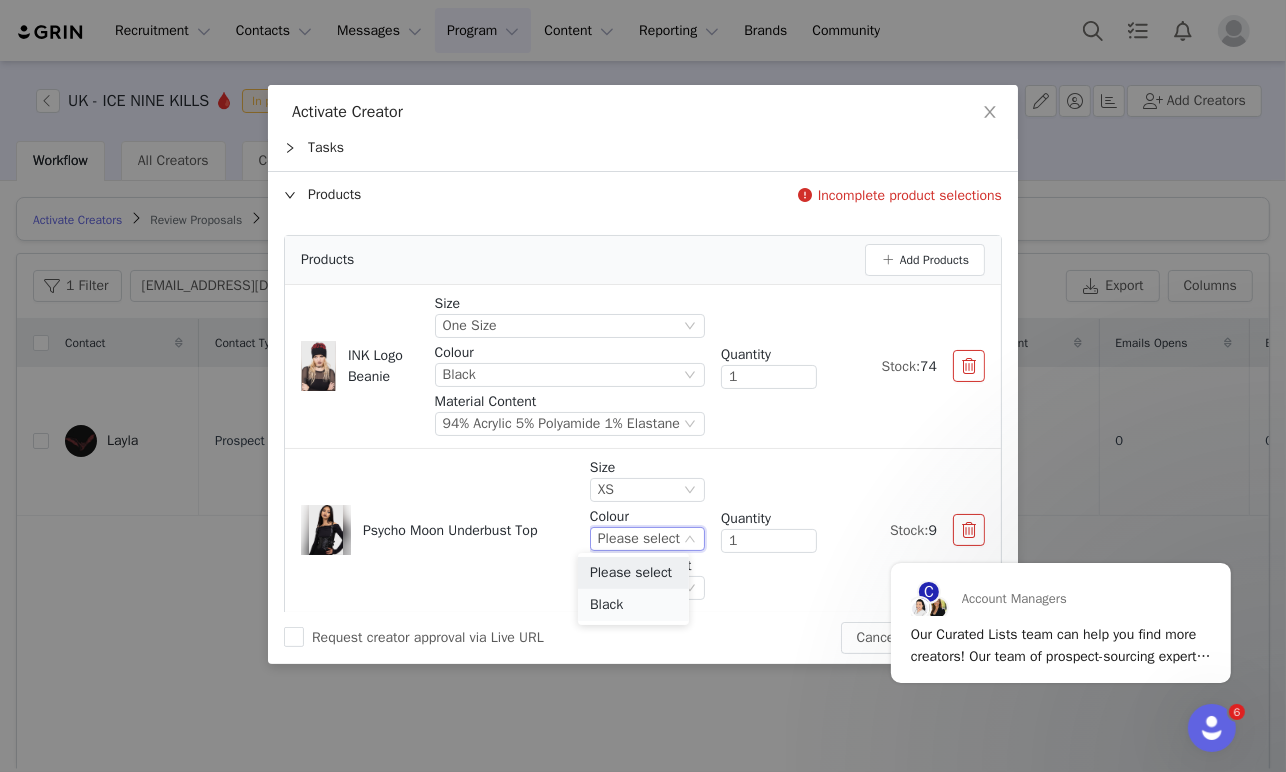 click on "Black" at bounding box center (633, 605) 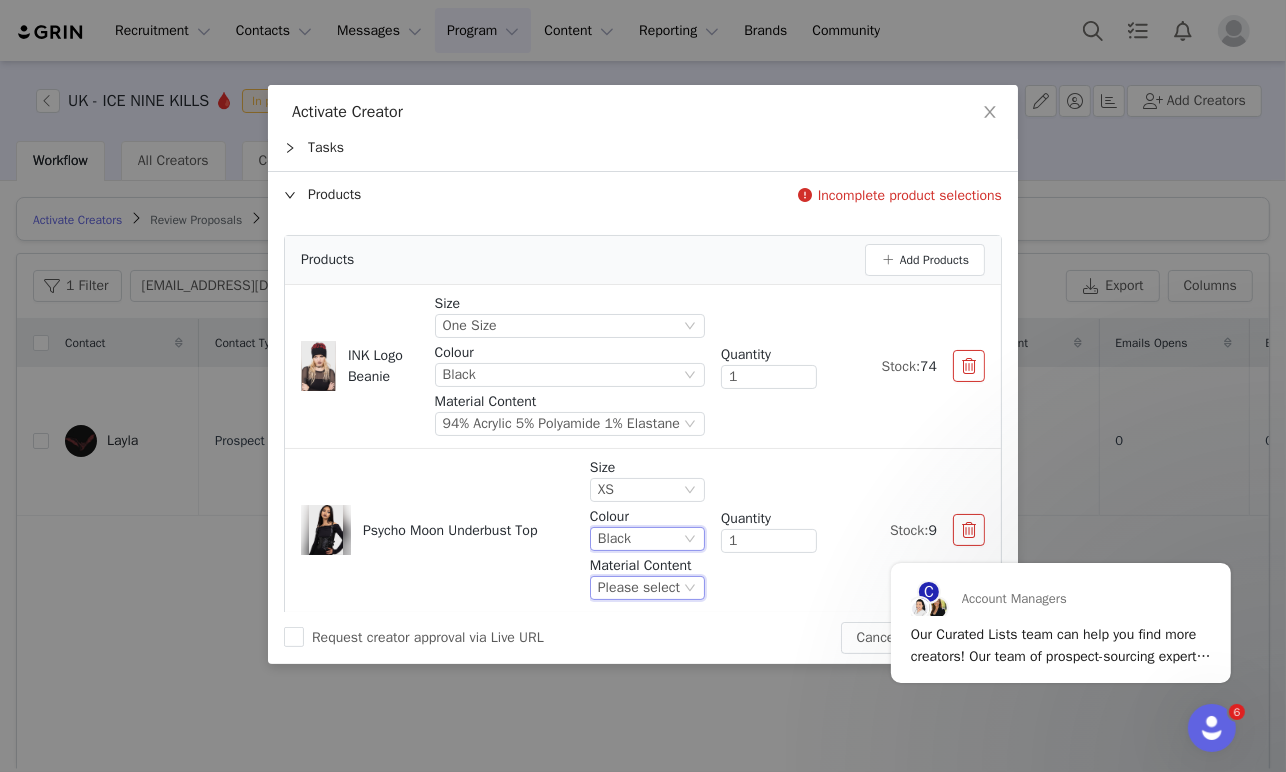 click on "Please select" at bounding box center [639, 588] 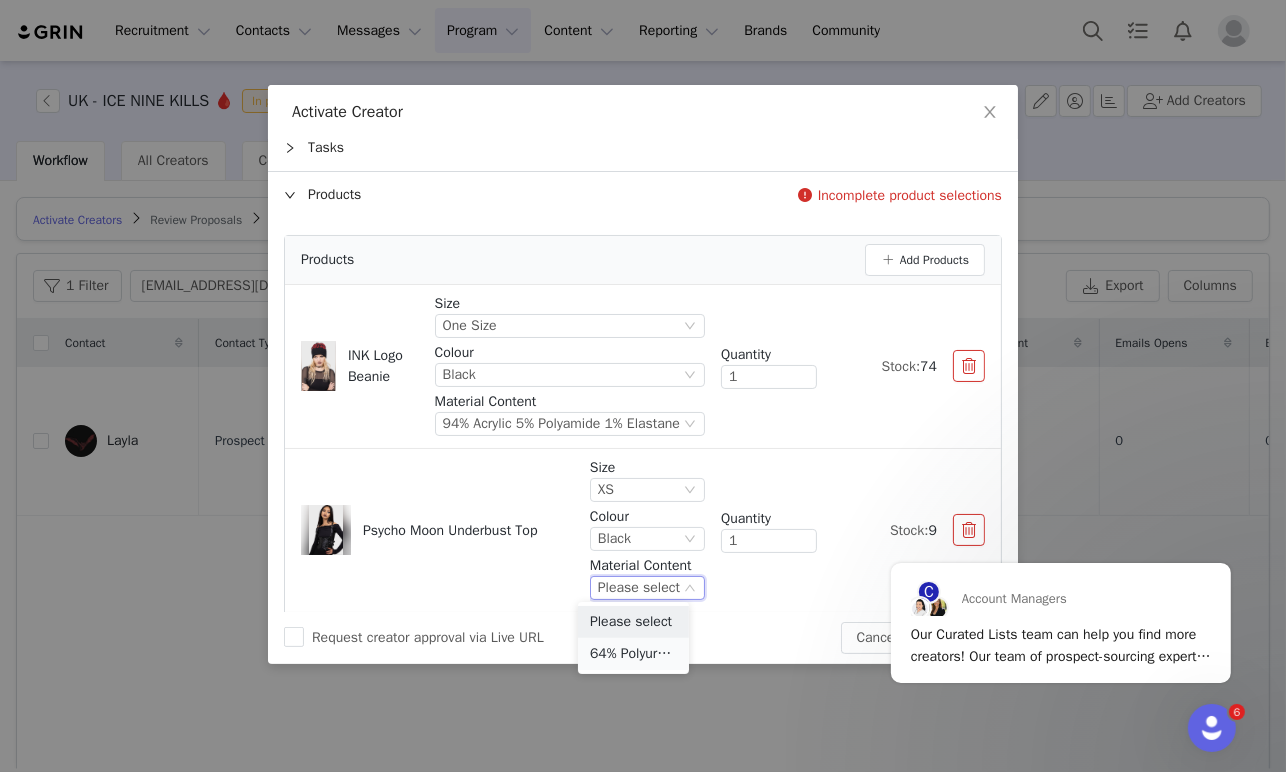 click on "64% Polyurethane 36% Polyester" at bounding box center (633, 654) 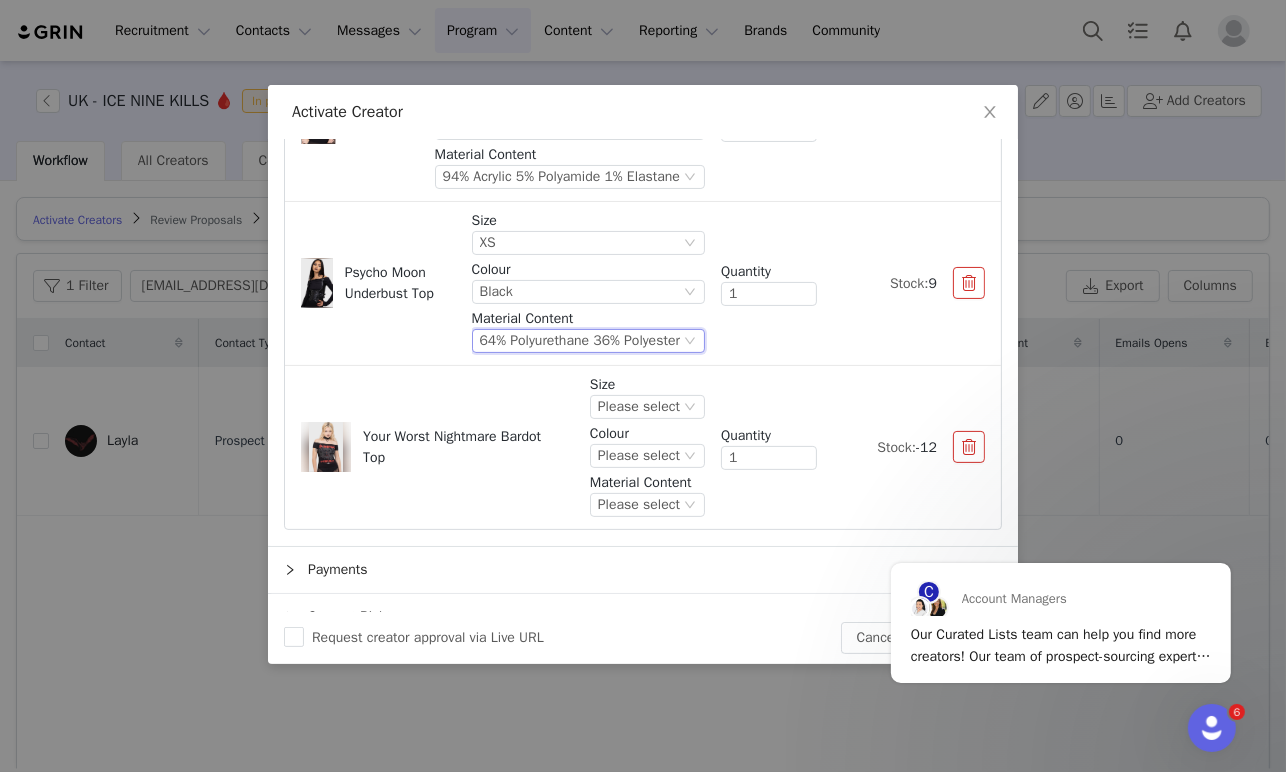 scroll, scrollTop: 313, scrollLeft: 0, axis: vertical 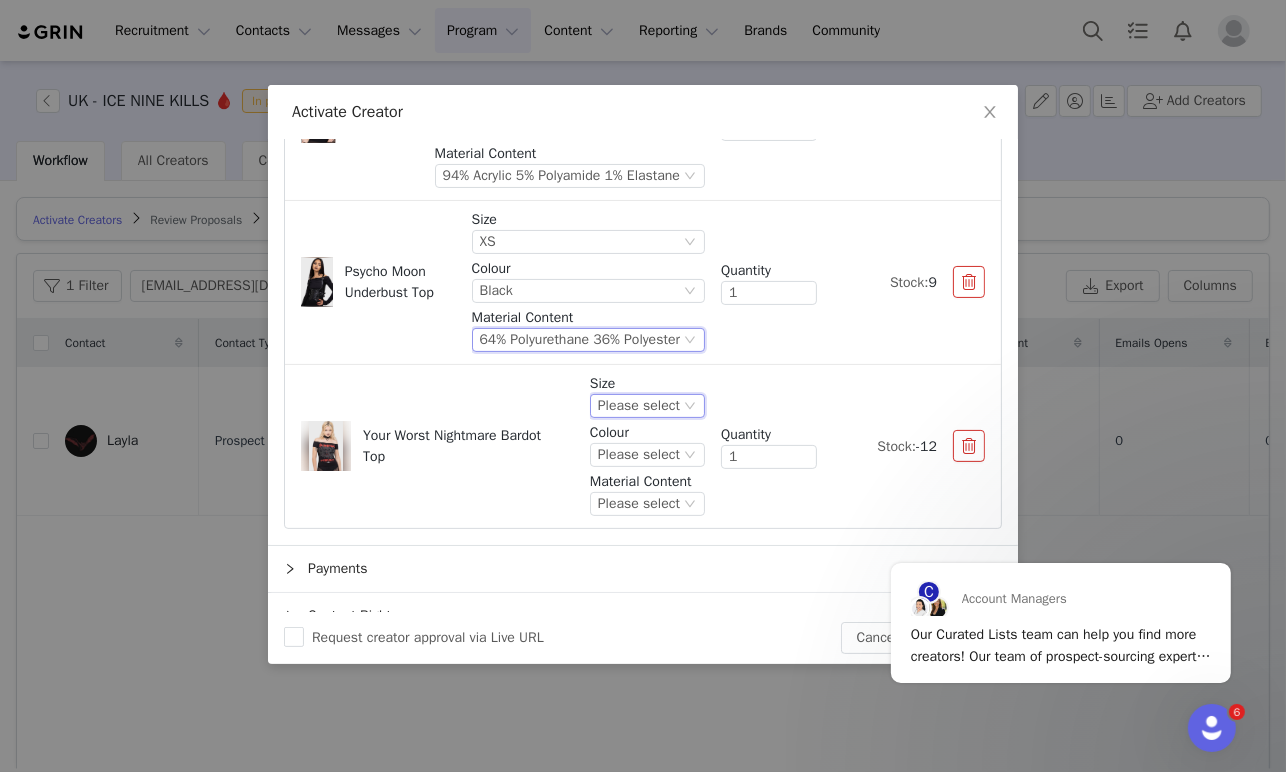 click on "Please select" at bounding box center [647, 406] 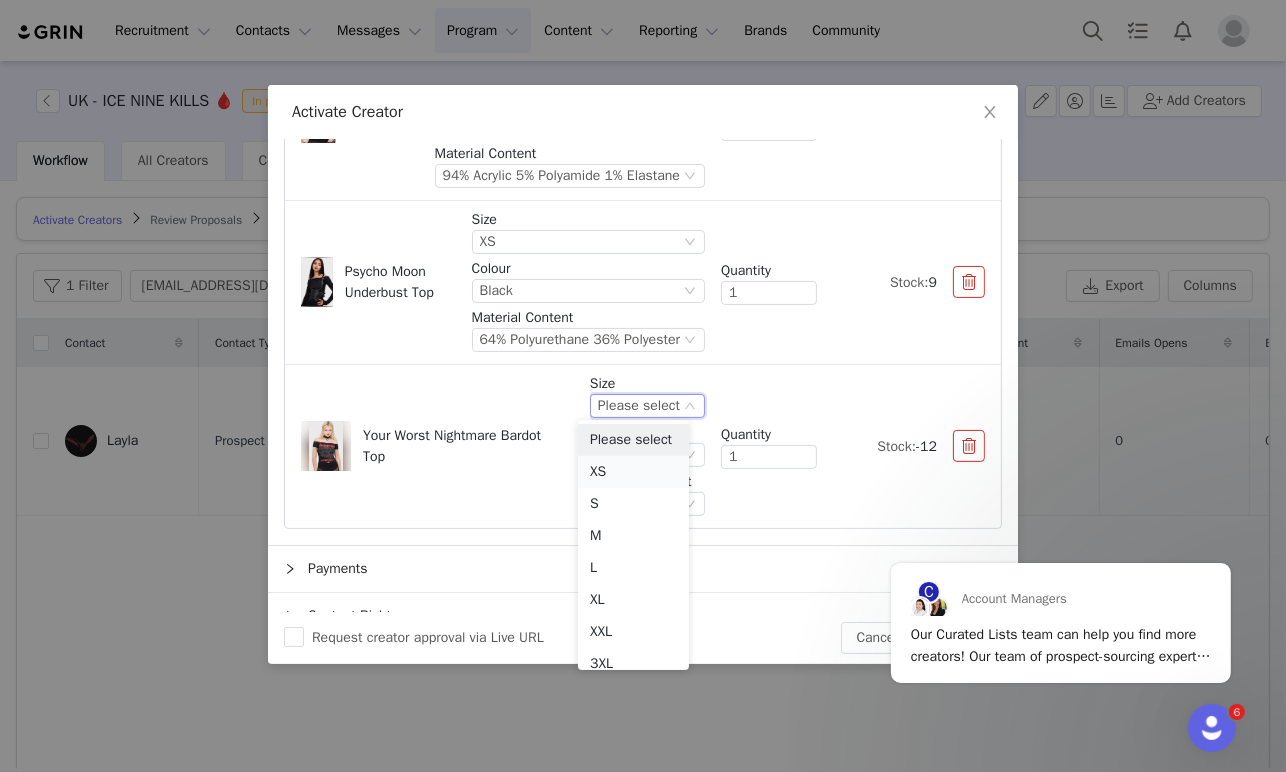 click on "XS" at bounding box center (633, 472) 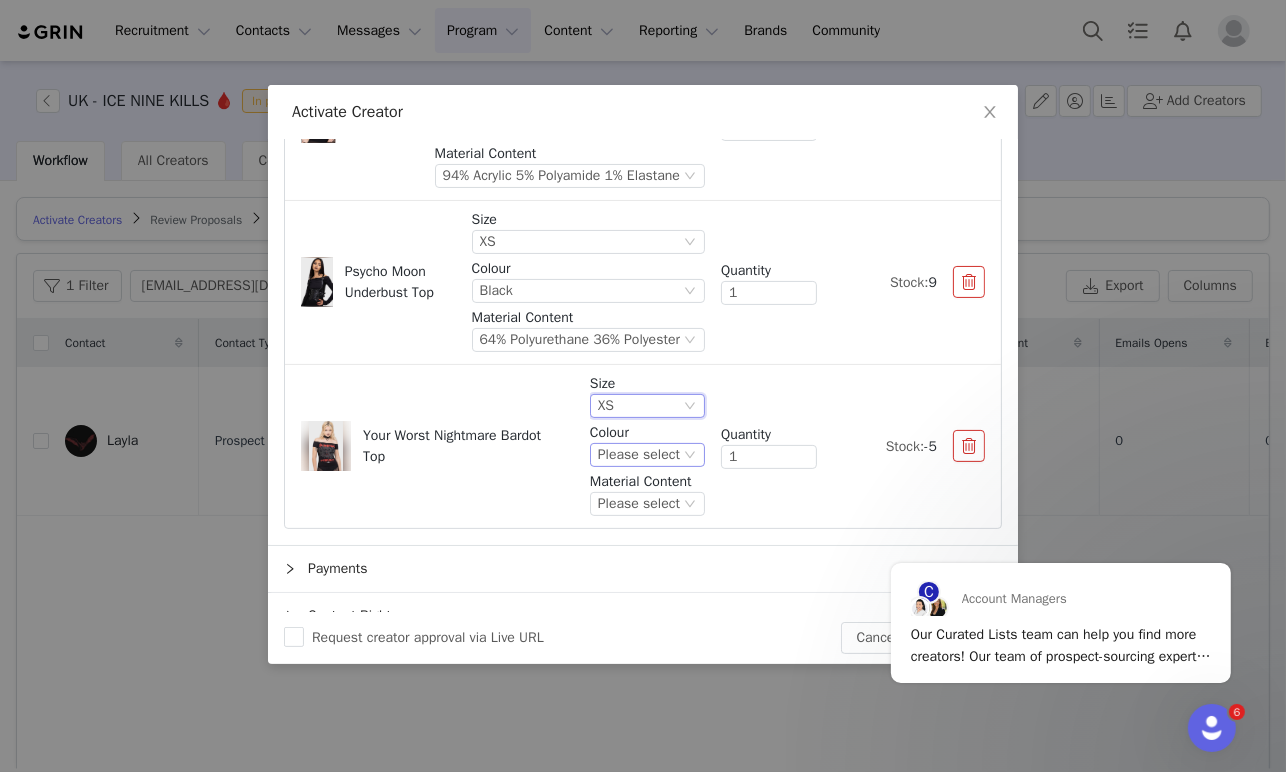 click on "Please select" at bounding box center (639, 455) 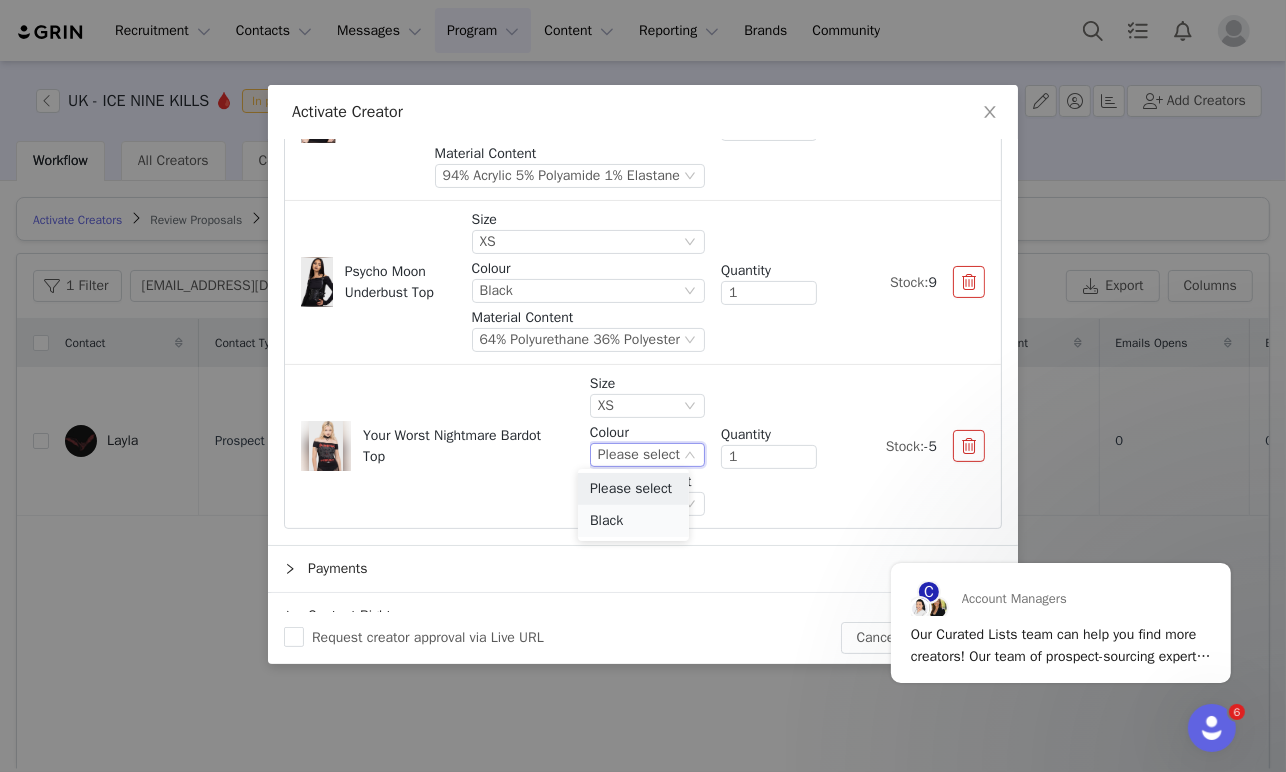 click on "Black" at bounding box center [633, 521] 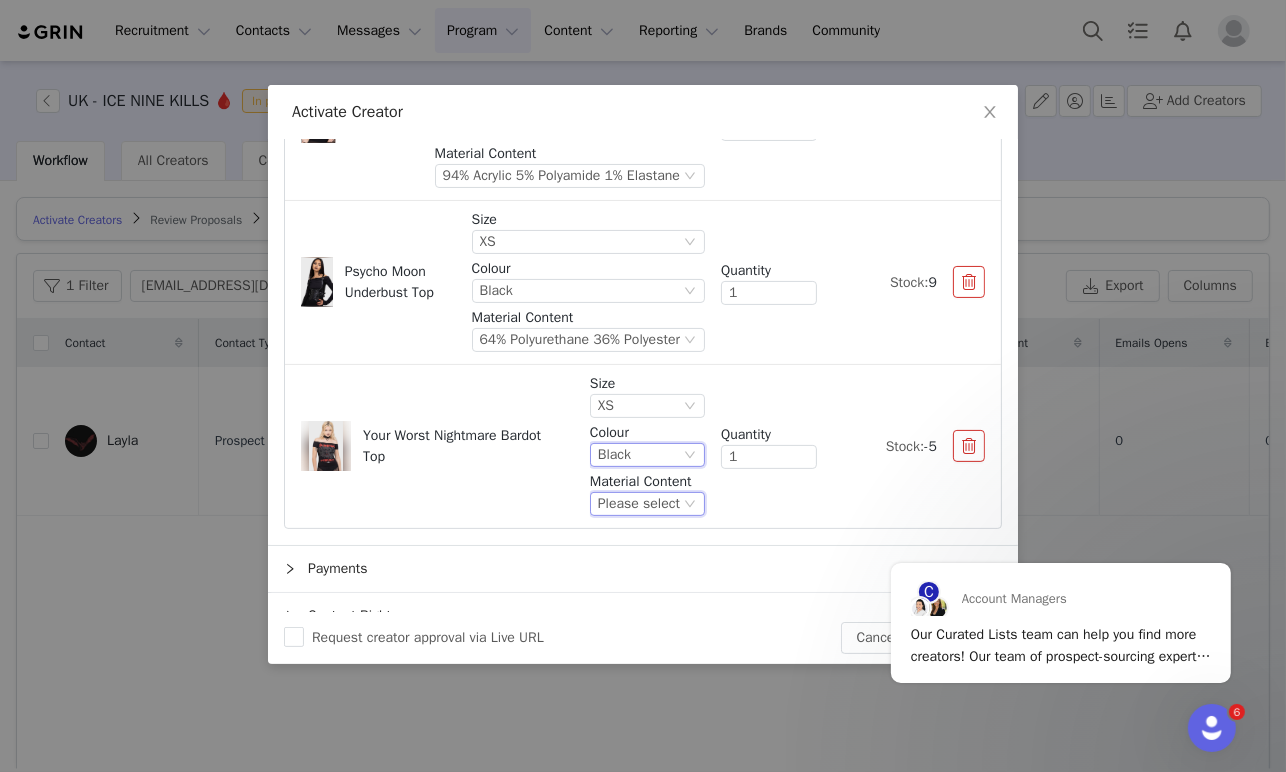 click on "Please select" at bounding box center (639, 504) 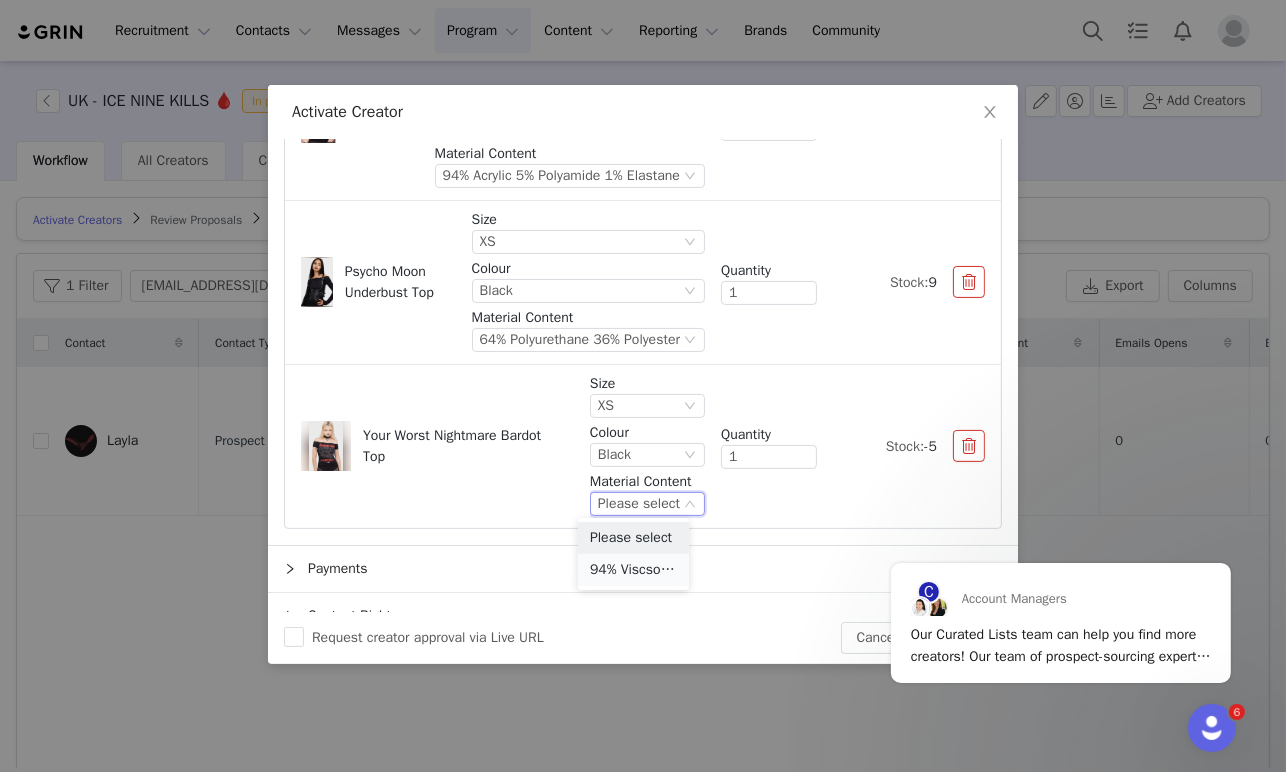 click on "94% Viscsoe 6% Elastane" at bounding box center [633, 570] 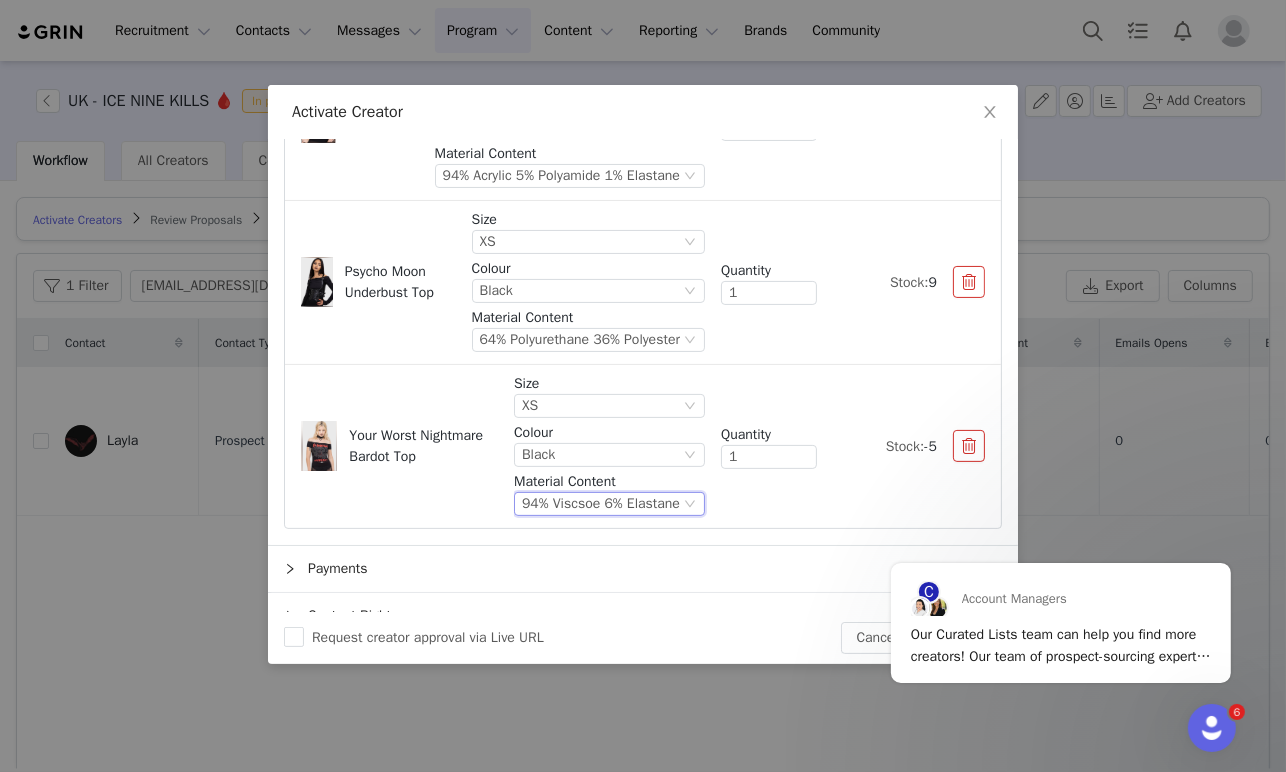 click on "Size XS Colour Black Material Content 94% Viscsoe 6% Elastane Quantity 1  Stock:  -5" at bounding box center (749, 446) 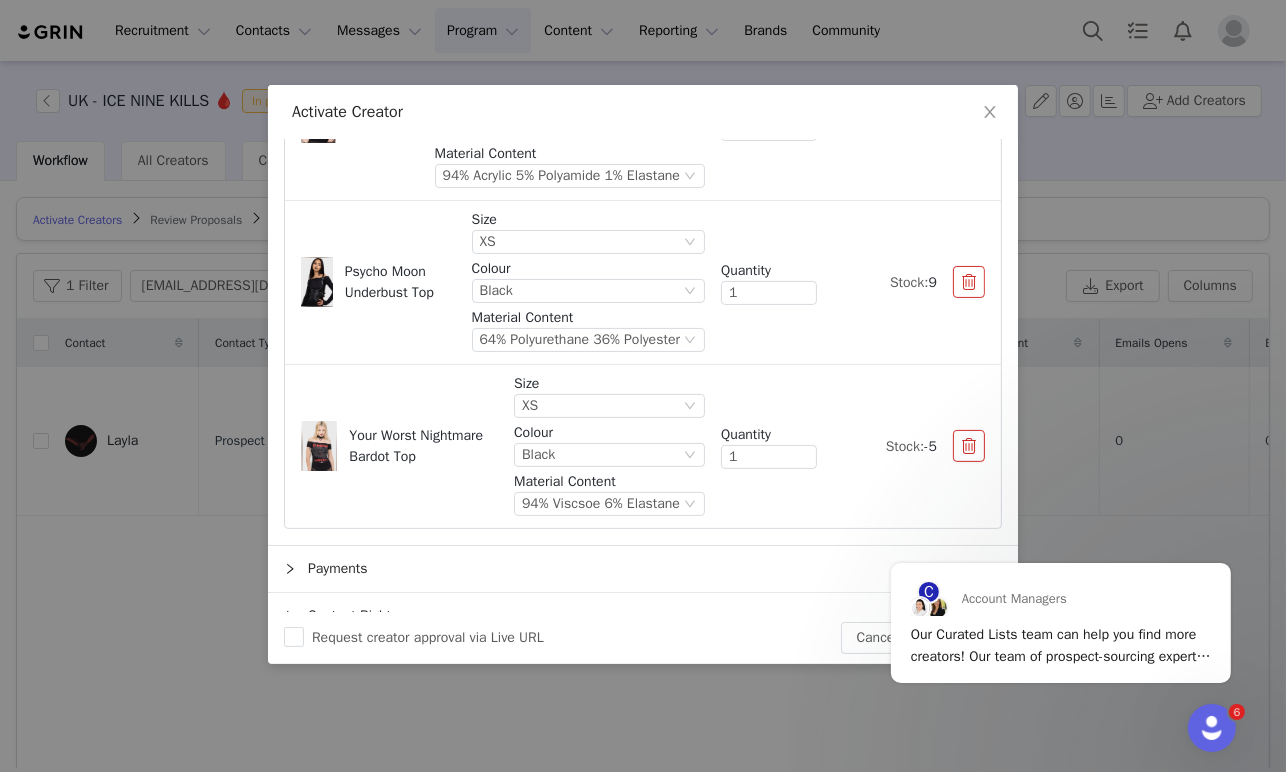 scroll, scrollTop: 385, scrollLeft: 0, axis: vertical 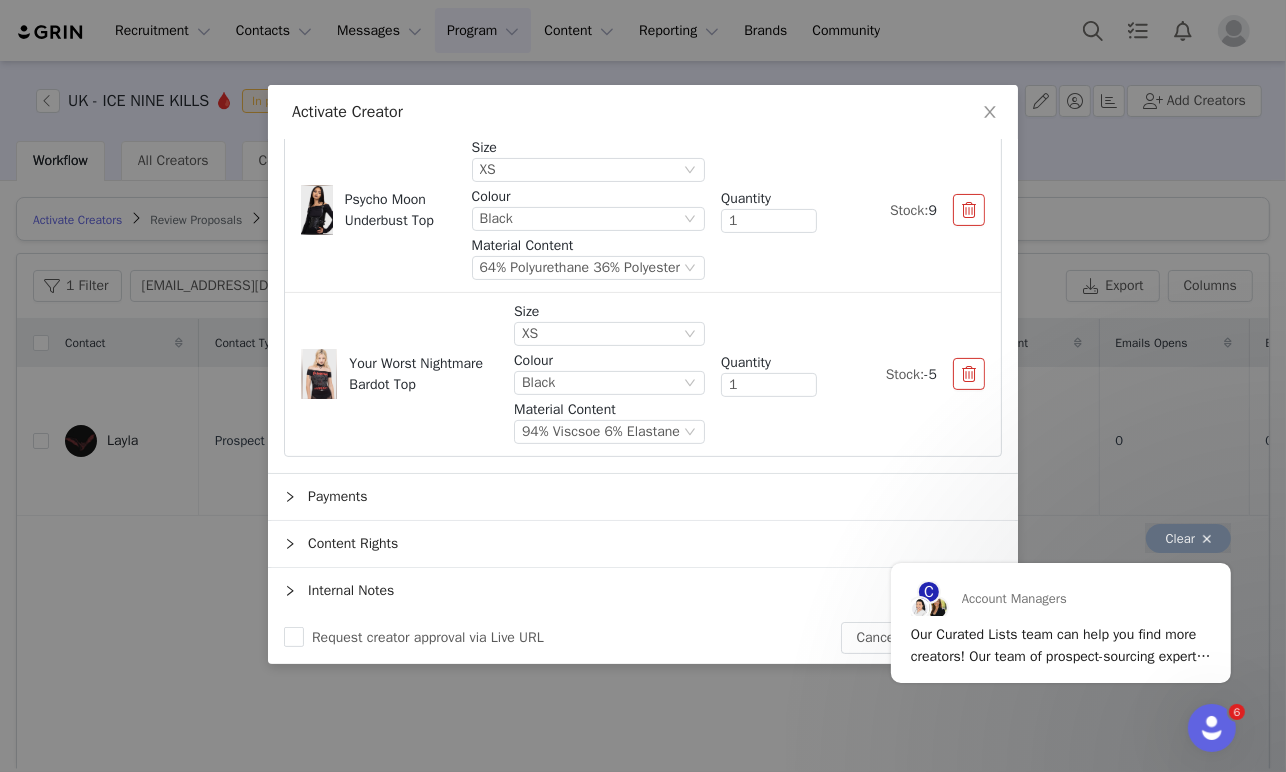 click on "Clear" at bounding box center [1187, 537] 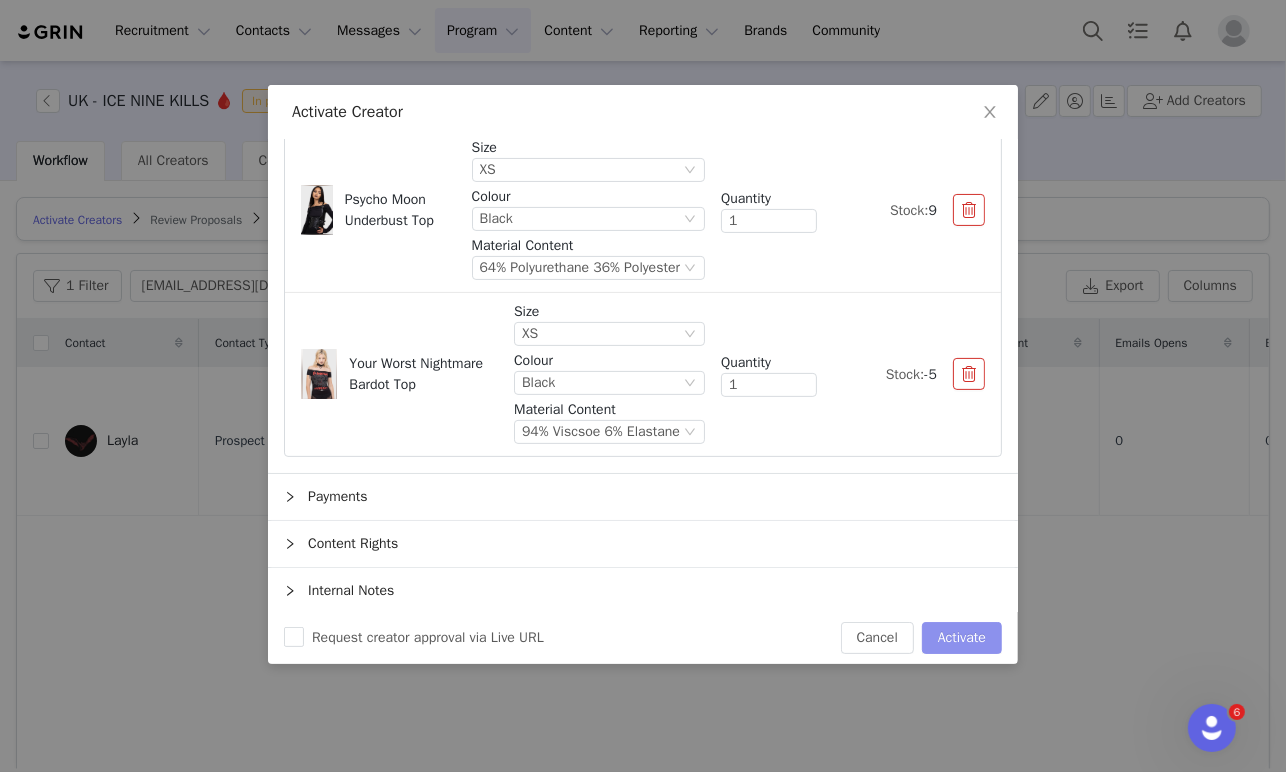 click on "Activate" at bounding box center (962, 638) 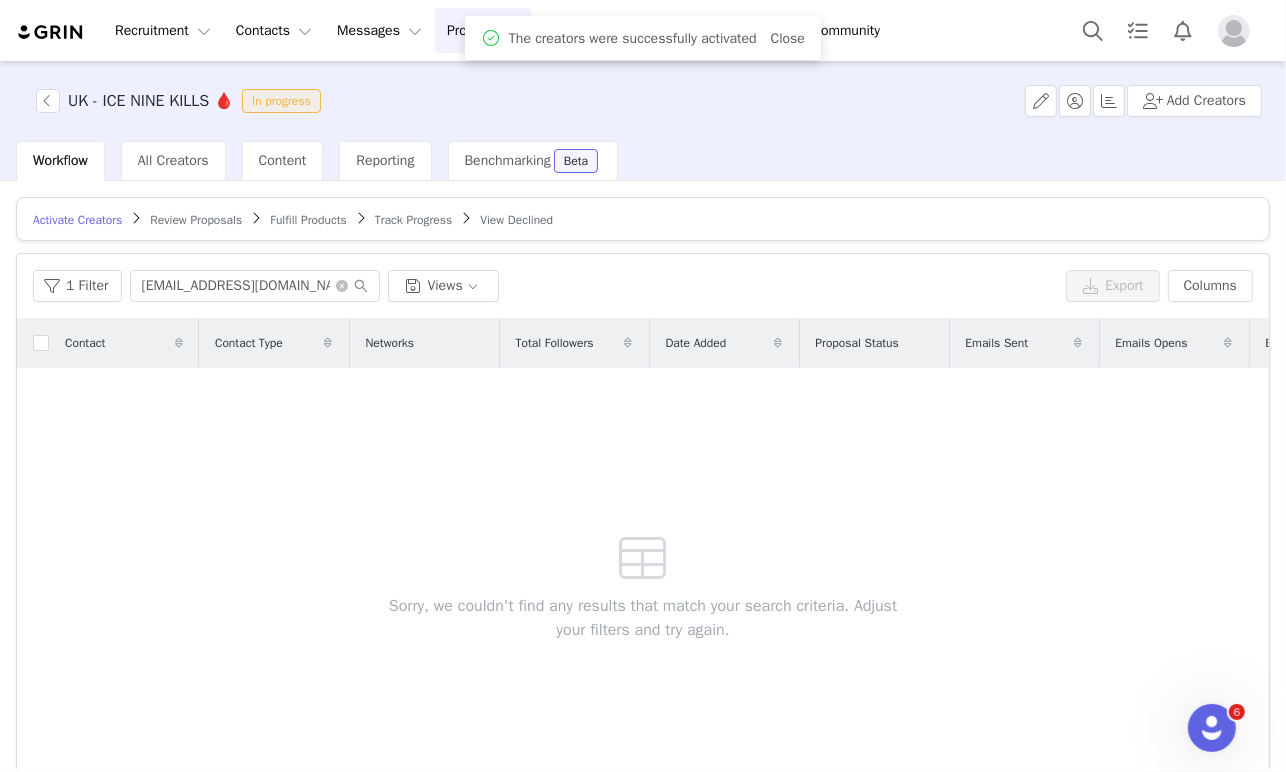 click on "Fulfill Products" at bounding box center [308, 220] 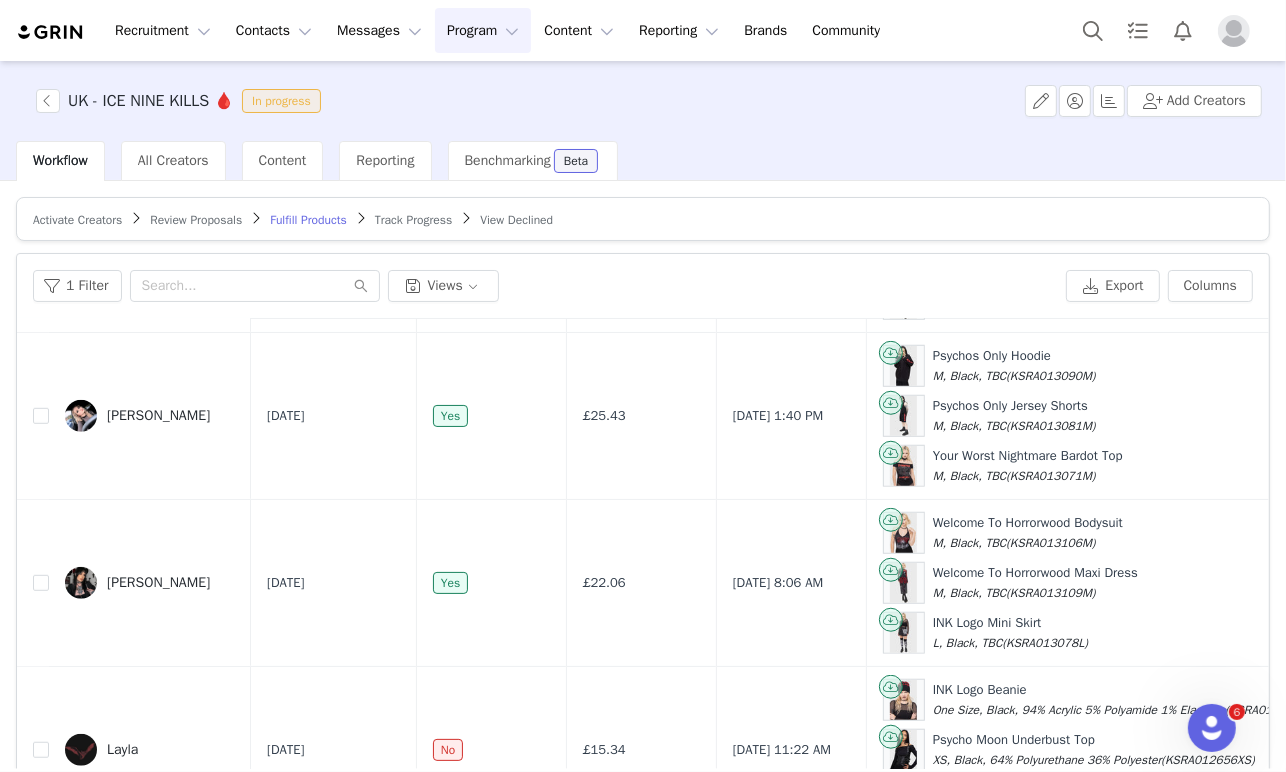 scroll, scrollTop: 1282, scrollLeft: 0, axis: vertical 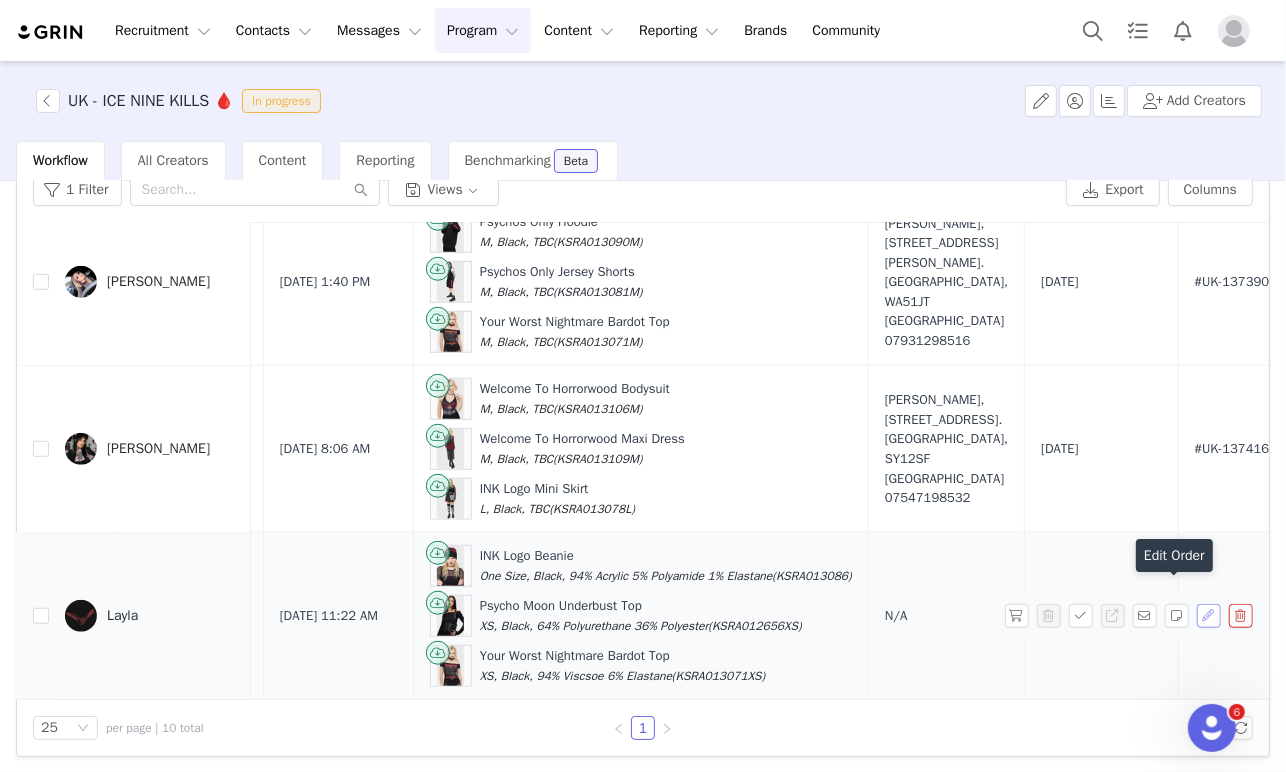 click at bounding box center (1209, 616) 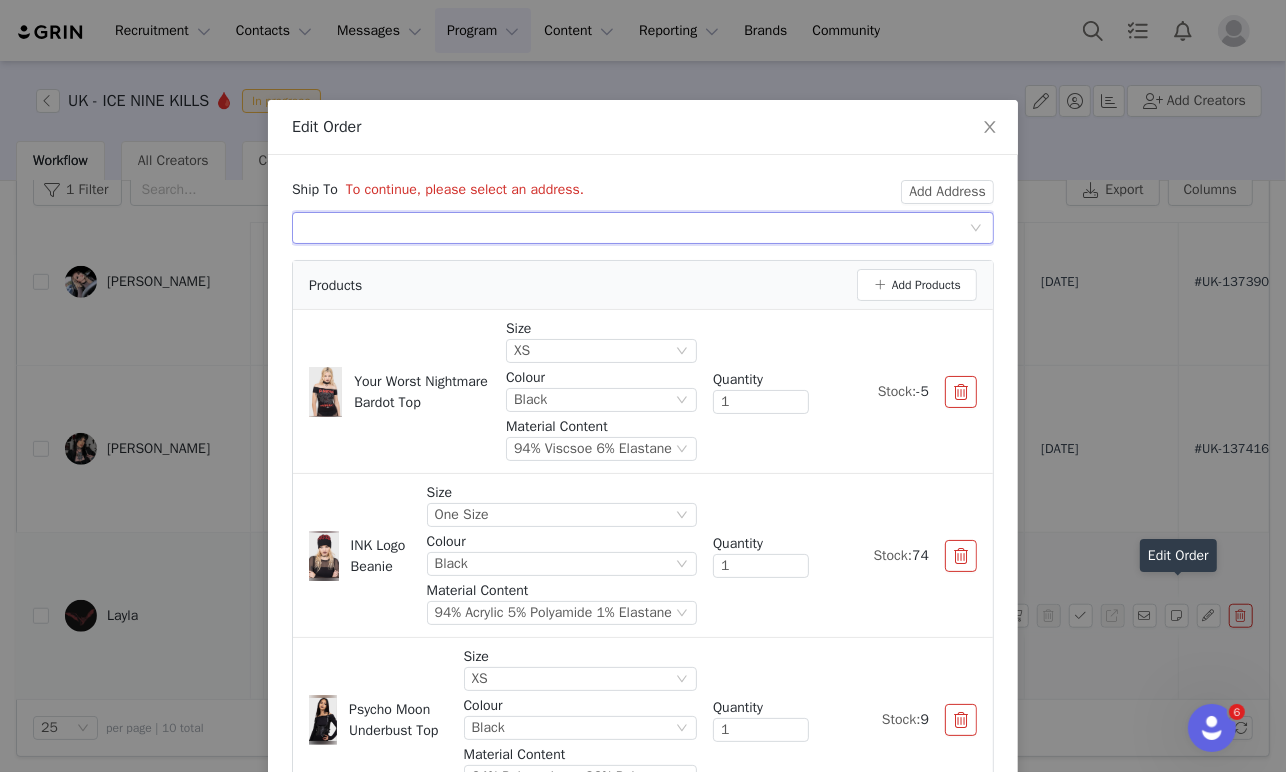 click on "Select shipping address" at bounding box center (636, 228) 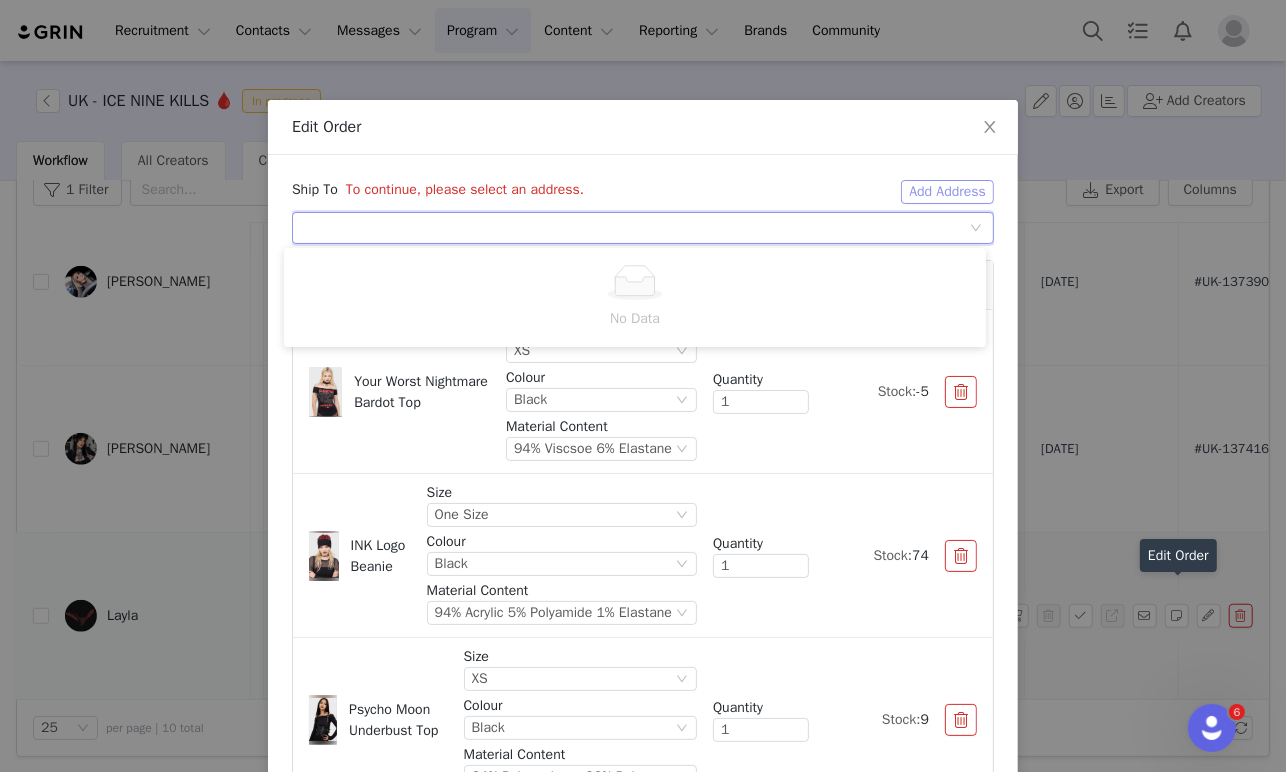 click on "Add Address" at bounding box center [947, 192] 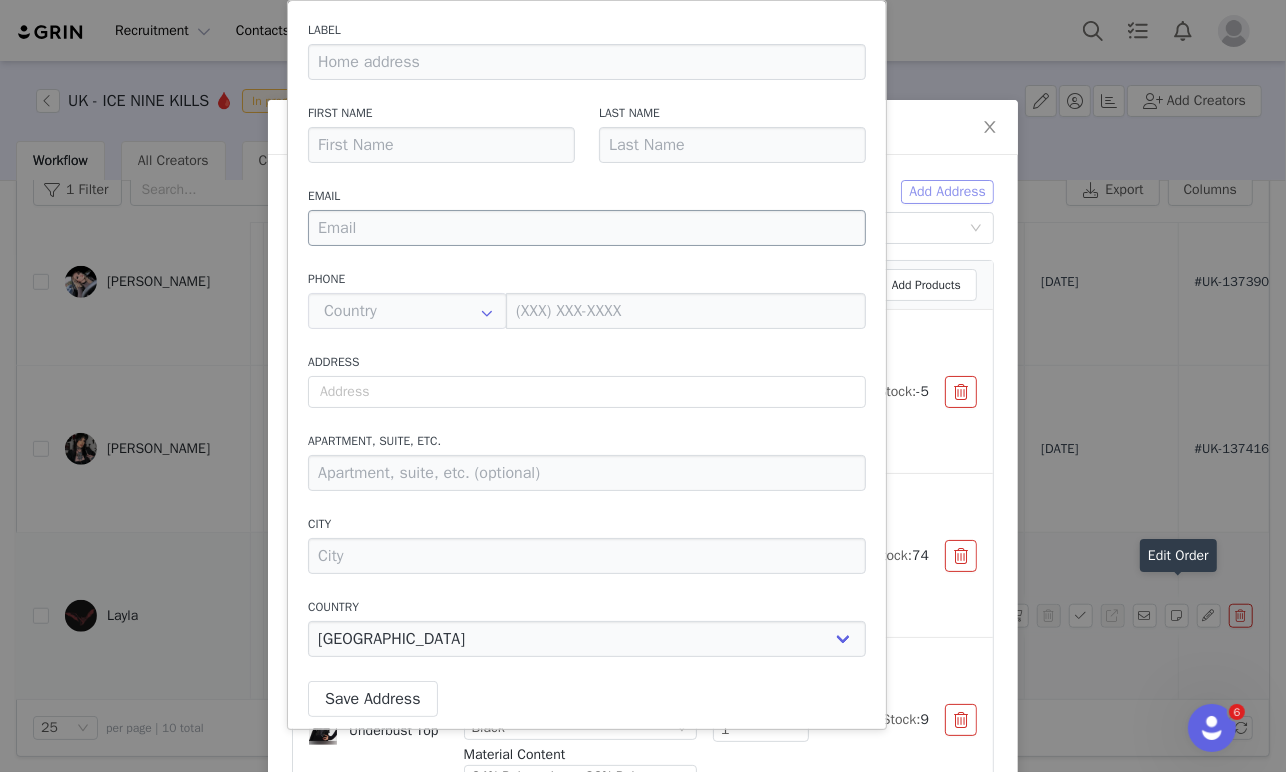 type on "Layla" 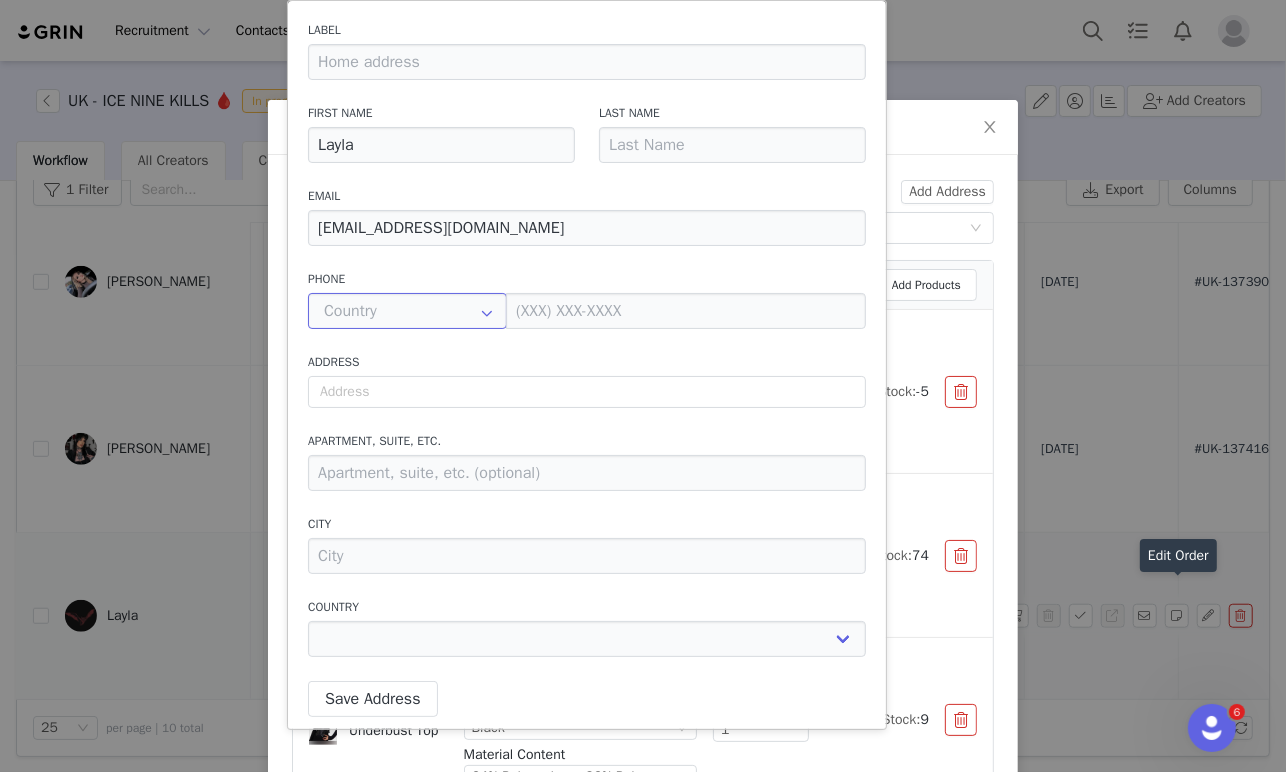 scroll, scrollTop: 7466, scrollLeft: 0, axis: vertical 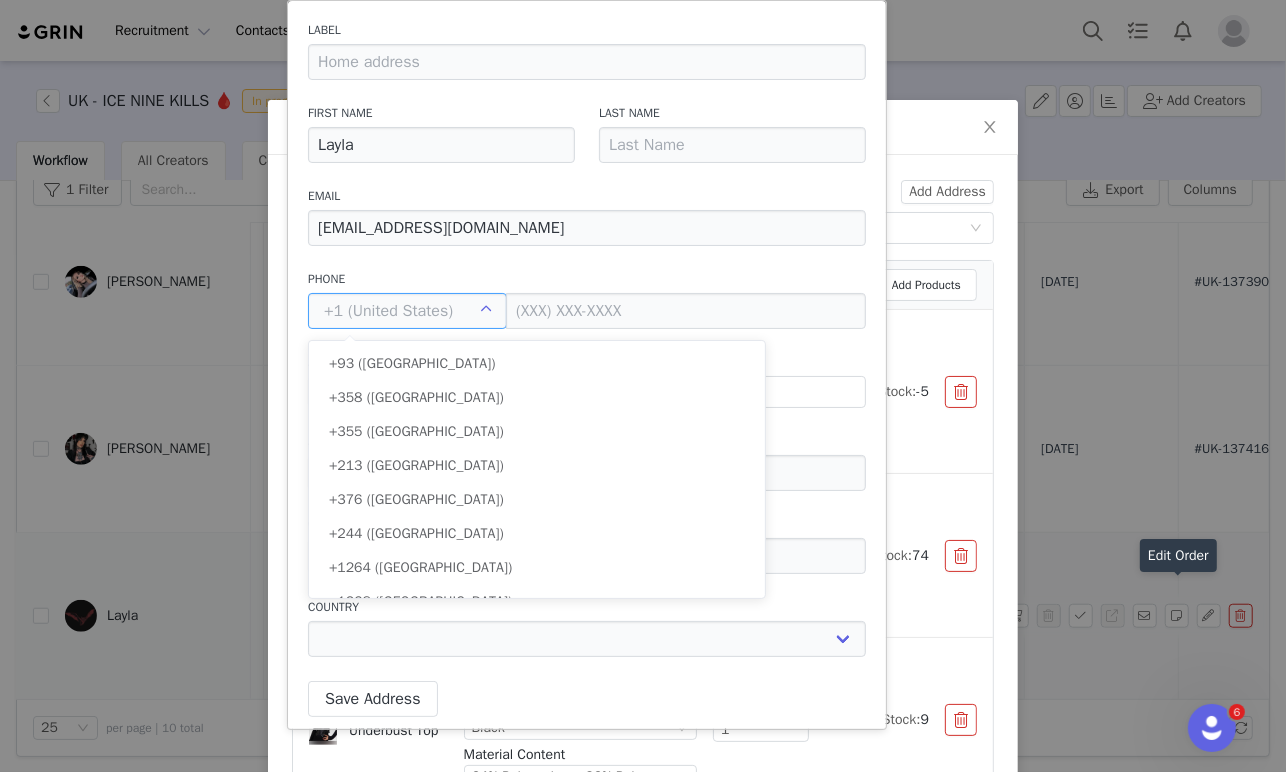 click at bounding box center [407, 311] 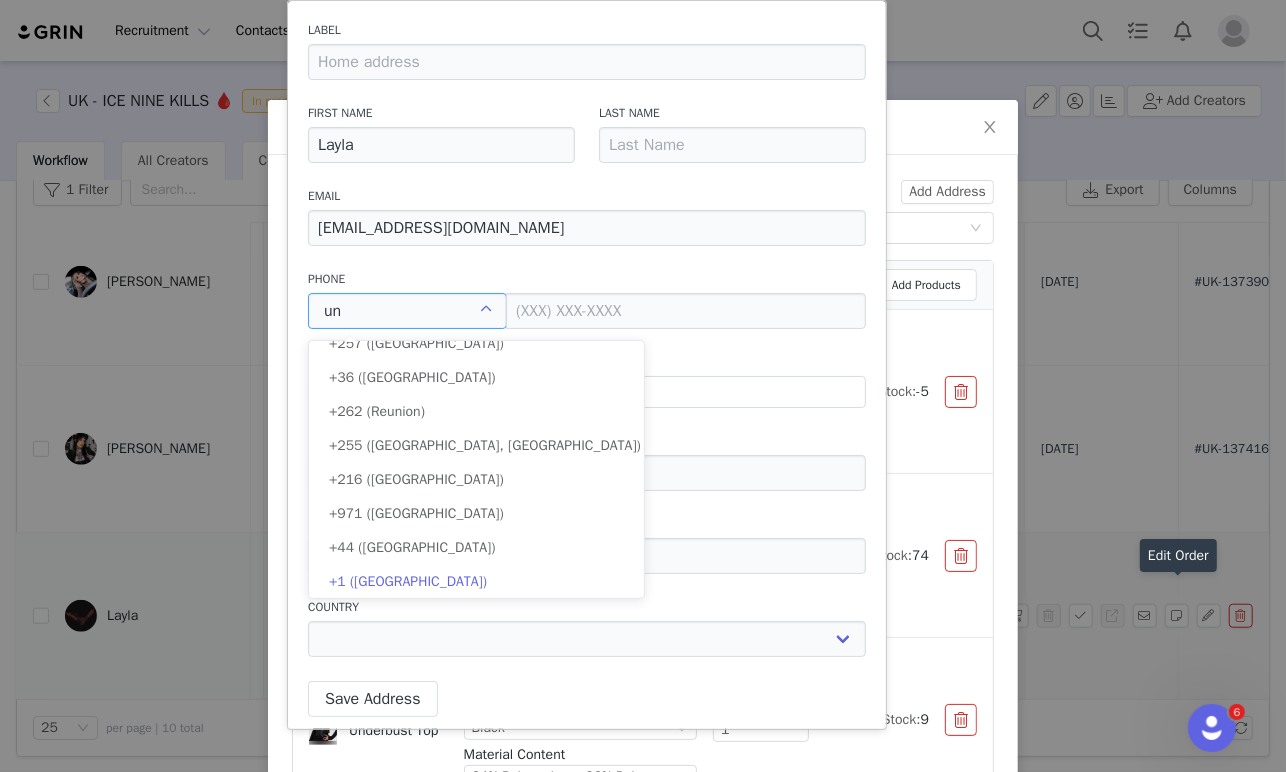 scroll, scrollTop: 54, scrollLeft: 0, axis: vertical 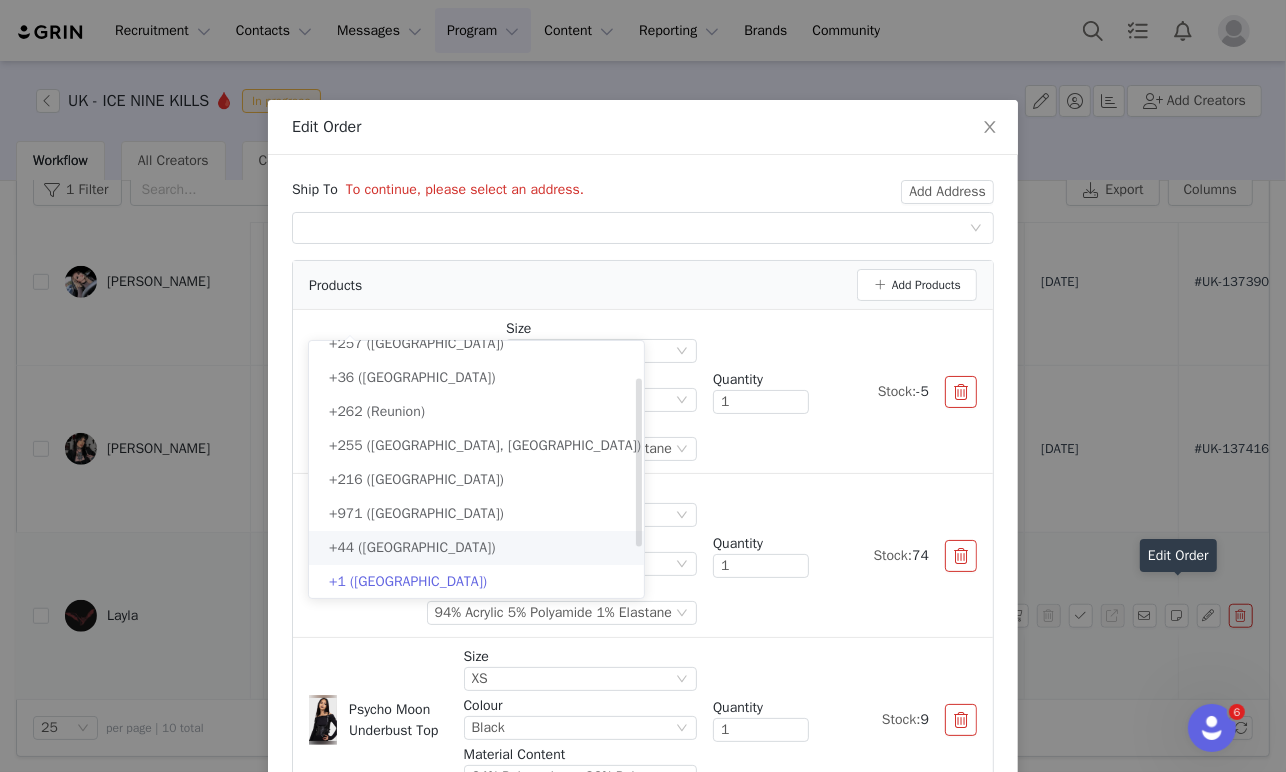 click on "+44 ([GEOGRAPHIC_DATA])" at bounding box center (412, 547) 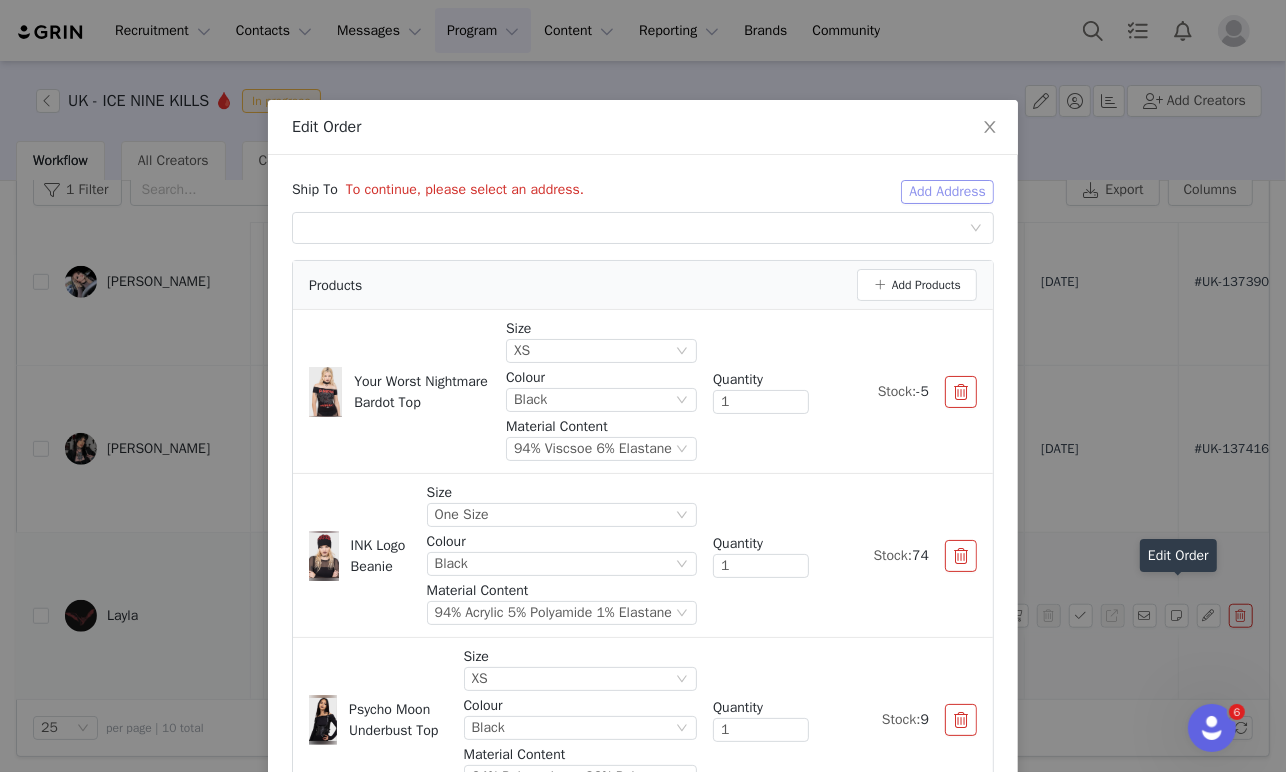 click on "Add Address" at bounding box center (947, 192) 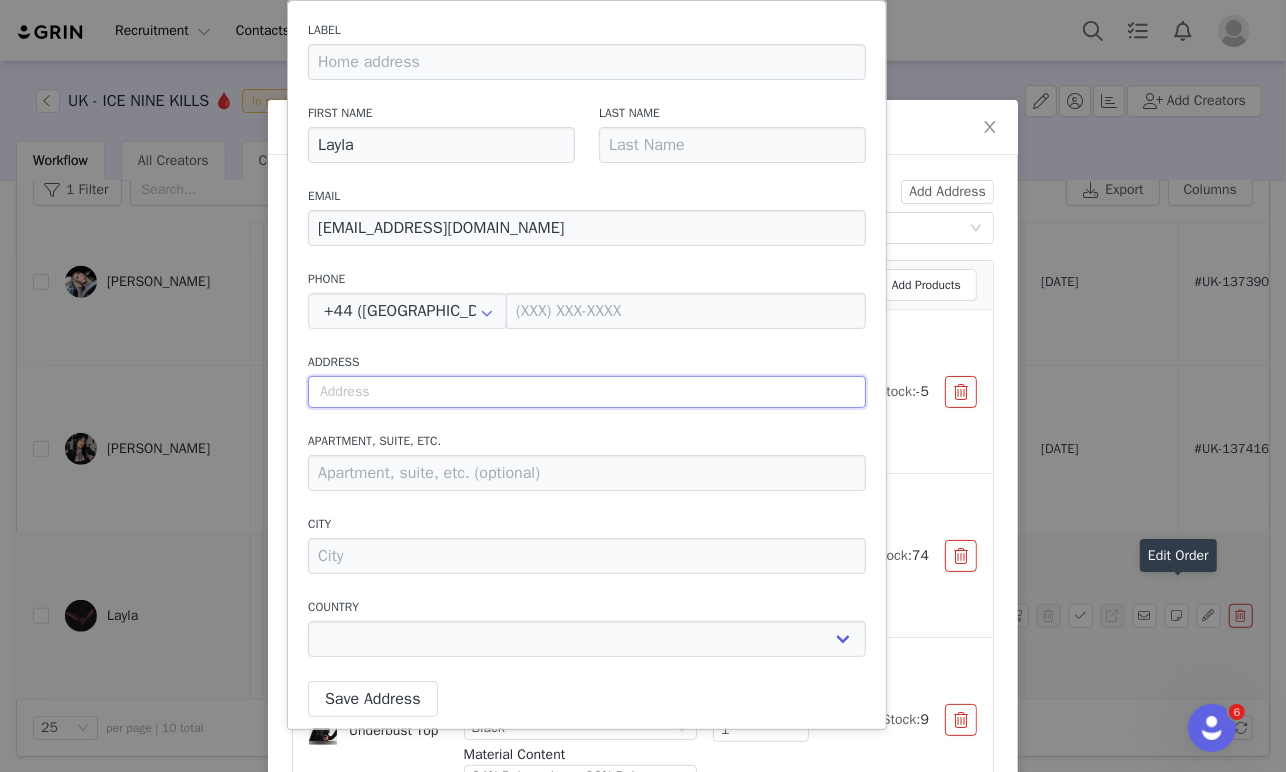 click at bounding box center [587, 392] 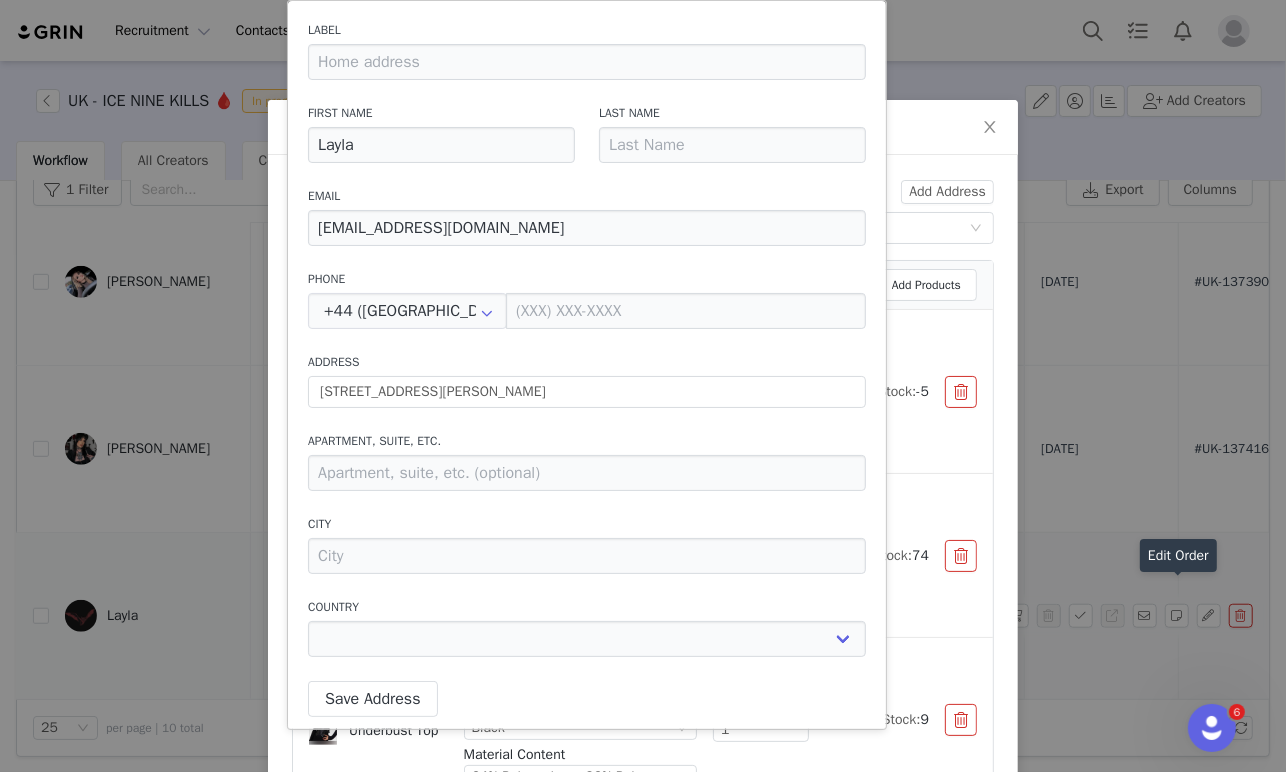 click on "Label   First Name  Layla  Last Name   Email  [EMAIL_ADDRESS][DOMAIN_NAME]  Phone  +44 ([GEOGRAPHIC_DATA])  Address  [STREET_ADDRESS][PERSON_NAME]  Apartment, suite, etc.   City   Country   [GEOGRAPHIC_DATA]   [GEOGRAPHIC_DATA]   [GEOGRAPHIC_DATA]   [GEOGRAPHIC_DATA]   [GEOGRAPHIC_DATA]   [GEOGRAPHIC_DATA]   [GEOGRAPHIC_DATA]   [GEOGRAPHIC_DATA]   [GEOGRAPHIC_DATA]   [GEOGRAPHIC_DATA]   [GEOGRAPHIC_DATA]   [GEOGRAPHIC_DATA]   [GEOGRAPHIC_DATA]   [GEOGRAPHIC_DATA]   [GEOGRAPHIC_DATA]   [GEOGRAPHIC_DATA]   [GEOGRAPHIC_DATA]   [GEOGRAPHIC_DATA]   [GEOGRAPHIC_DATA]   [GEOGRAPHIC_DATA]   [GEOGRAPHIC_DATA]   [GEOGRAPHIC_DATA]   [GEOGRAPHIC_DATA]   [GEOGRAPHIC_DATA]   [GEOGRAPHIC_DATA]   [GEOGRAPHIC_DATA]   [GEOGRAPHIC_DATA]   [GEOGRAPHIC_DATA]   [GEOGRAPHIC_DATA]   [GEOGRAPHIC_DATA]   [GEOGRAPHIC_DATA]   [GEOGRAPHIC_DATA]   [GEOGRAPHIC_DATA]   [GEOGRAPHIC_DATA]   [GEOGRAPHIC_DATA]   [GEOGRAPHIC_DATA]   [GEOGRAPHIC_DATA]   [GEOGRAPHIC_DATA]   [GEOGRAPHIC_DATA]   [GEOGRAPHIC_DATA]   [GEOGRAPHIC_DATA]   [GEOGRAPHIC_DATA]   [GEOGRAPHIC_DATA]   [GEOGRAPHIC_DATA]   [GEOGRAPHIC_DATA]   [GEOGRAPHIC_DATA]   [GEOGRAPHIC_DATA]   [GEOGRAPHIC_DATA], [GEOGRAPHIC_DATA]   [GEOGRAPHIC_DATA]   [GEOGRAPHIC_DATA]   [GEOGRAPHIC_DATA]   [GEOGRAPHIC_DATA]   [GEOGRAPHIC_DATA]   [GEOGRAPHIC_DATA]   [GEOGRAPHIC_DATA]   [GEOGRAPHIC_DATA]   [GEOGRAPHIC_DATA]   [GEOGRAPHIC_DATA]   [GEOGRAPHIC_DATA]   [GEOGRAPHIC_DATA]   [GEOGRAPHIC_DATA]   [GEOGRAPHIC_DATA]   [GEOGRAPHIC_DATA]   [GEOGRAPHIC_DATA]" at bounding box center [587, 345] 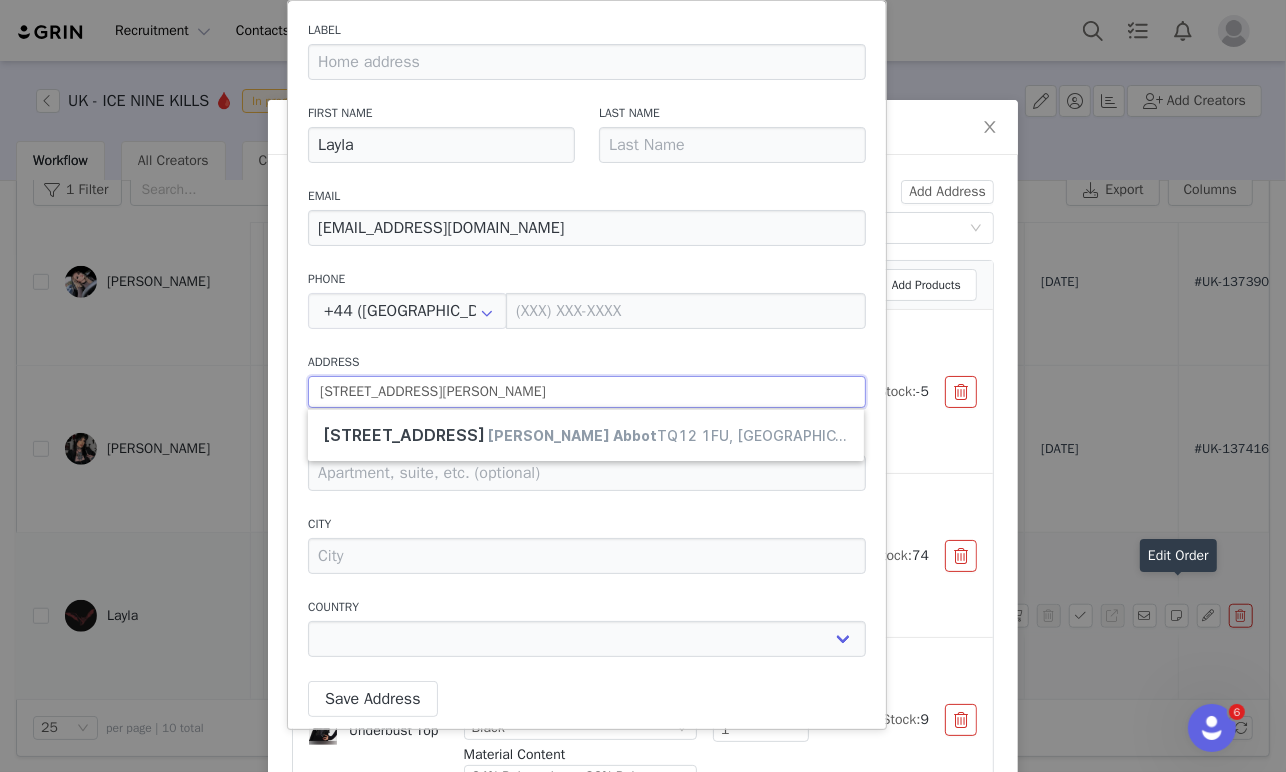 click on "[STREET_ADDRESS][PERSON_NAME]" at bounding box center (587, 392) 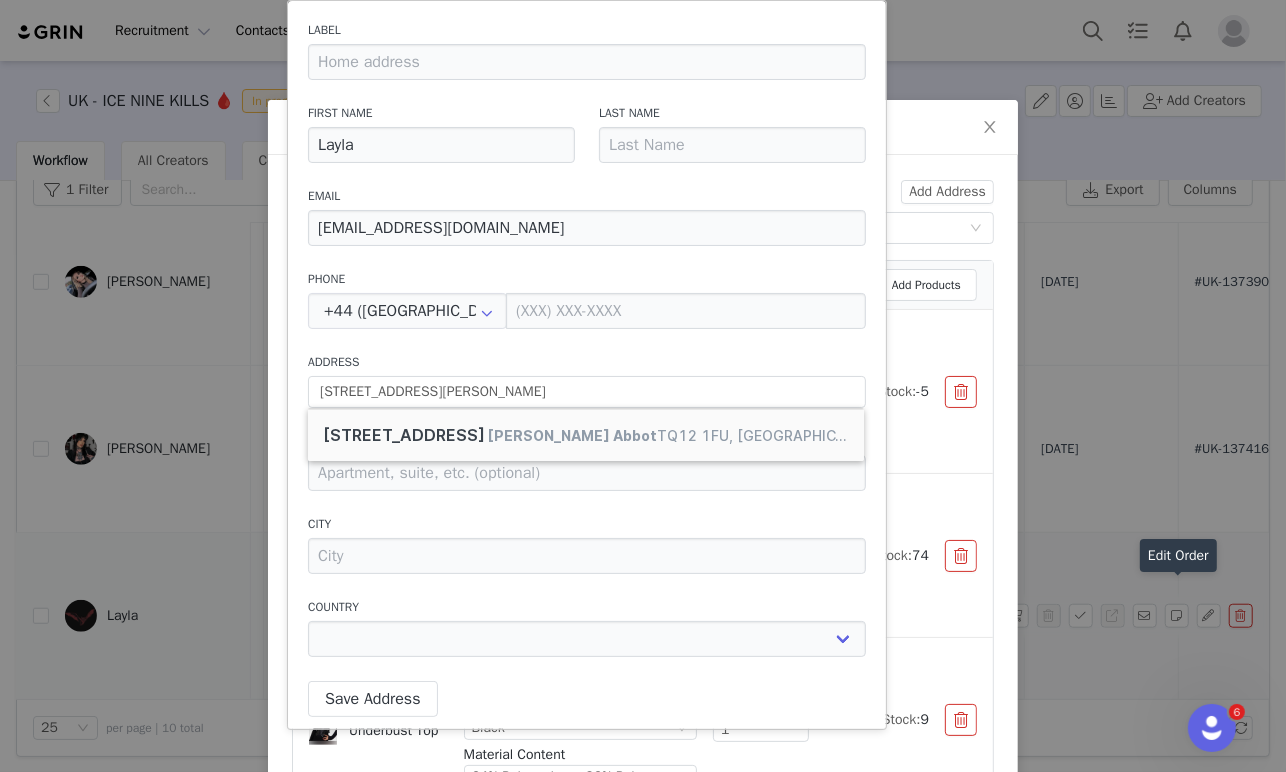 type on "[STREET_ADDRESS][PERSON_NAME]" 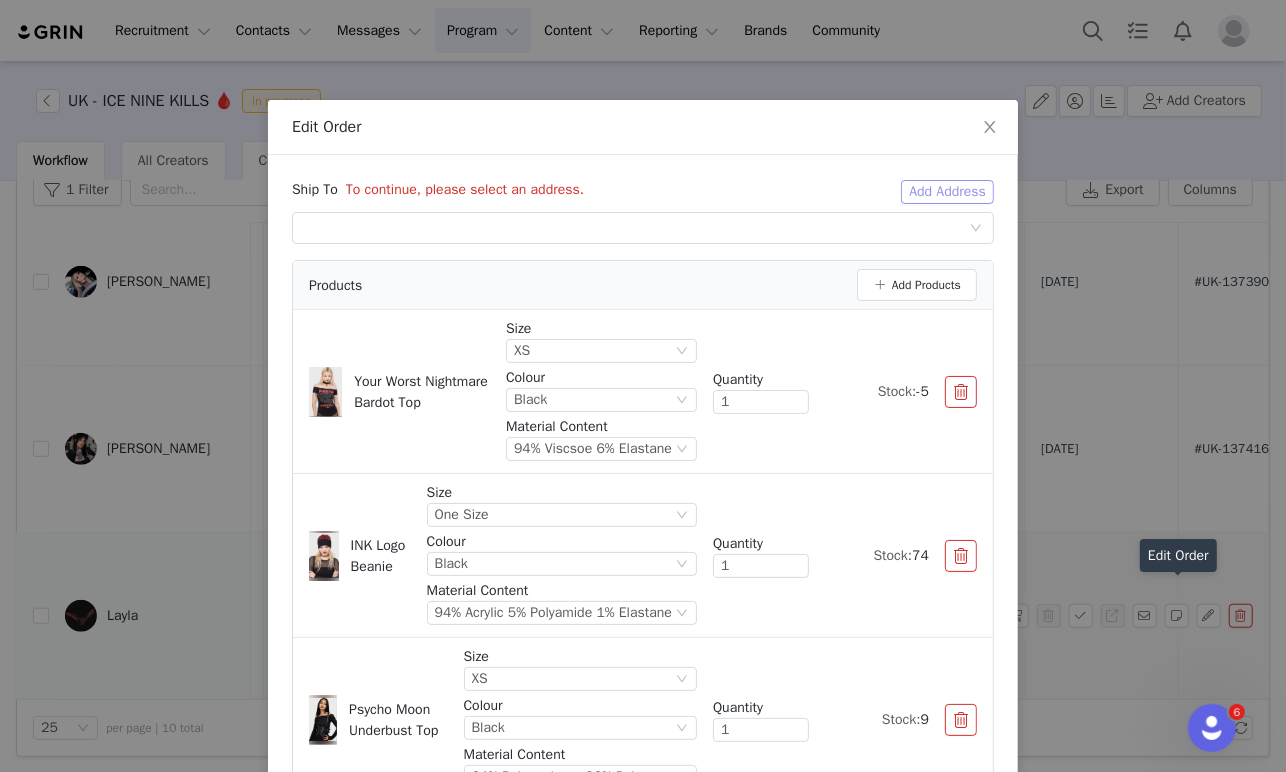 click on "Add Address" at bounding box center (947, 192) 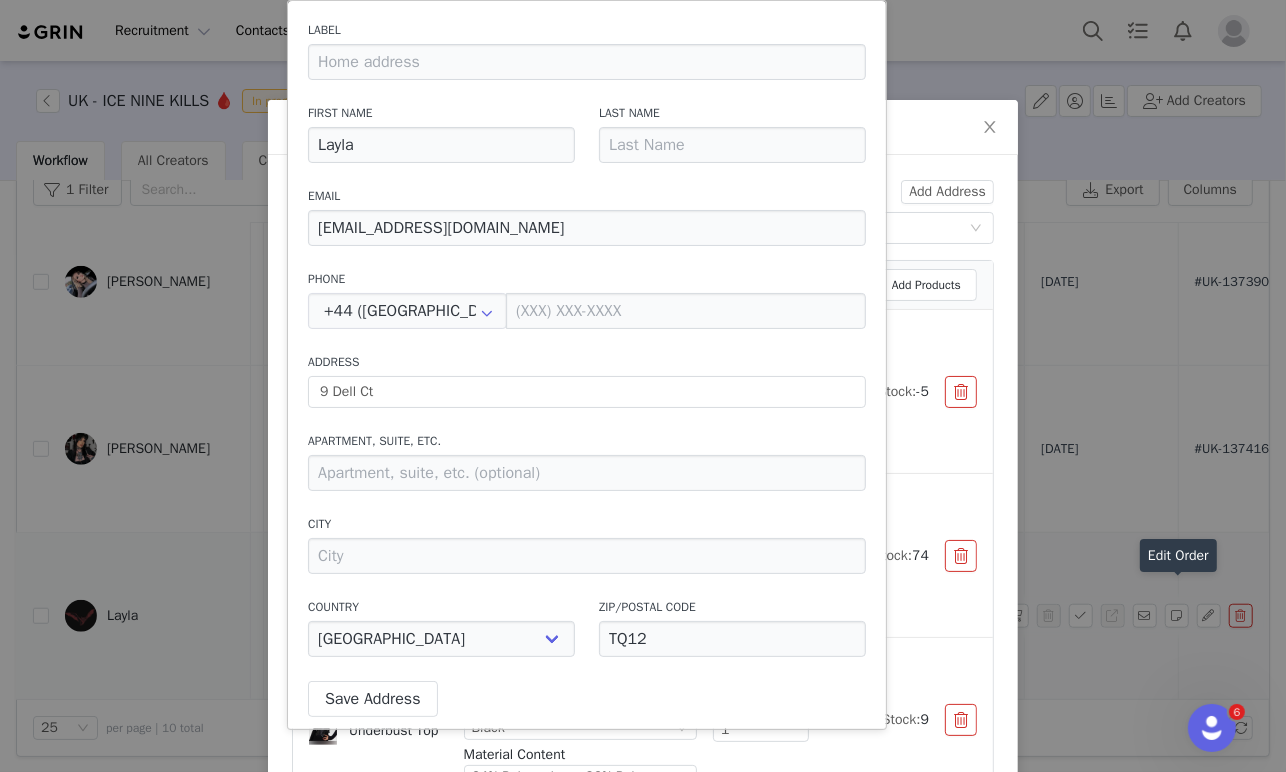 click on "Address" at bounding box center [587, 362] 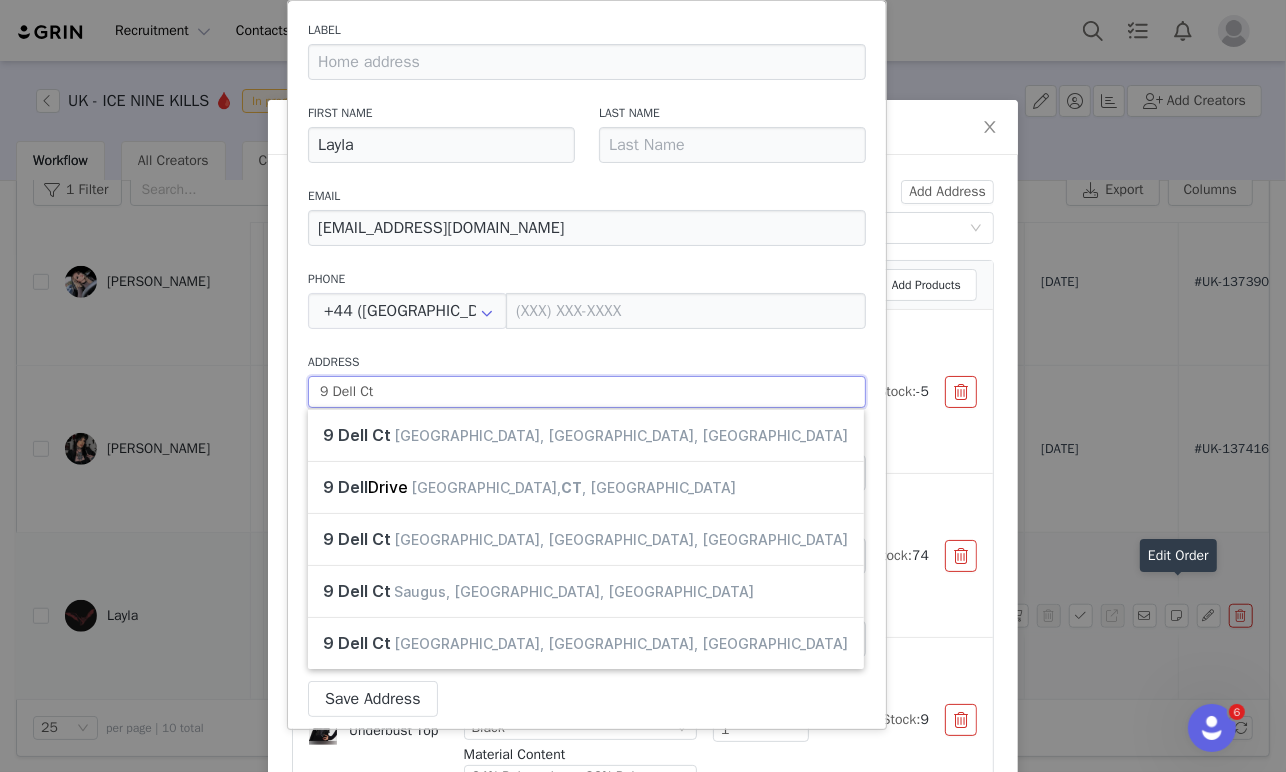 click on "9 Dell Ct" at bounding box center [587, 392] 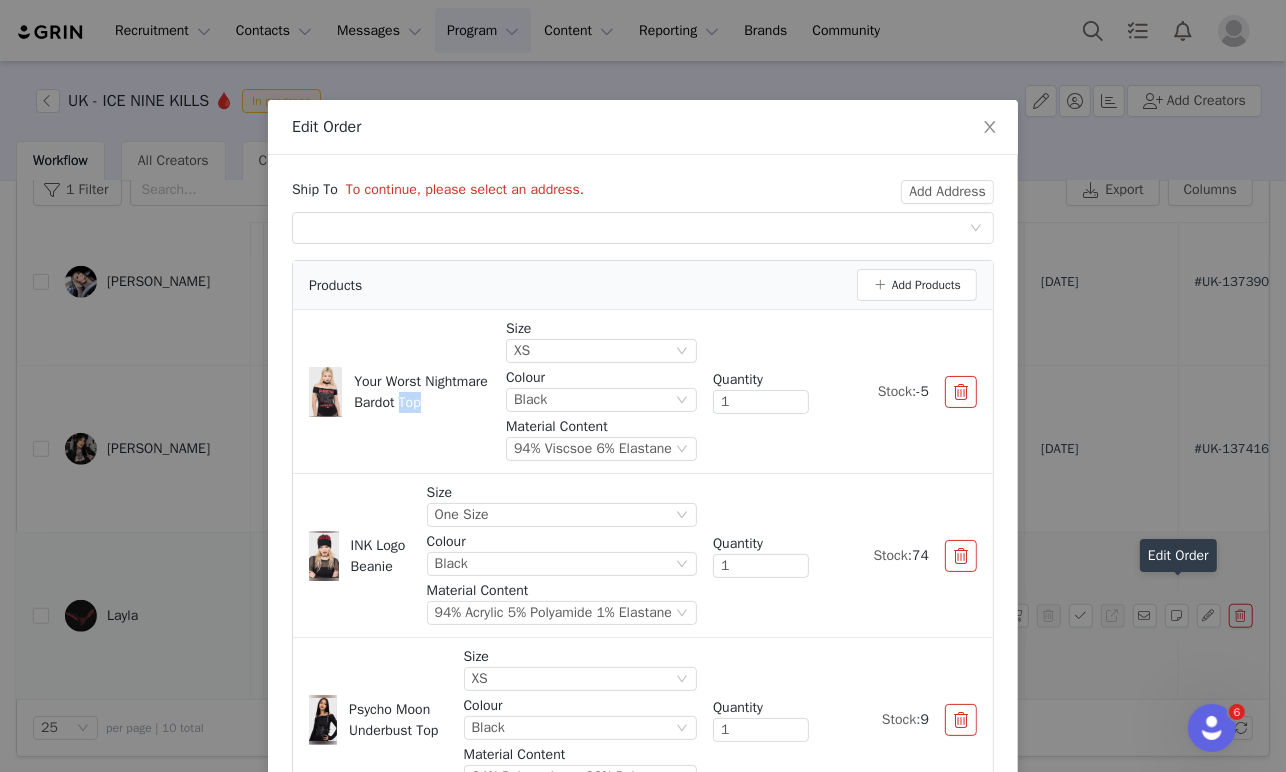 click on "Your Worst Nightmare Bardot Top     Size XS Colour Black Material Content 94% Viscsoe 6% Elastane Quantity 1  Stock:  -5" at bounding box center (643, 391) 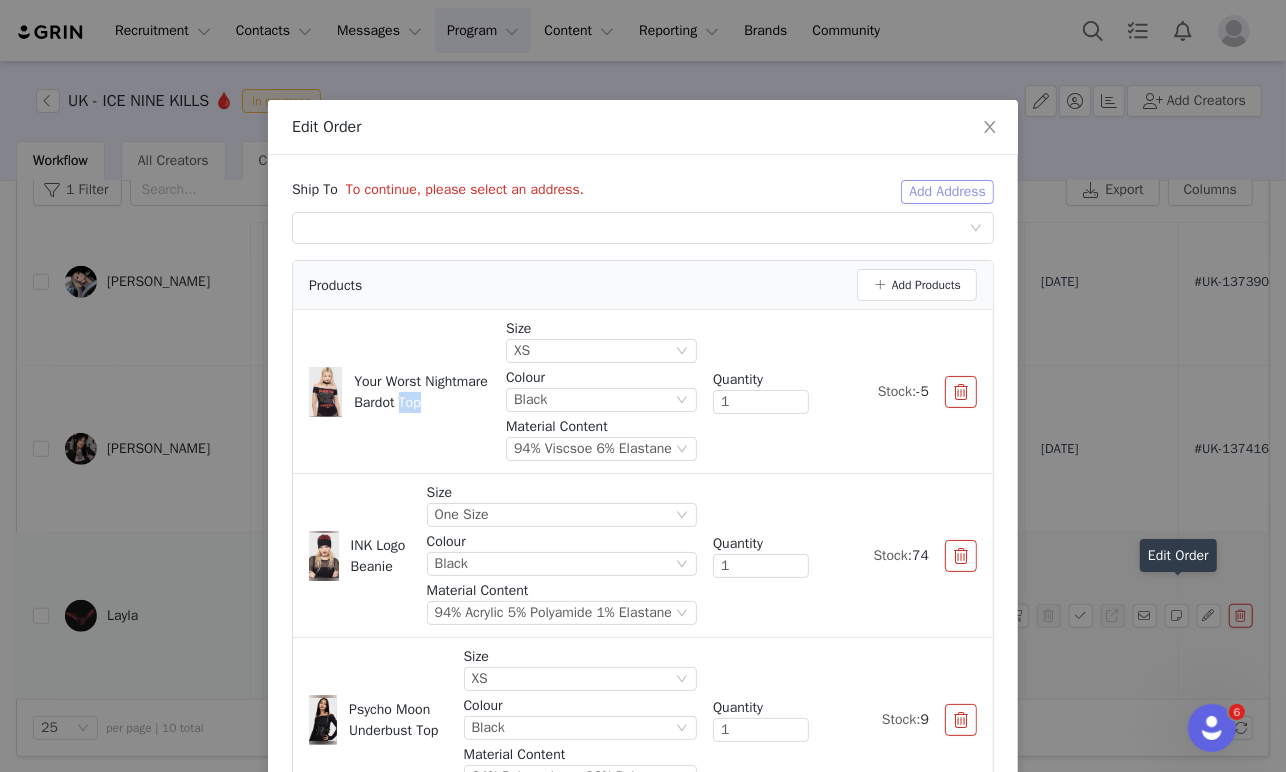 click on "Add Address" at bounding box center [947, 192] 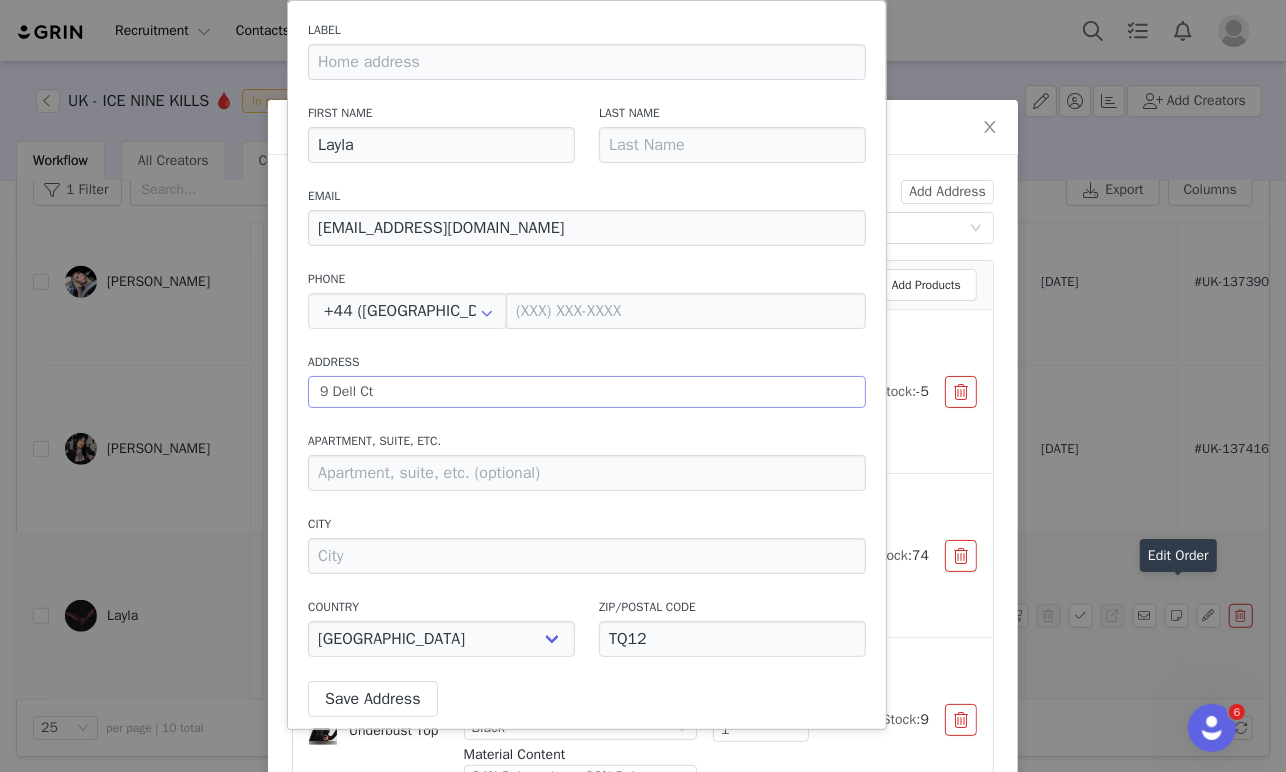 drag, startPoint x: 454, startPoint y: 372, endPoint x: 454, endPoint y: 390, distance: 18 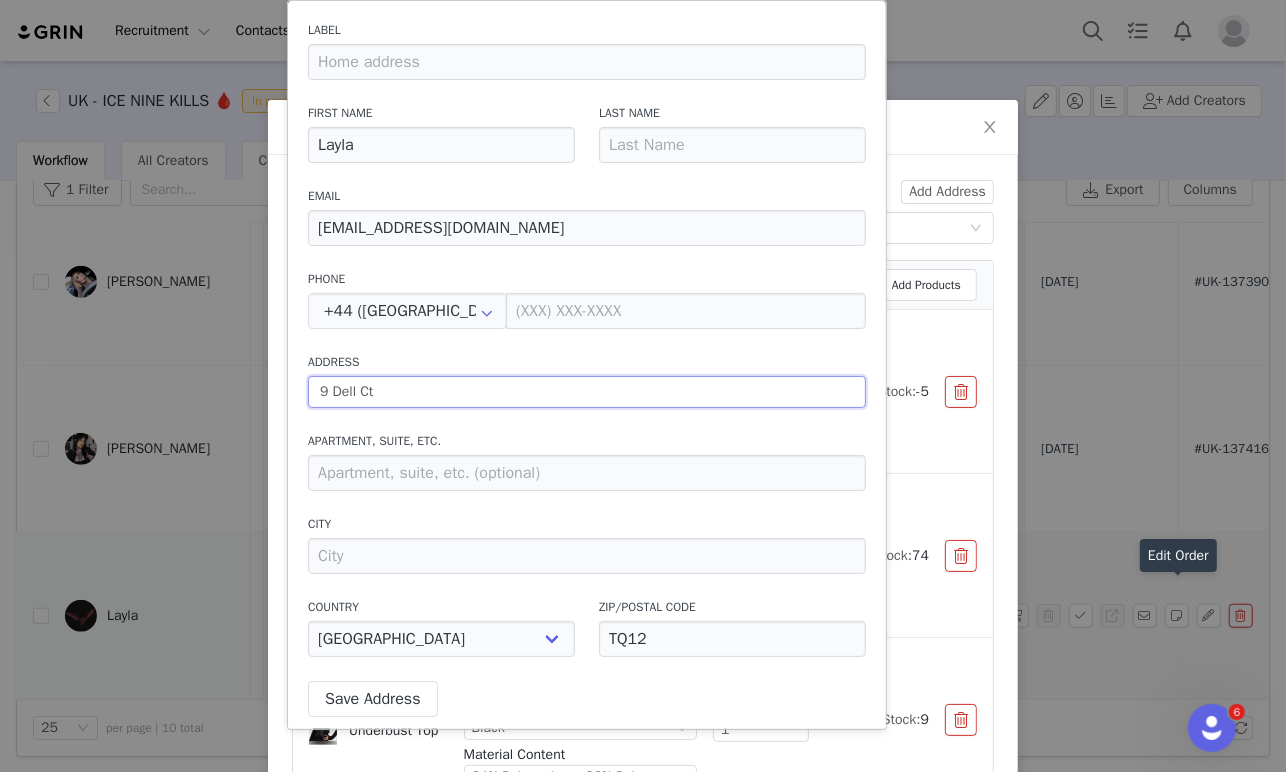 click on "9 Dell Ct" at bounding box center [587, 392] 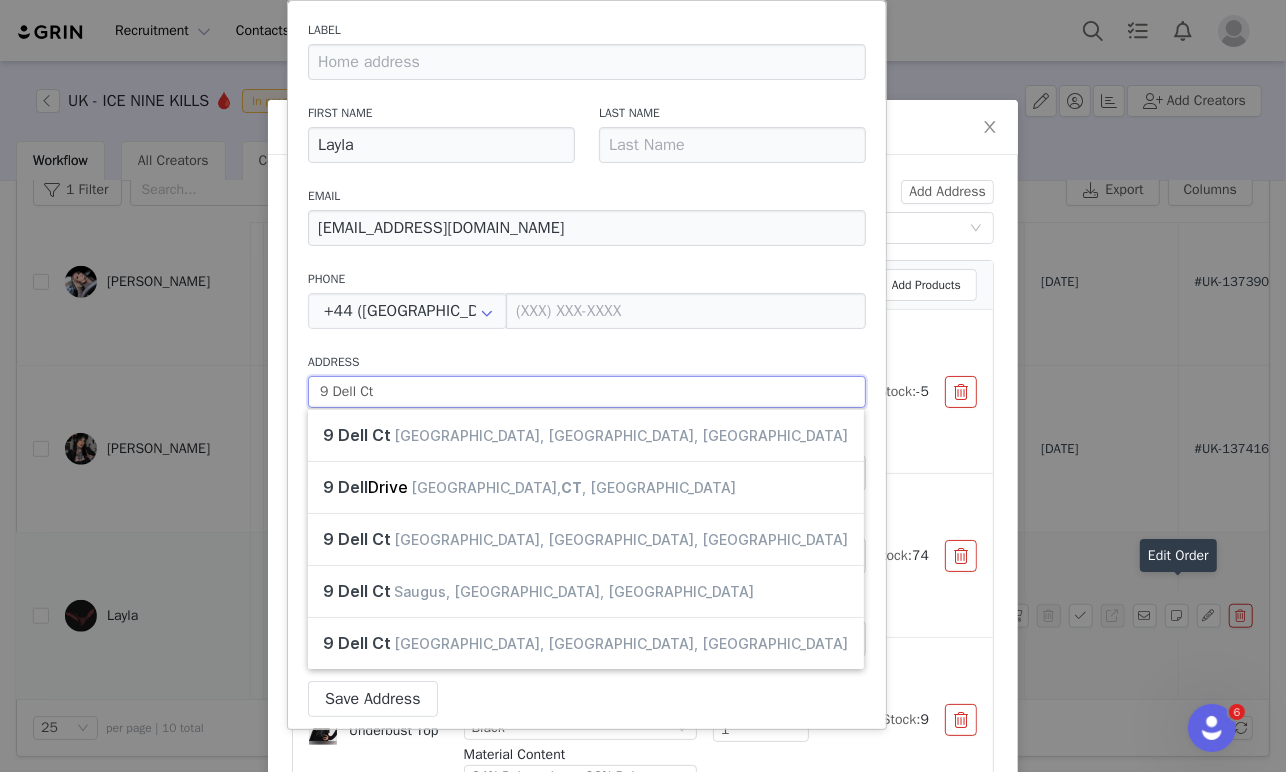 paste on "[STREET_ADDRESS][PERSON_NAME]" 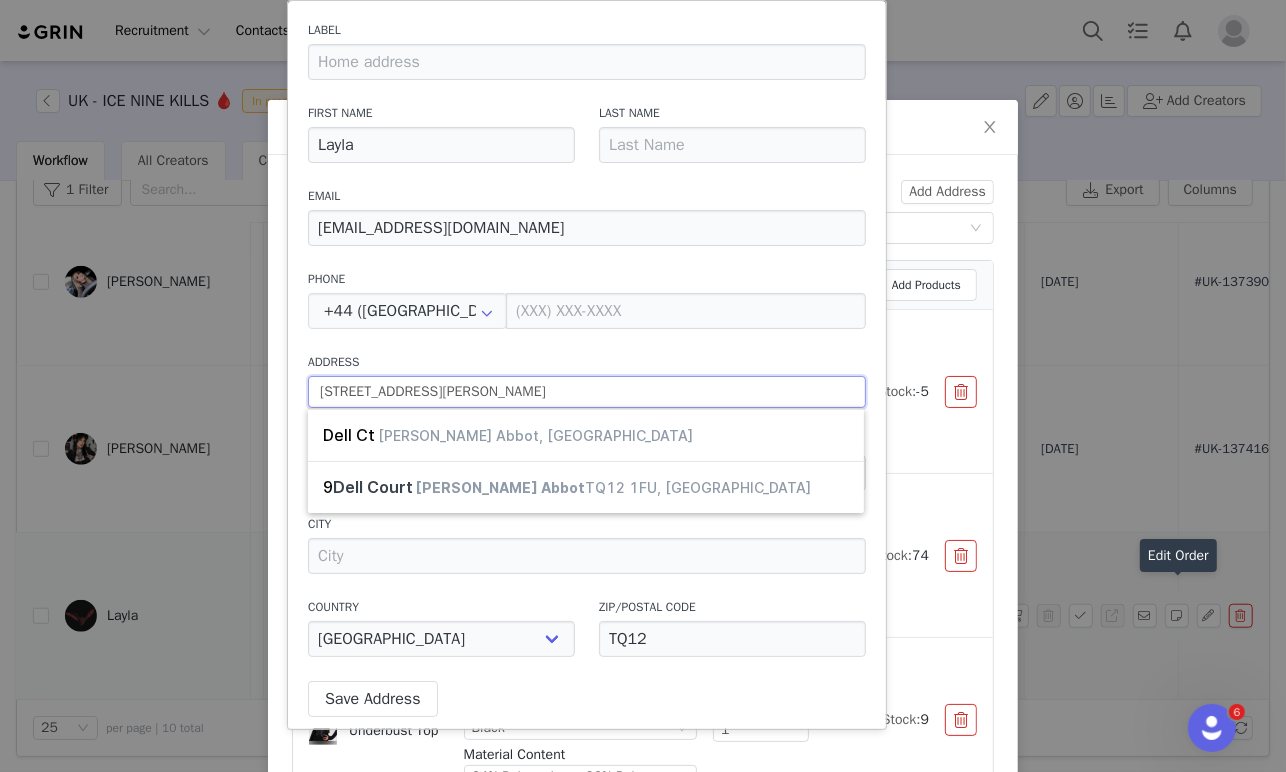 paste 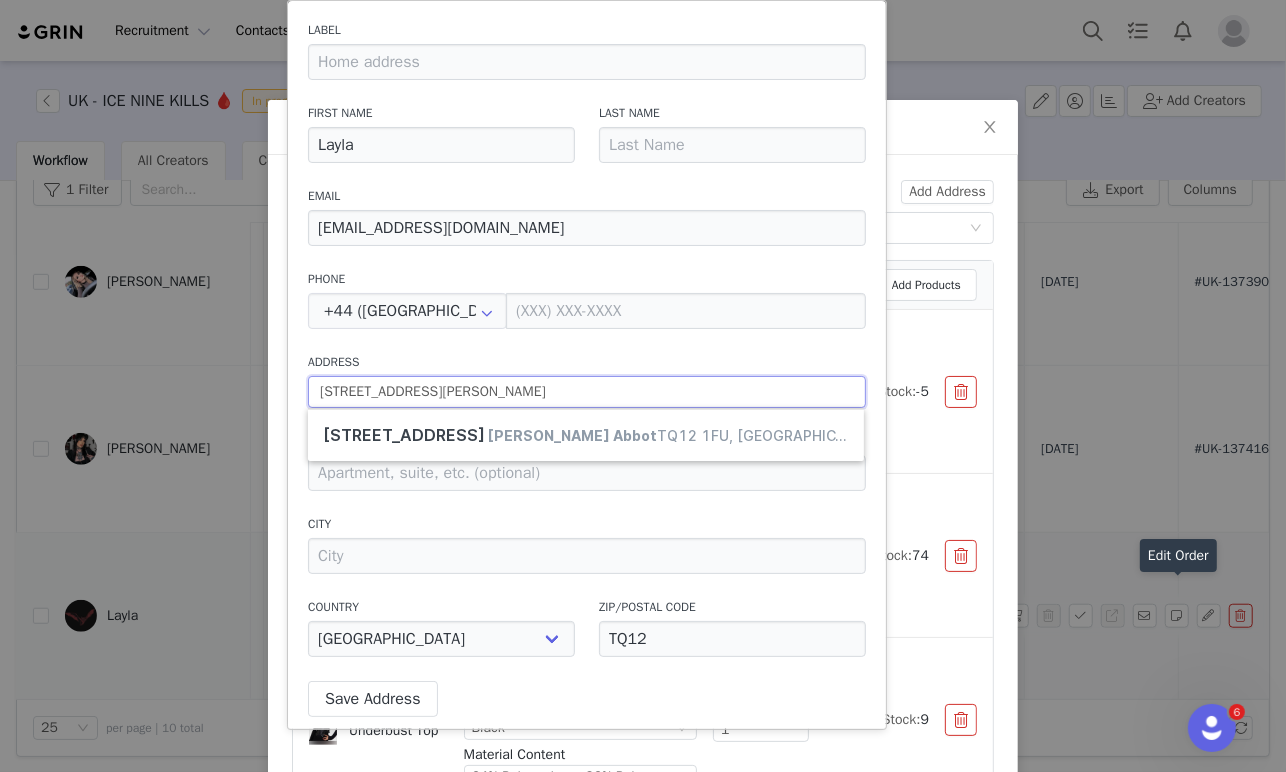 click on "[STREET_ADDRESS][PERSON_NAME]" at bounding box center (587, 392) 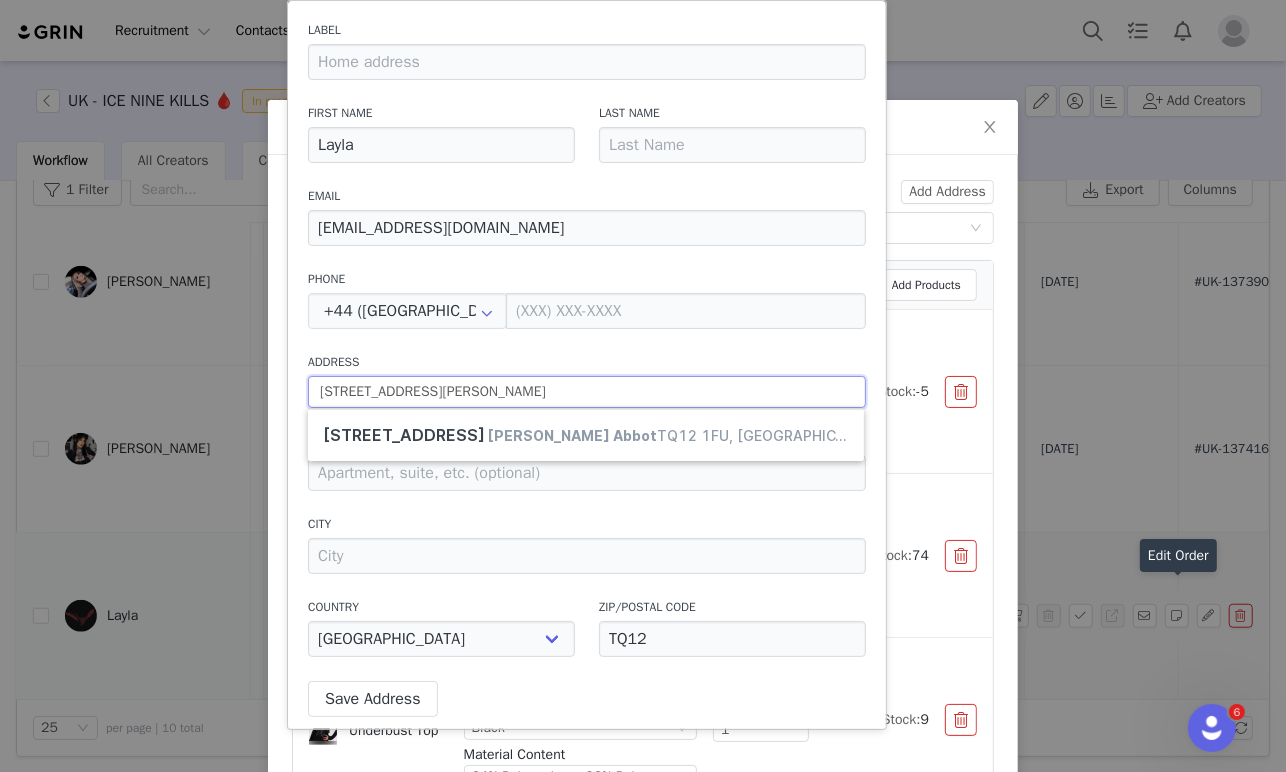 drag, startPoint x: 404, startPoint y: 392, endPoint x: 488, endPoint y: 393, distance: 84.00595 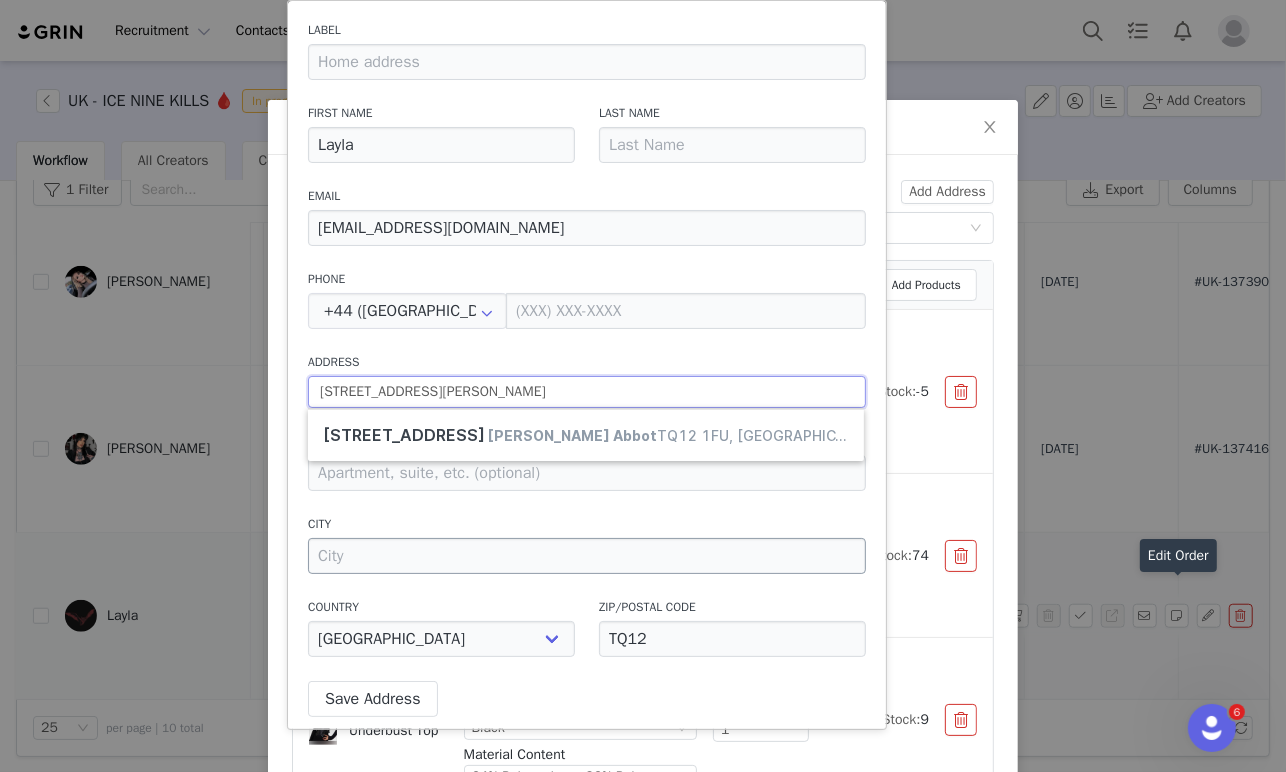 type on "[STREET_ADDRESS][PERSON_NAME]" 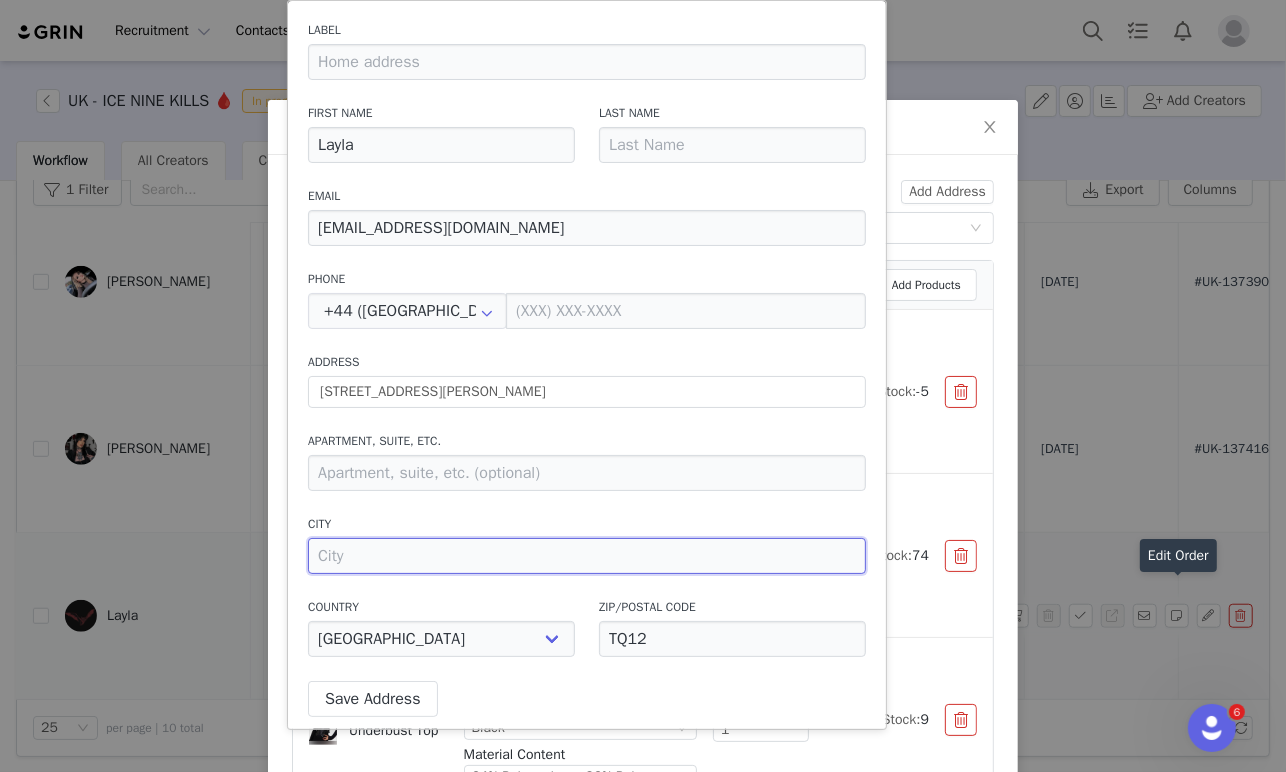 paste on "[PERSON_NAME] Abbot" 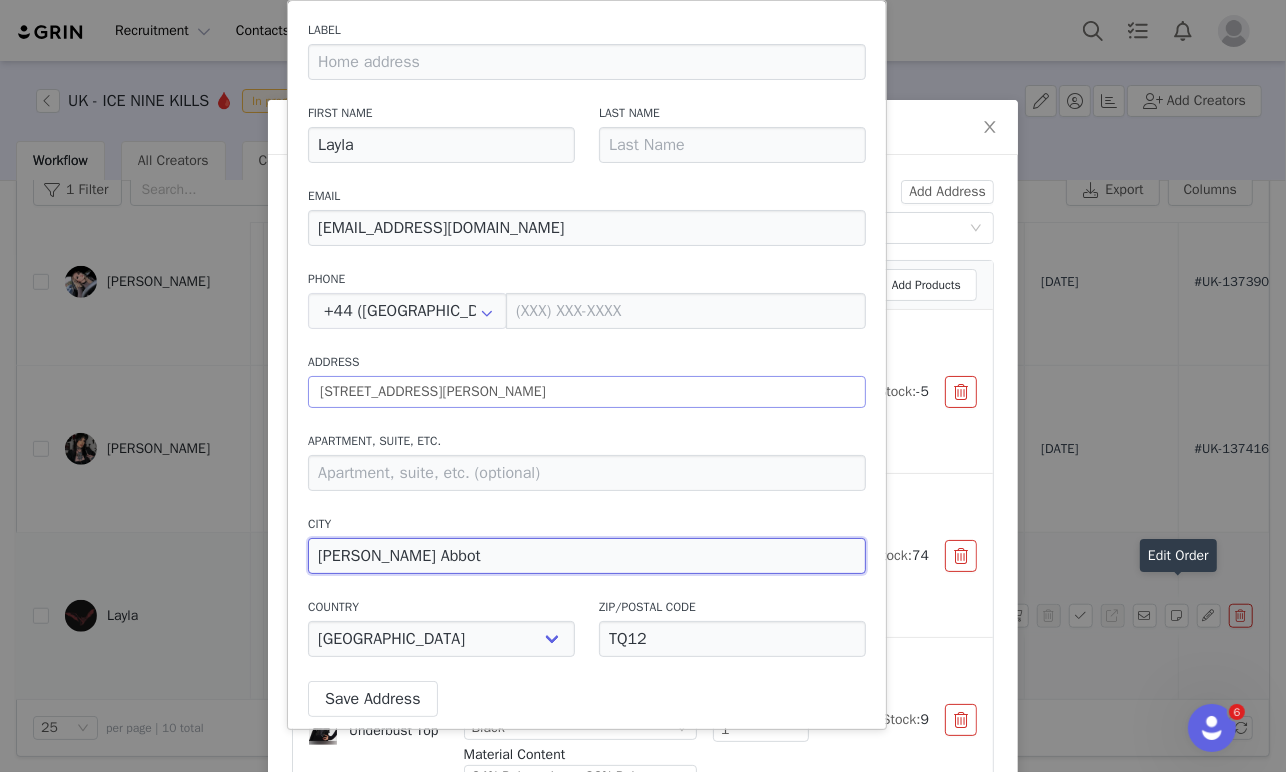 type on "[PERSON_NAME] Abbot" 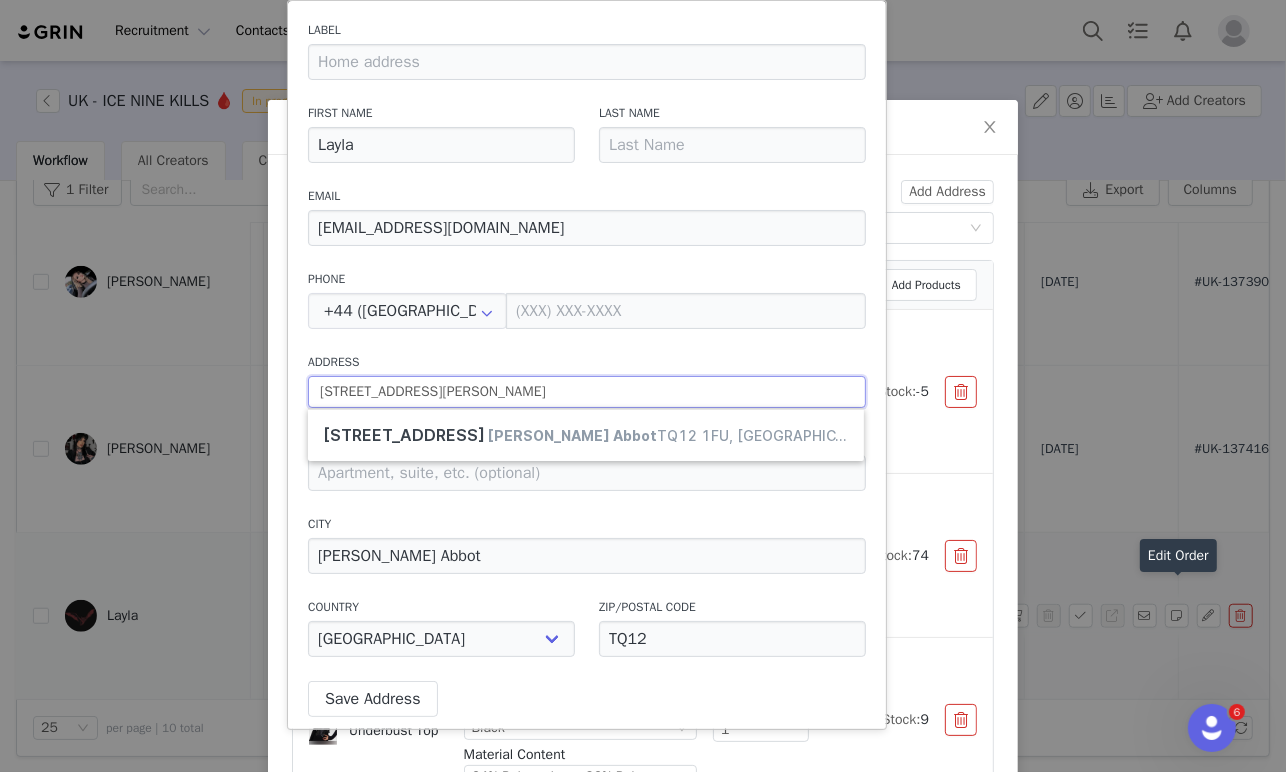 drag, startPoint x: 497, startPoint y: 388, endPoint x: 529, endPoint y: 389, distance: 32.01562 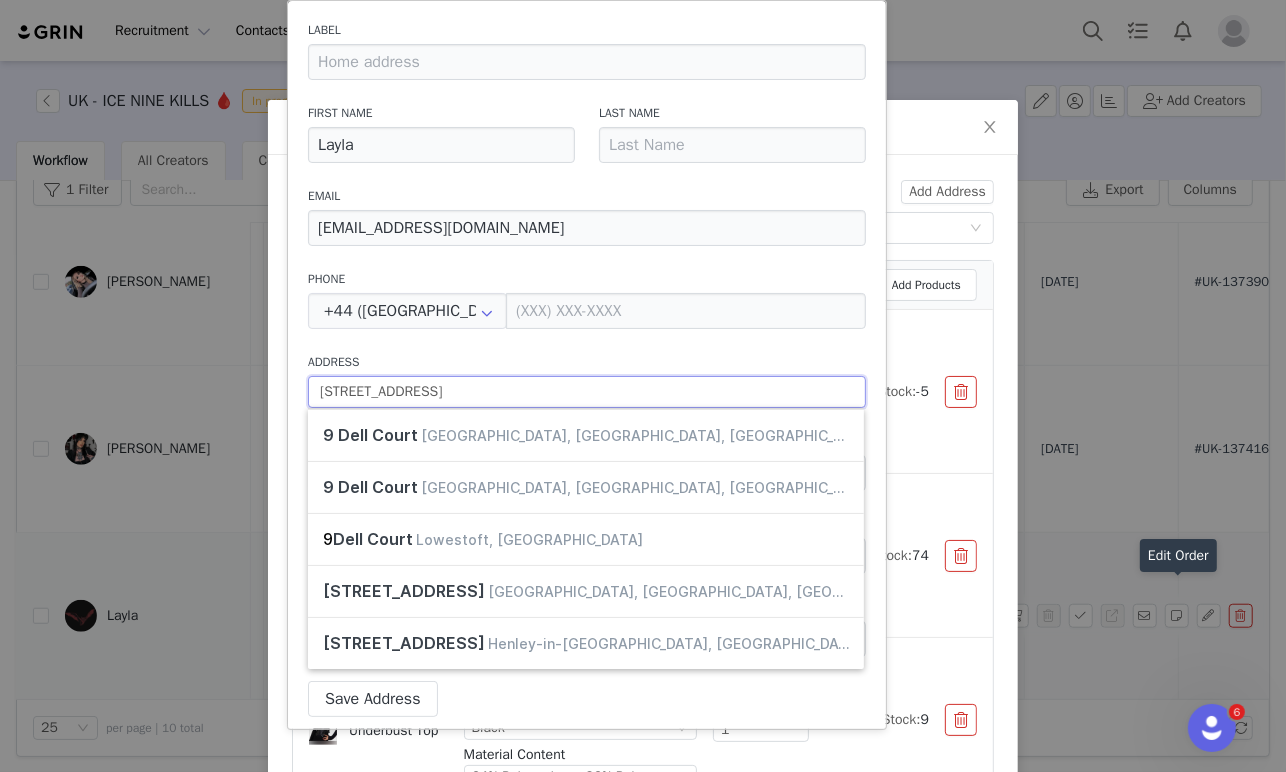 type on "[STREET_ADDRESS]" 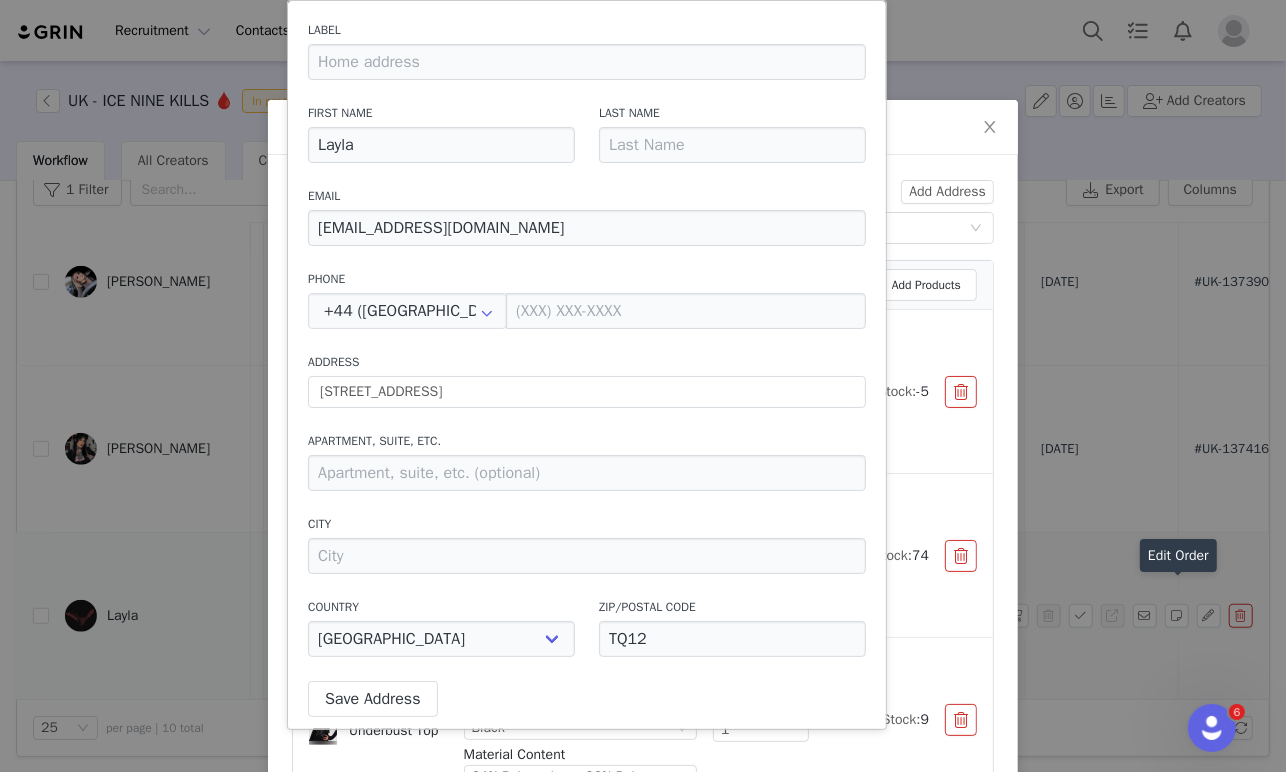 click on "Label   First Name  Layla  Last Name   Email  [EMAIL_ADDRESS][DOMAIN_NAME]  Phone  +44 ([GEOGRAPHIC_DATA])  Address  [STREET_ADDRESS].   City   Country   [GEOGRAPHIC_DATA]   [GEOGRAPHIC_DATA]   [GEOGRAPHIC_DATA]   [GEOGRAPHIC_DATA]   [GEOGRAPHIC_DATA]   [GEOGRAPHIC_DATA]   [GEOGRAPHIC_DATA]   [GEOGRAPHIC_DATA]   [GEOGRAPHIC_DATA]   [GEOGRAPHIC_DATA]   [GEOGRAPHIC_DATA]   [GEOGRAPHIC_DATA]   [GEOGRAPHIC_DATA]   [GEOGRAPHIC_DATA]   [GEOGRAPHIC_DATA]   [GEOGRAPHIC_DATA]   [GEOGRAPHIC_DATA]   [GEOGRAPHIC_DATA]   [GEOGRAPHIC_DATA]   [GEOGRAPHIC_DATA]   [GEOGRAPHIC_DATA]   [GEOGRAPHIC_DATA]   [GEOGRAPHIC_DATA]   [GEOGRAPHIC_DATA]   [GEOGRAPHIC_DATA]   [GEOGRAPHIC_DATA]   [GEOGRAPHIC_DATA]   [GEOGRAPHIC_DATA]   [GEOGRAPHIC_DATA]   [GEOGRAPHIC_DATA]   [GEOGRAPHIC_DATA]   [GEOGRAPHIC_DATA]   [GEOGRAPHIC_DATA]   [GEOGRAPHIC_DATA]   [GEOGRAPHIC_DATA]   [GEOGRAPHIC_DATA]   [GEOGRAPHIC_DATA]   [GEOGRAPHIC_DATA]   [GEOGRAPHIC_DATA]   [GEOGRAPHIC_DATA]   [GEOGRAPHIC_DATA]   [GEOGRAPHIC_DATA]   [GEOGRAPHIC_DATA]   [GEOGRAPHIC_DATA]   [GEOGRAPHIC_DATA]   [GEOGRAPHIC_DATA]   [GEOGRAPHIC_DATA]   [GEOGRAPHIC_DATA], [GEOGRAPHIC_DATA]   [GEOGRAPHIC_DATA]   [GEOGRAPHIC_DATA]   [GEOGRAPHIC_DATA]   [GEOGRAPHIC_DATA]   [GEOGRAPHIC_DATA]   [GEOGRAPHIC_DATA]   [GEOGRAPHIC_DATA]   [GEOGRAPHIC_DATA]   [GEOGRAPHIC_DATA]   [GEOGRAPHIC_DATA]   [GEOGRAPHIC_DATA]   [GEOGRAPHIC_DATA]   [GEOGRAPHIC_DATA]   [GEOGRAPHIC_DATA]   [GEOGRAPHIC_DATA]   [GEOGRAPHIC_DATA]   [GEOGRAPHIC_DATA]   [GEOGRAPHIC_DATA]  [GEOGRAPHIC_DATA]" at bounding box center (587, 345) 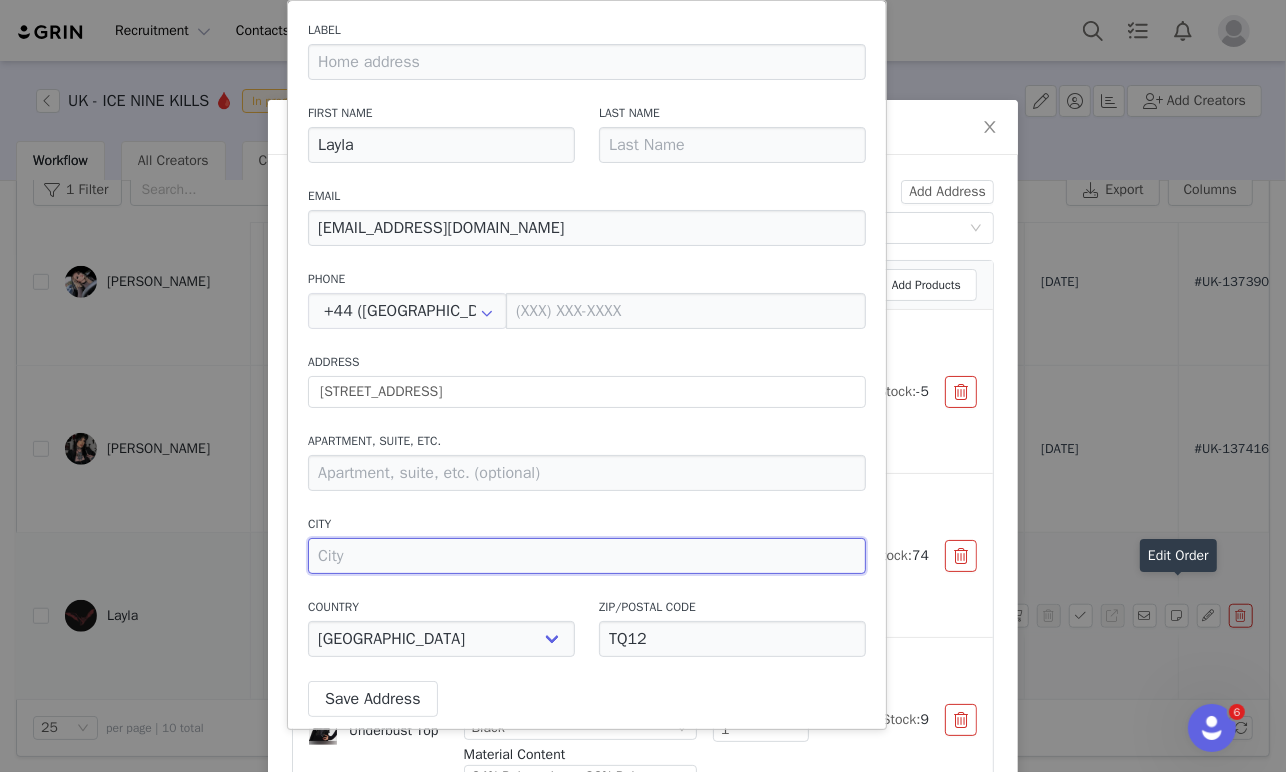 click at bounding box center [587, 556] 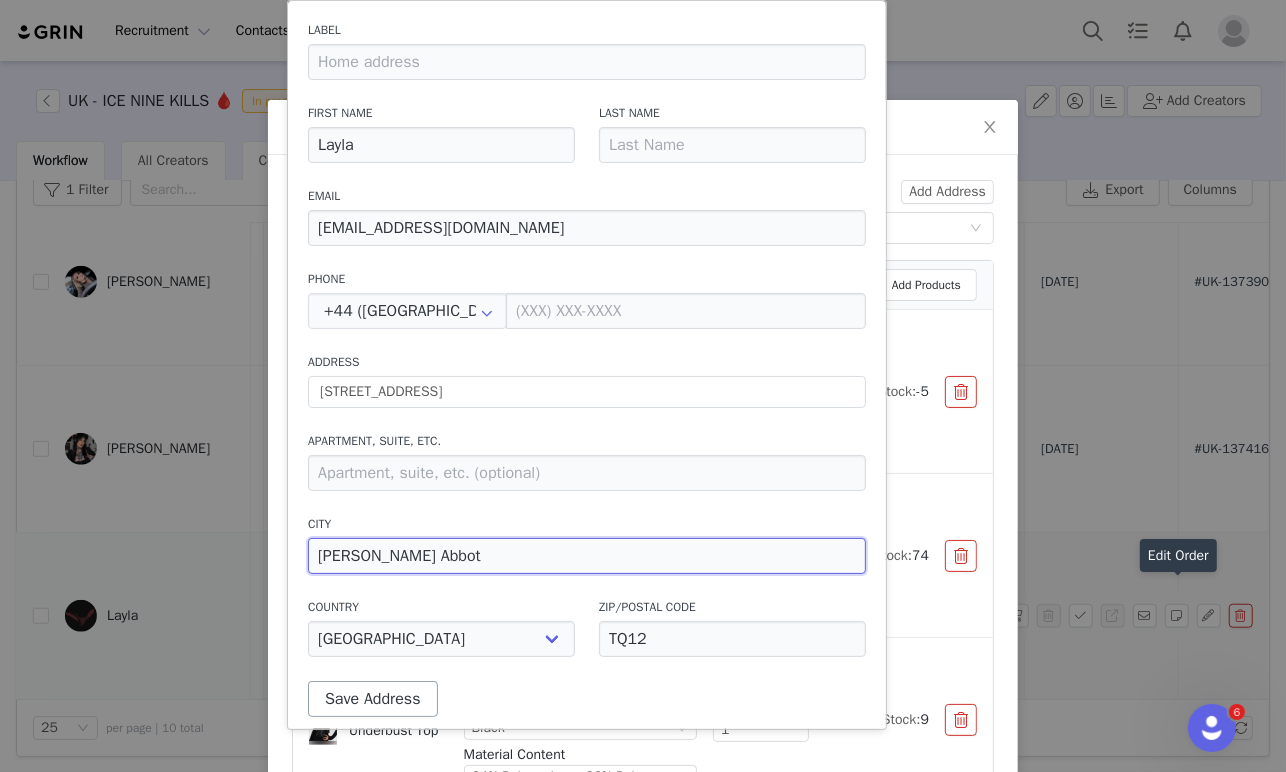 type on "[PERSON_NAME] Abbot" 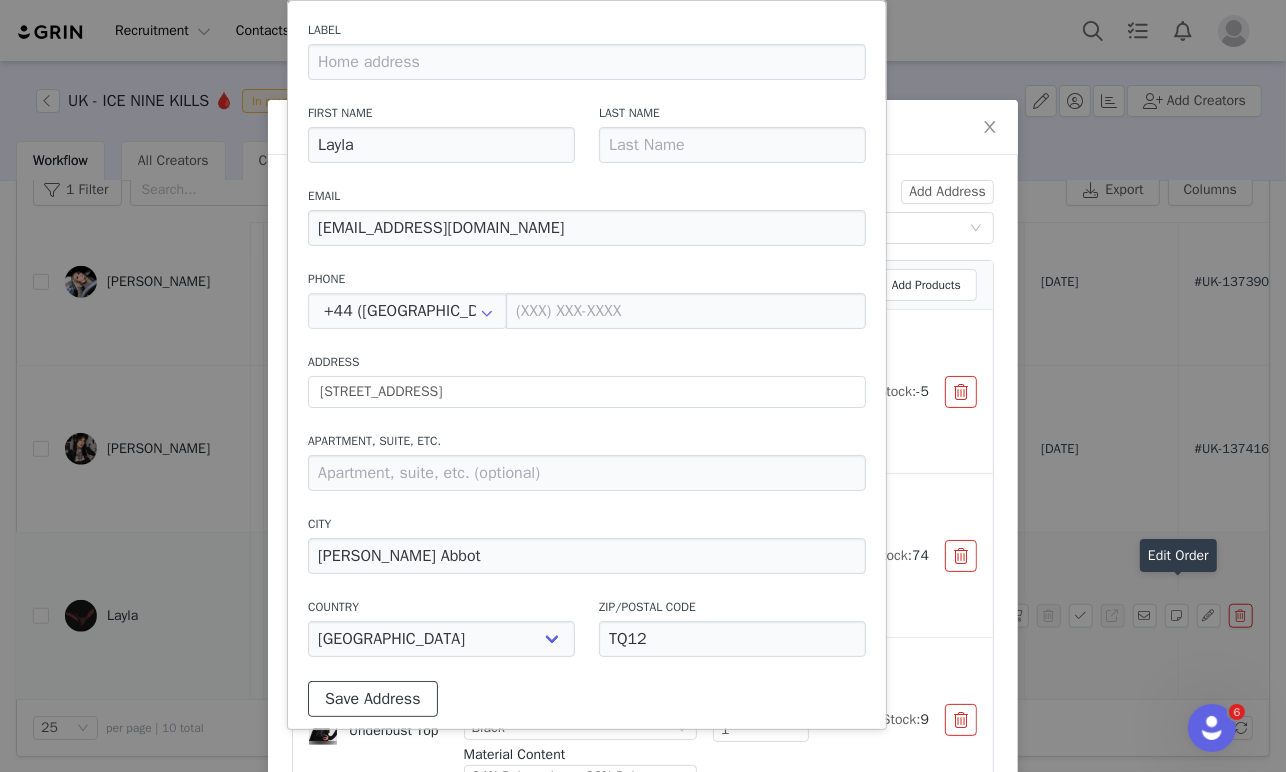click on "Save Address" at bounding box center [373, 699] 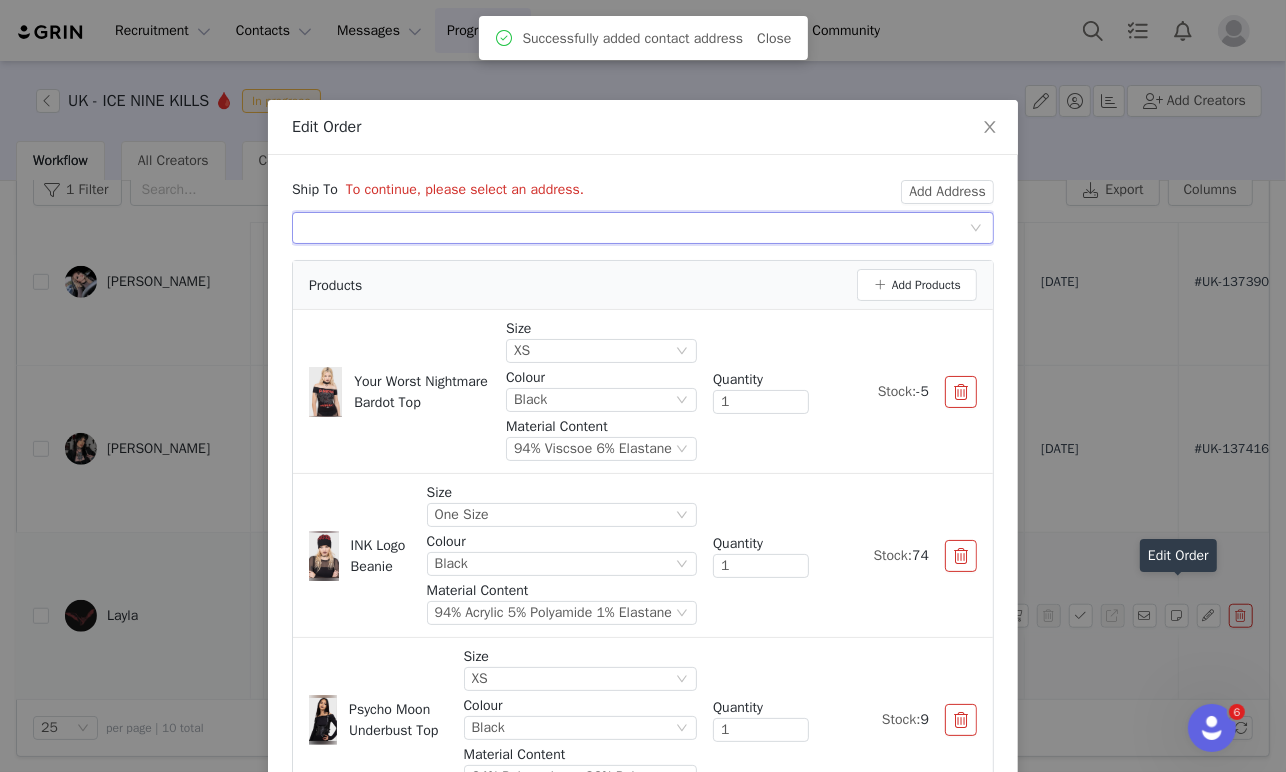 click on "Select shipping address" at bounding box center (636, 228) 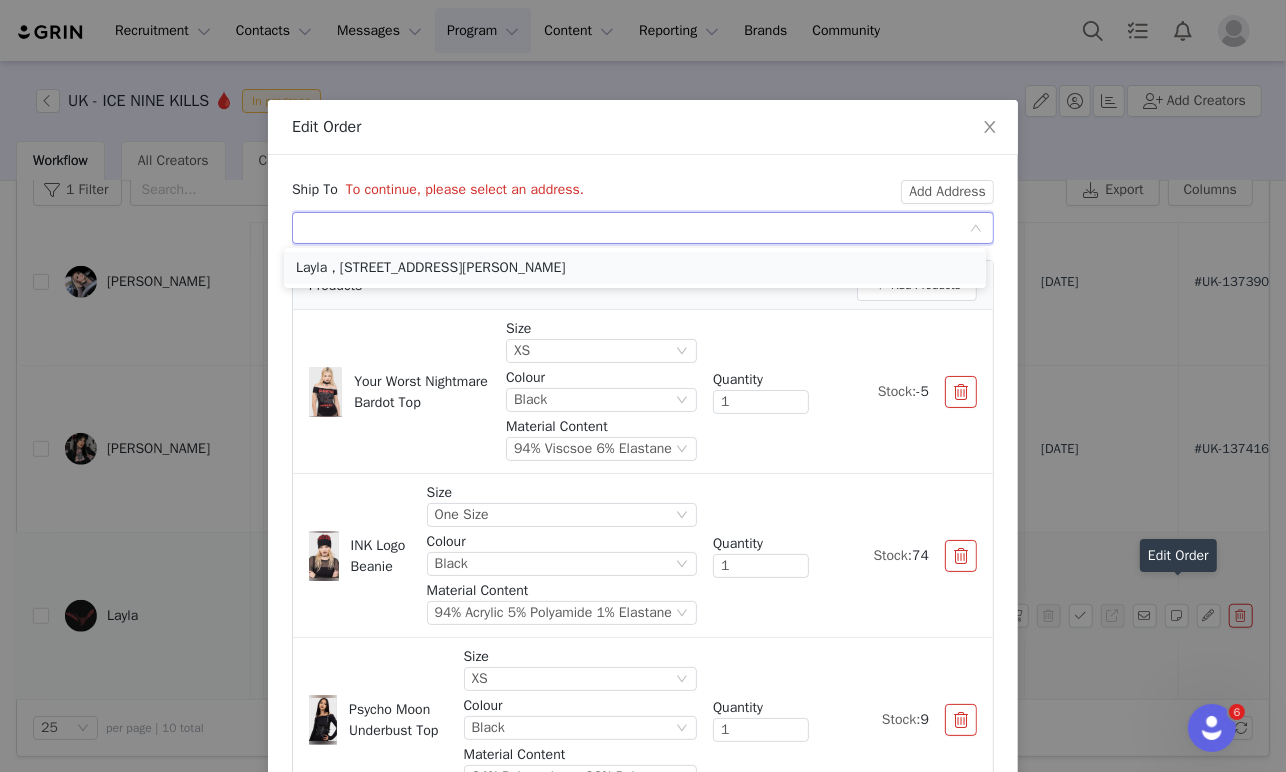 click on "Layla , [STREET_ADDRESS][PERSON_NAME]" at bounding box center [635, 268] 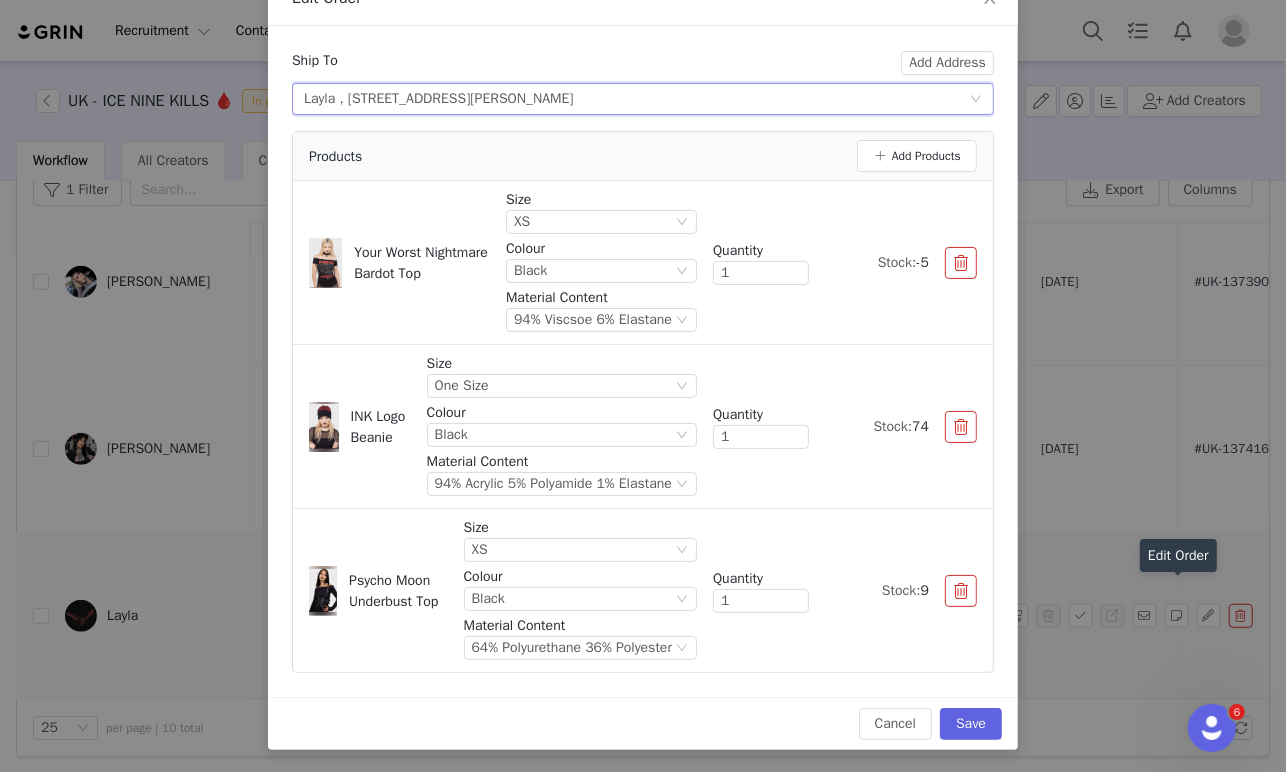 scroll, scrollTop: 0, scrollLeft: 0, axis: both 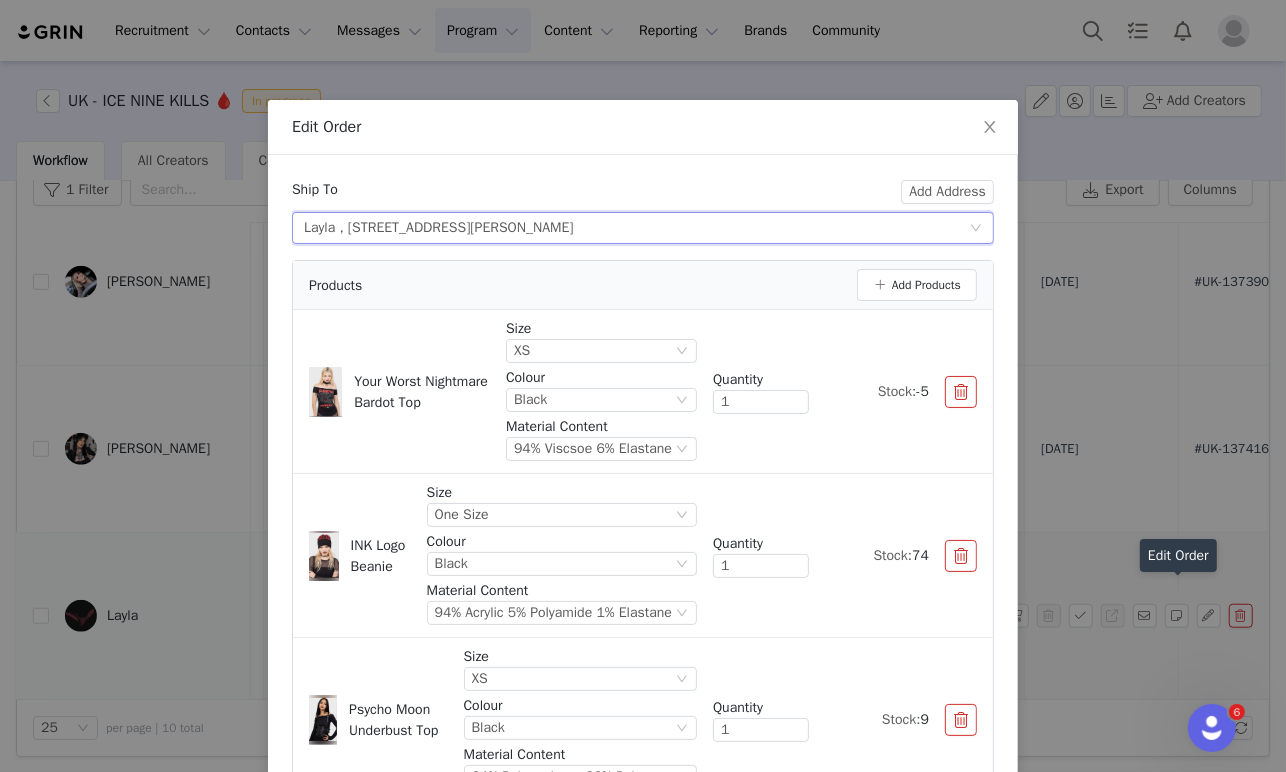 click on "Select shipping address  Layla , [STREET_ADDRESS][PERSON_NAME]" at bounding box center (636, 228) 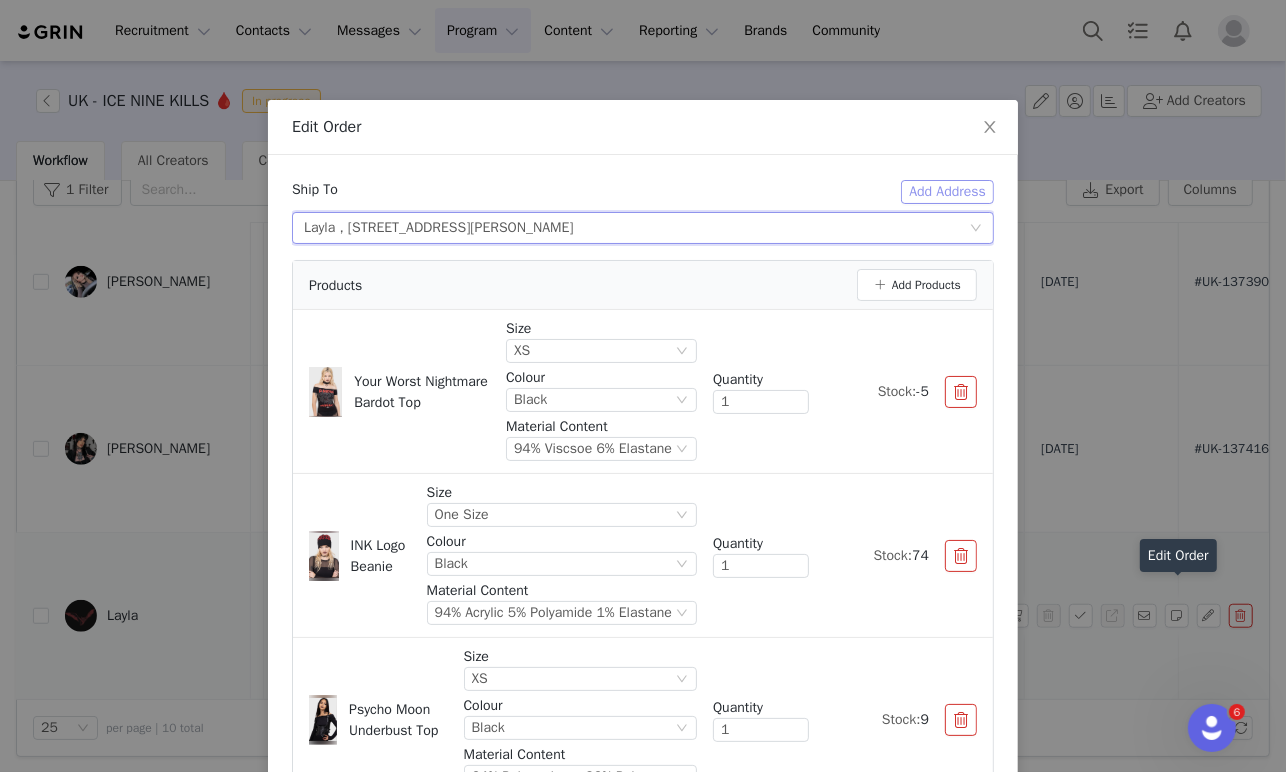 click on "Add Address" at bounding box center [947, 192] 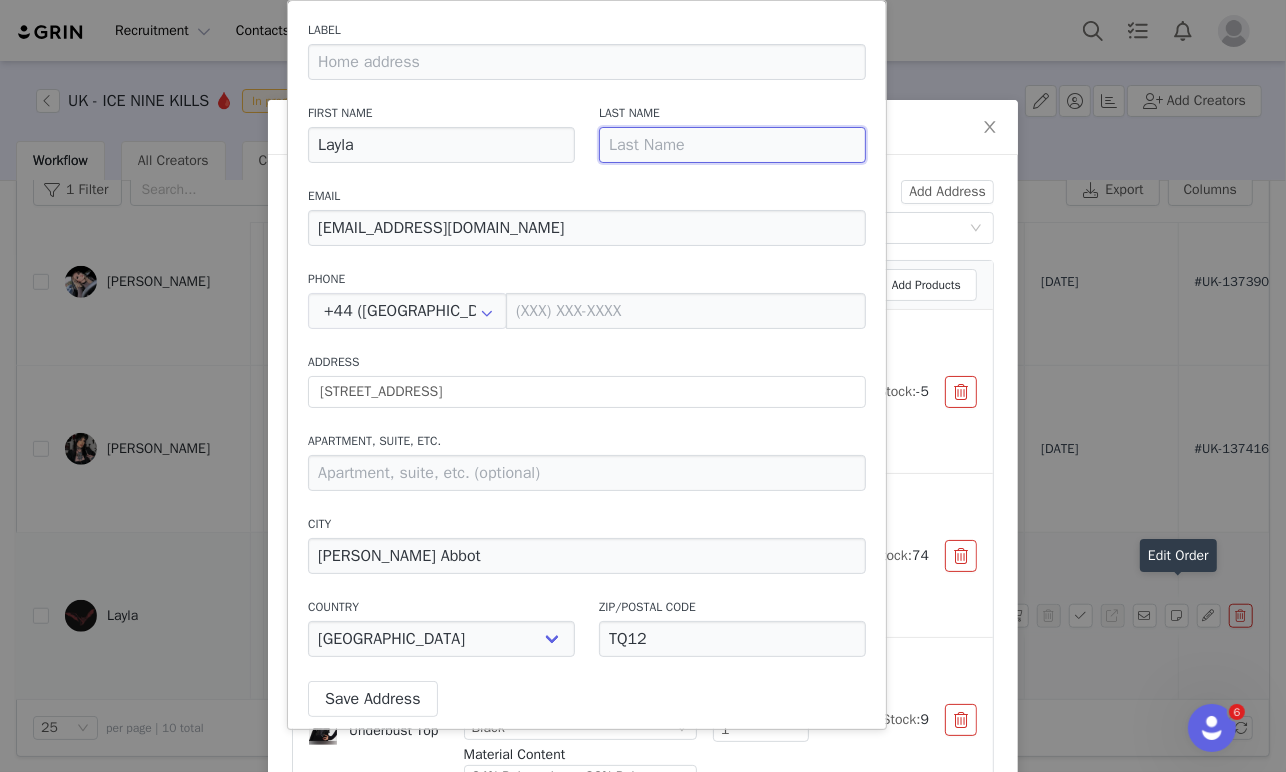 click at bounding box center (732, 145) 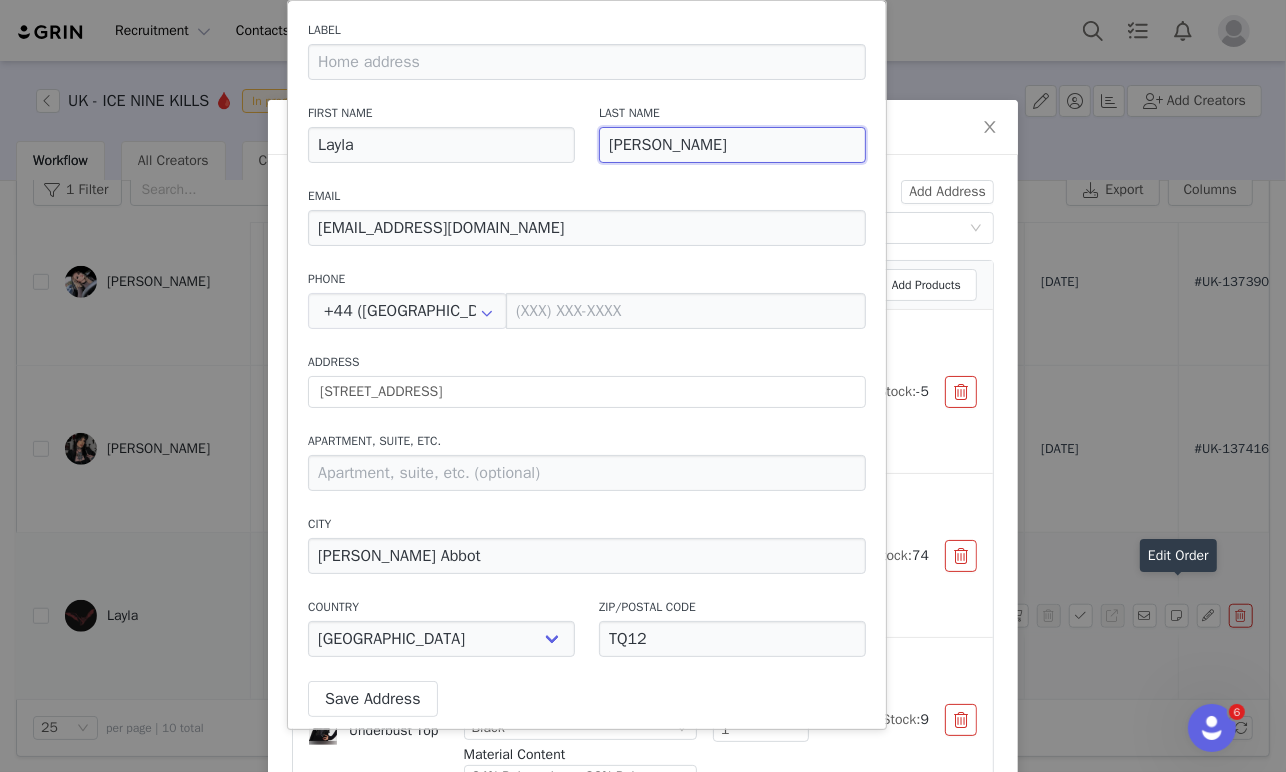 type on "[PERSON_NAME]" 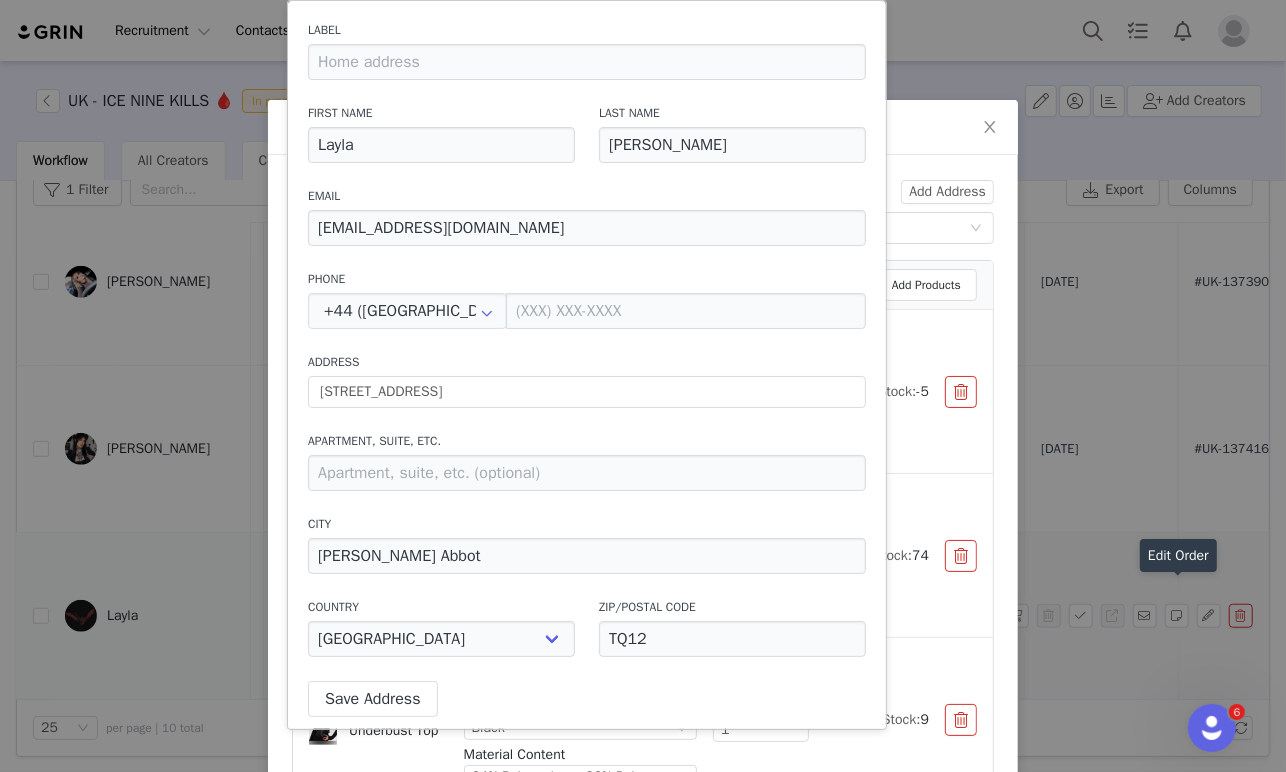 click on "Email" at bounding box center [587, 196] 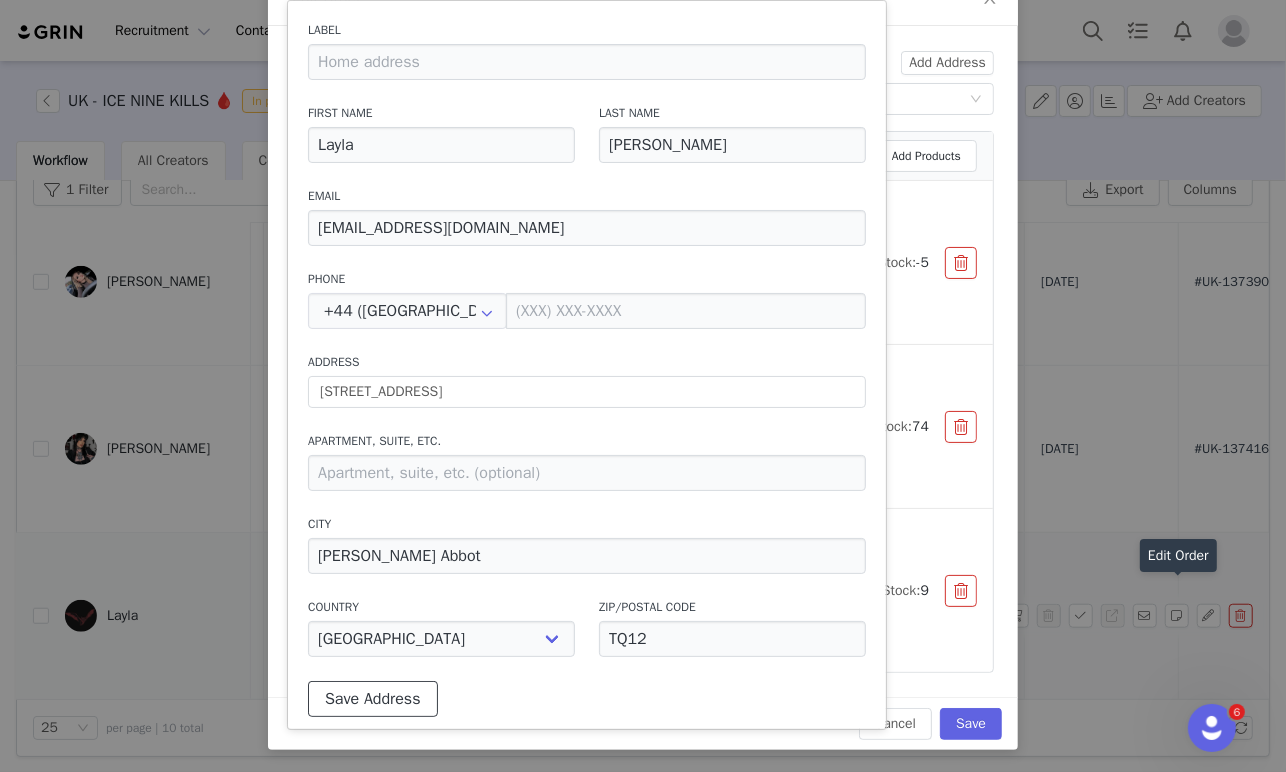 click on "Save Address" at bounding box center [373, 699] 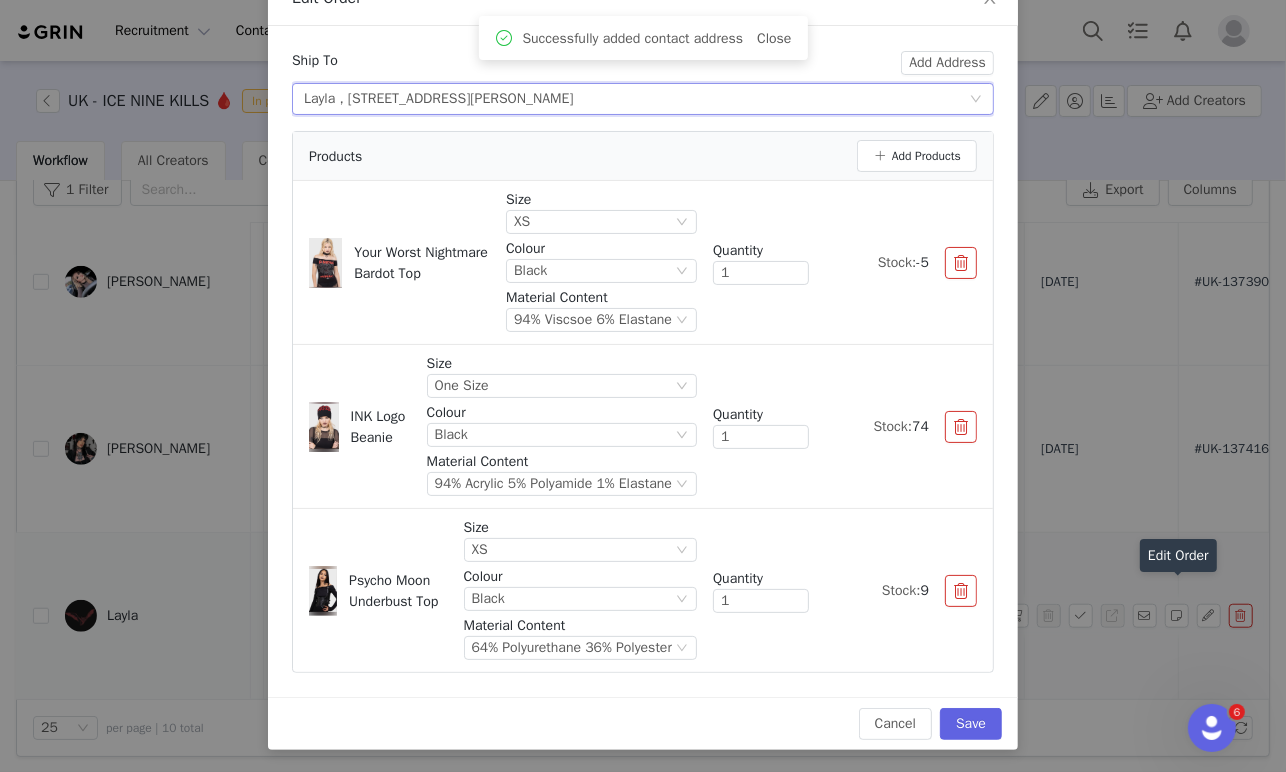 click on "Select shipping address  Layla , [STREET_ADDRESS][PERSON_NAME]" at bounding box center [636, 99] 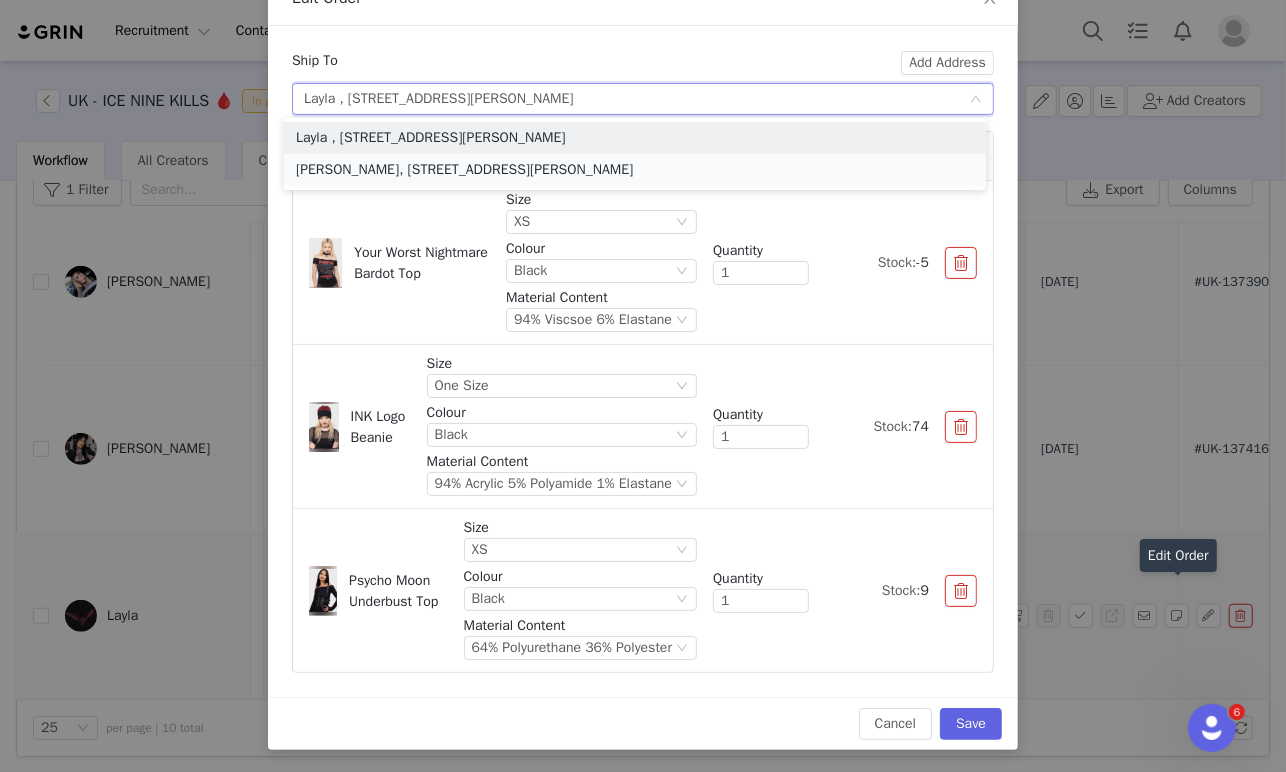 click on "[PERSON_NAME], [STREET_ADDRESS][PERSON_NAME]" at bounding box center (635, 170) 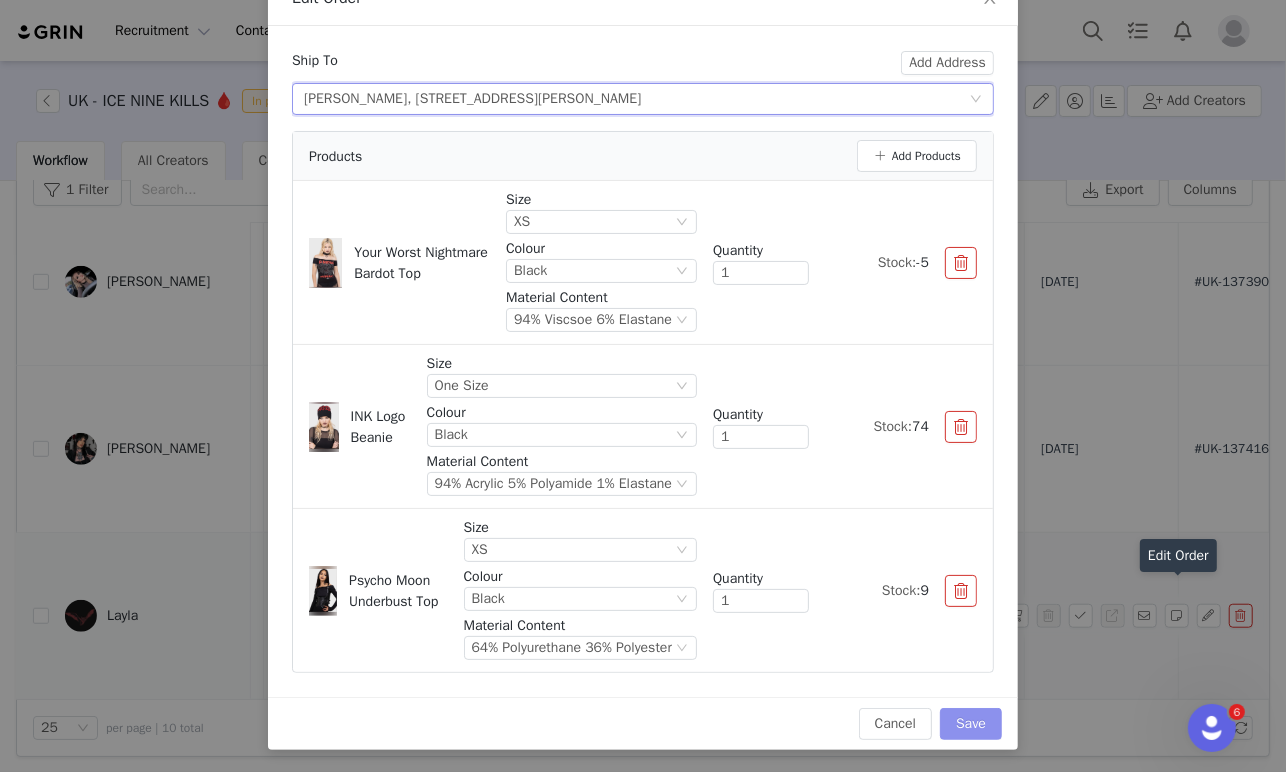click on "Save" at bounding box center (971, 724) 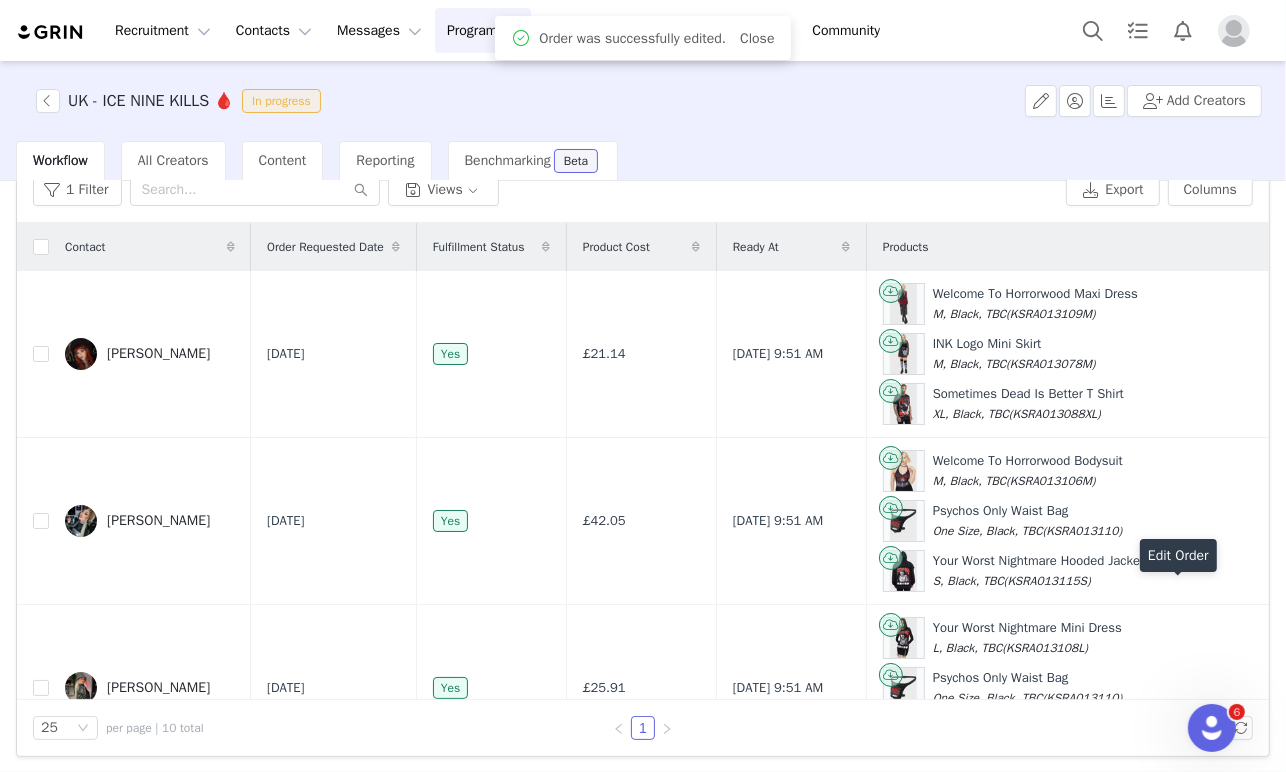 scroll, scrollTop: 1282, scrollLeft: 0, axis: vertical 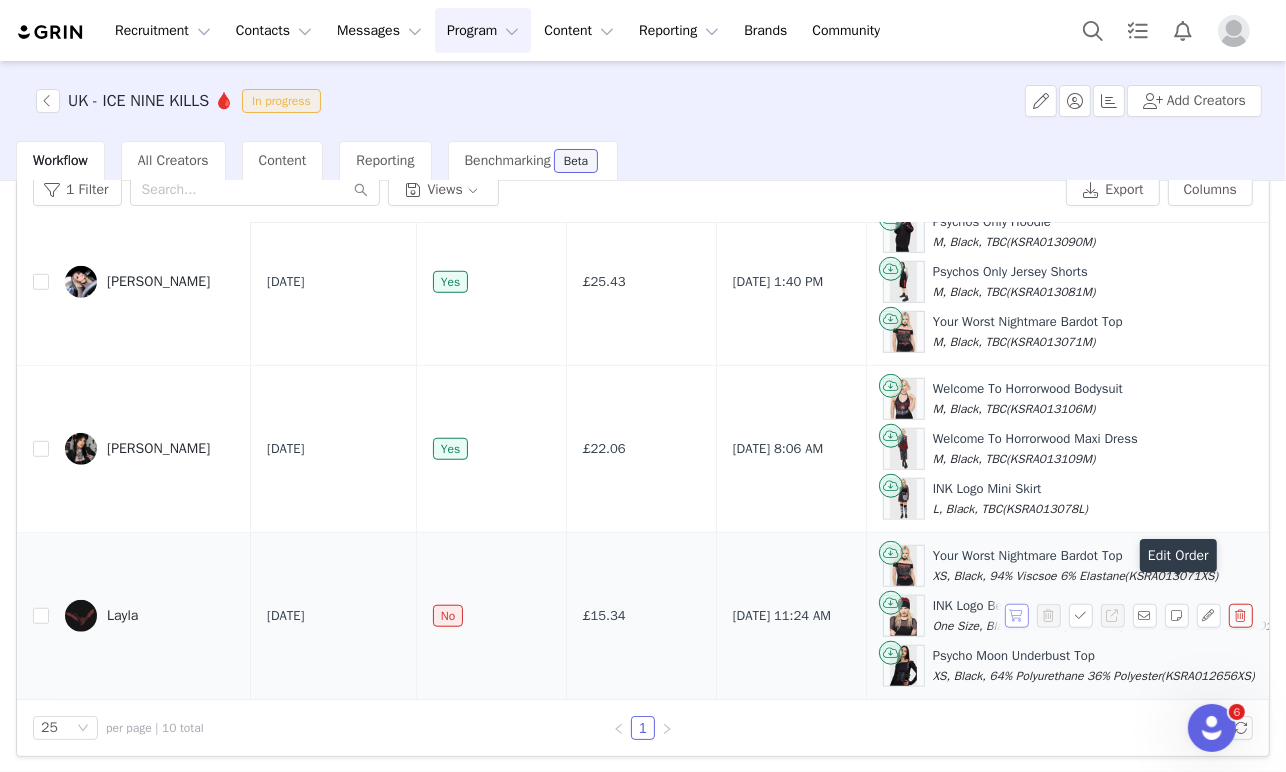 click at bounding box center (1017, 616) 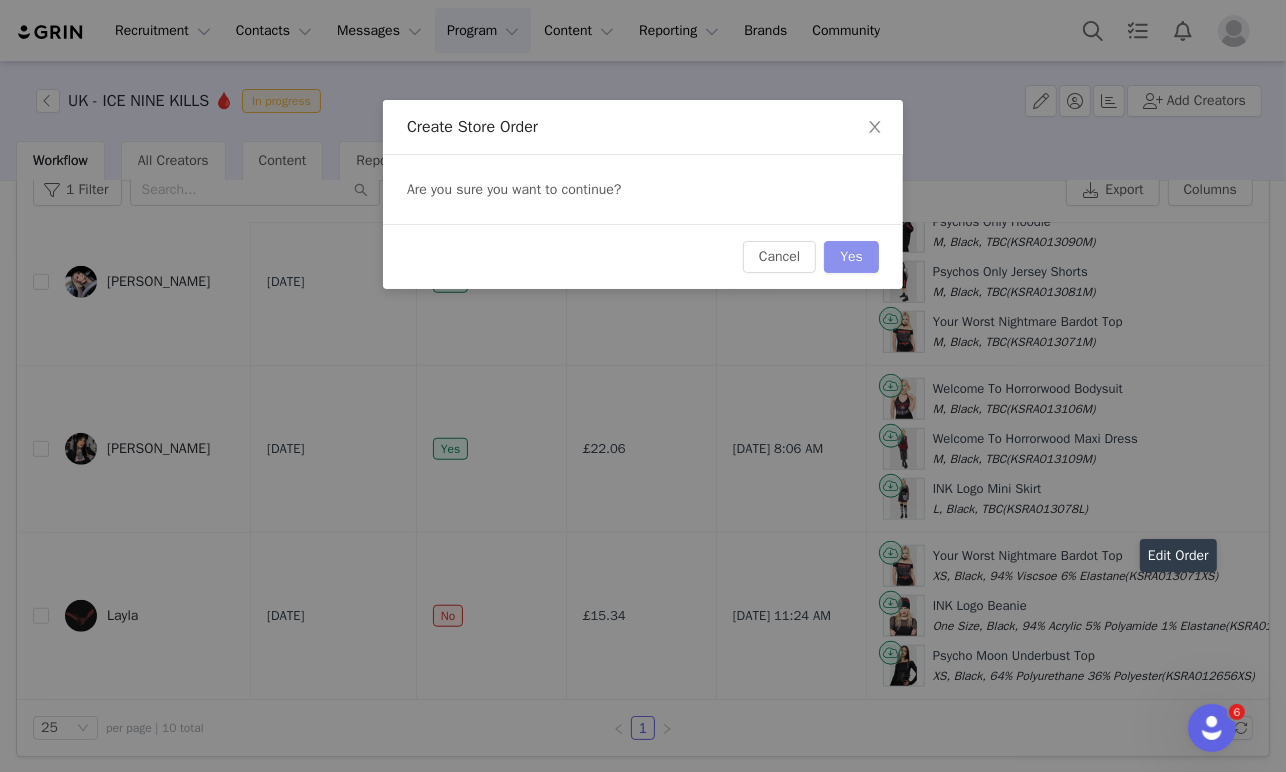 click on "Yes" at bounding box center (851, 257) 